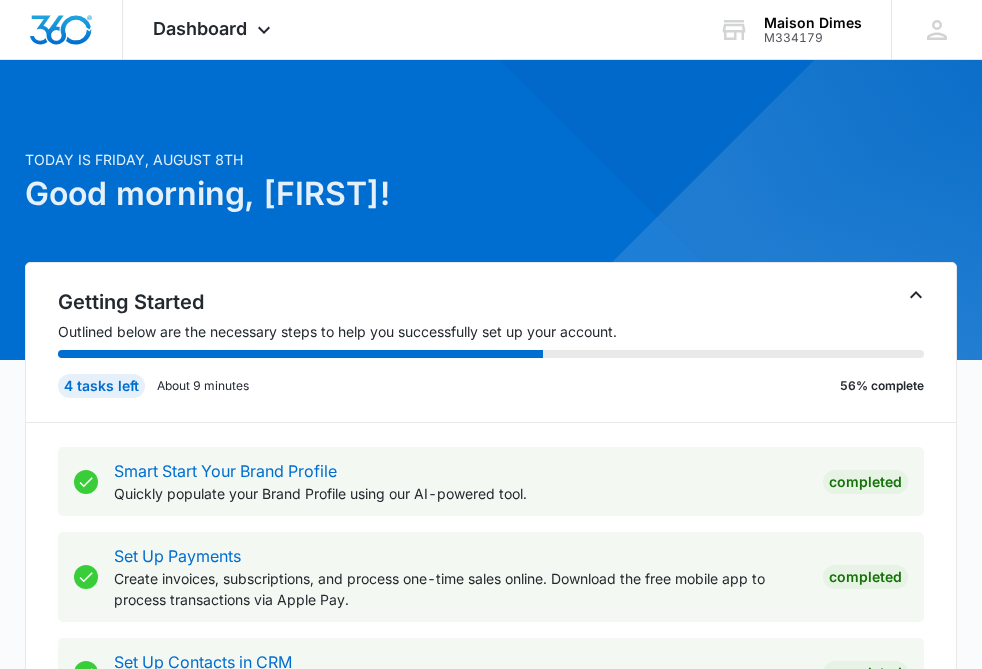 scroll, scrollTop: 0, scrollLeft: 0, axis: both 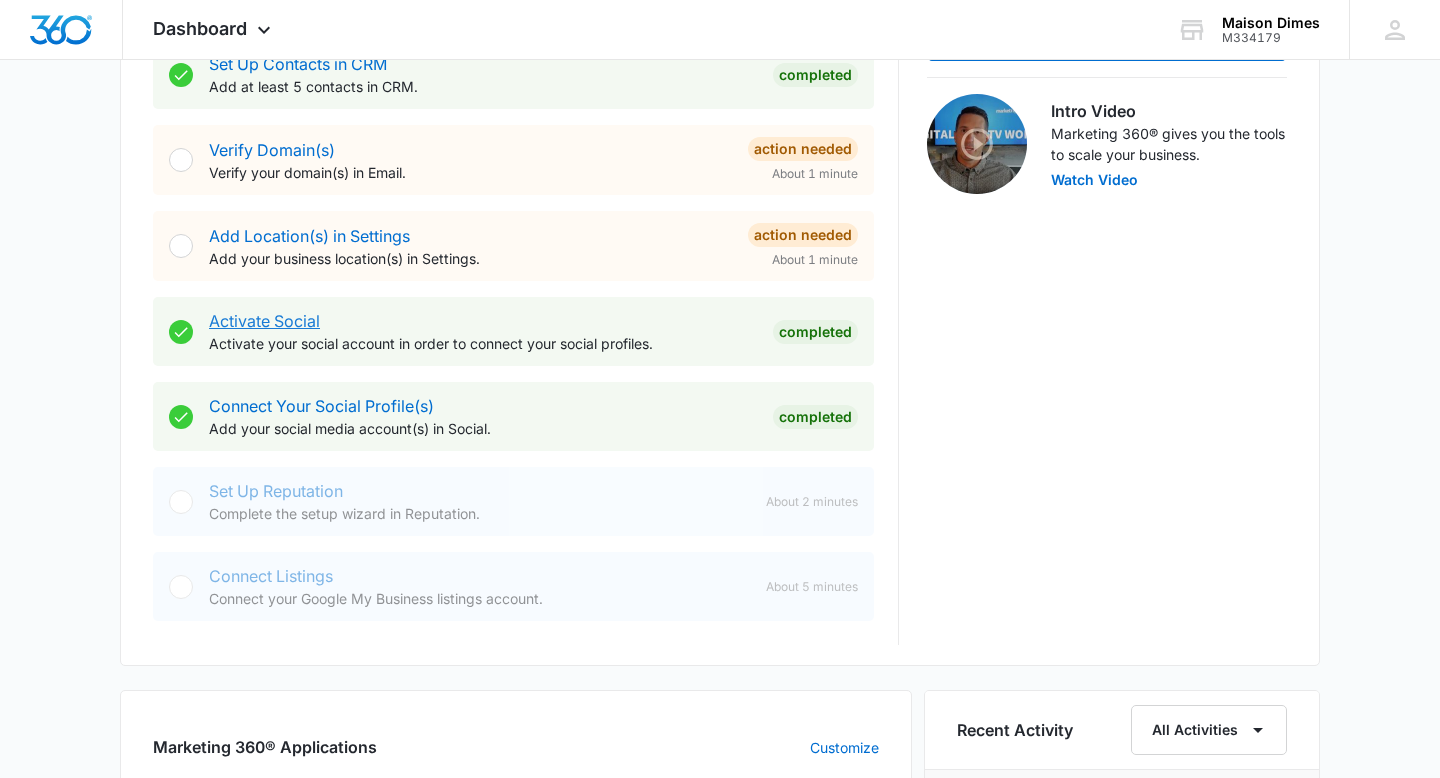 click on "Activate Social" at bounding box center (264, 321) 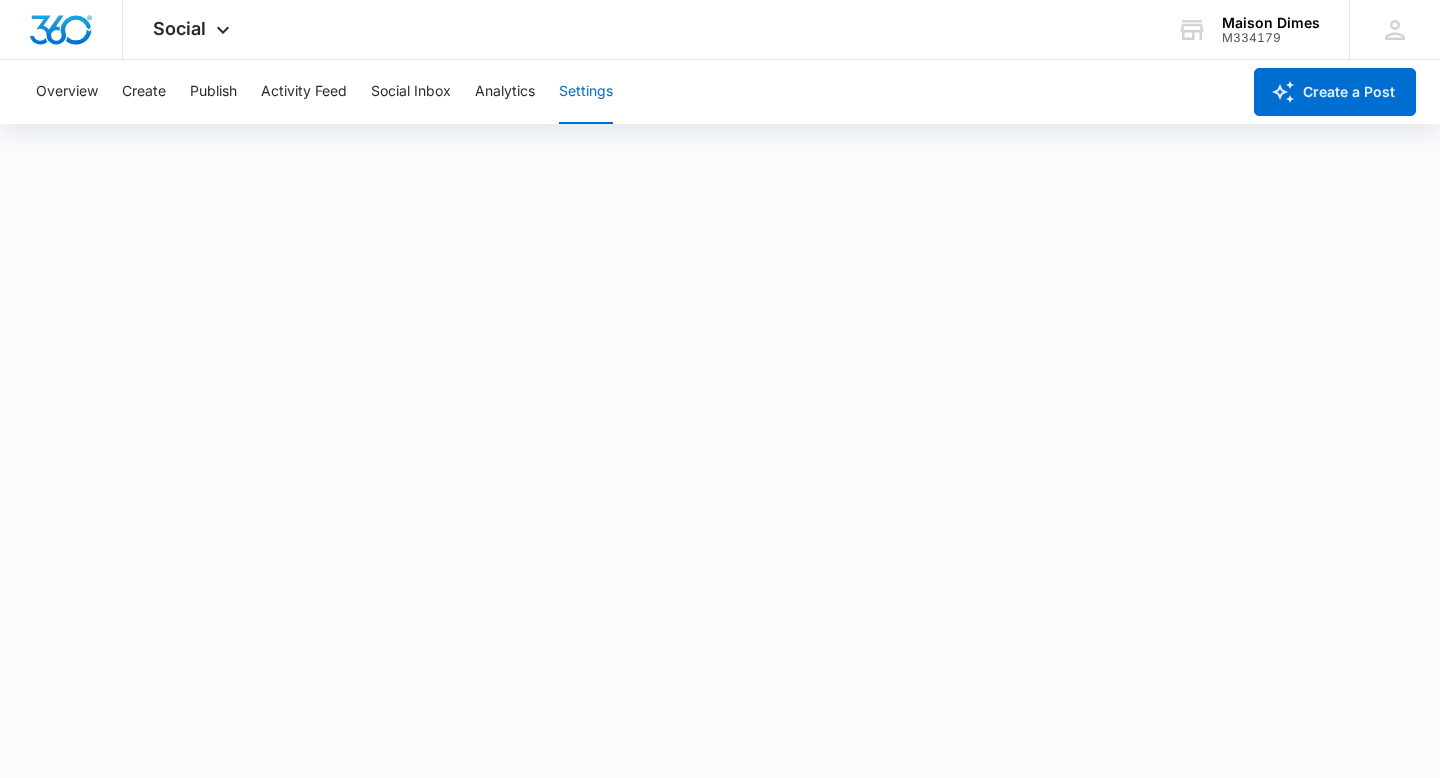 scroll, scrollTop: 5, scrollLeft: 0, axis: vertical 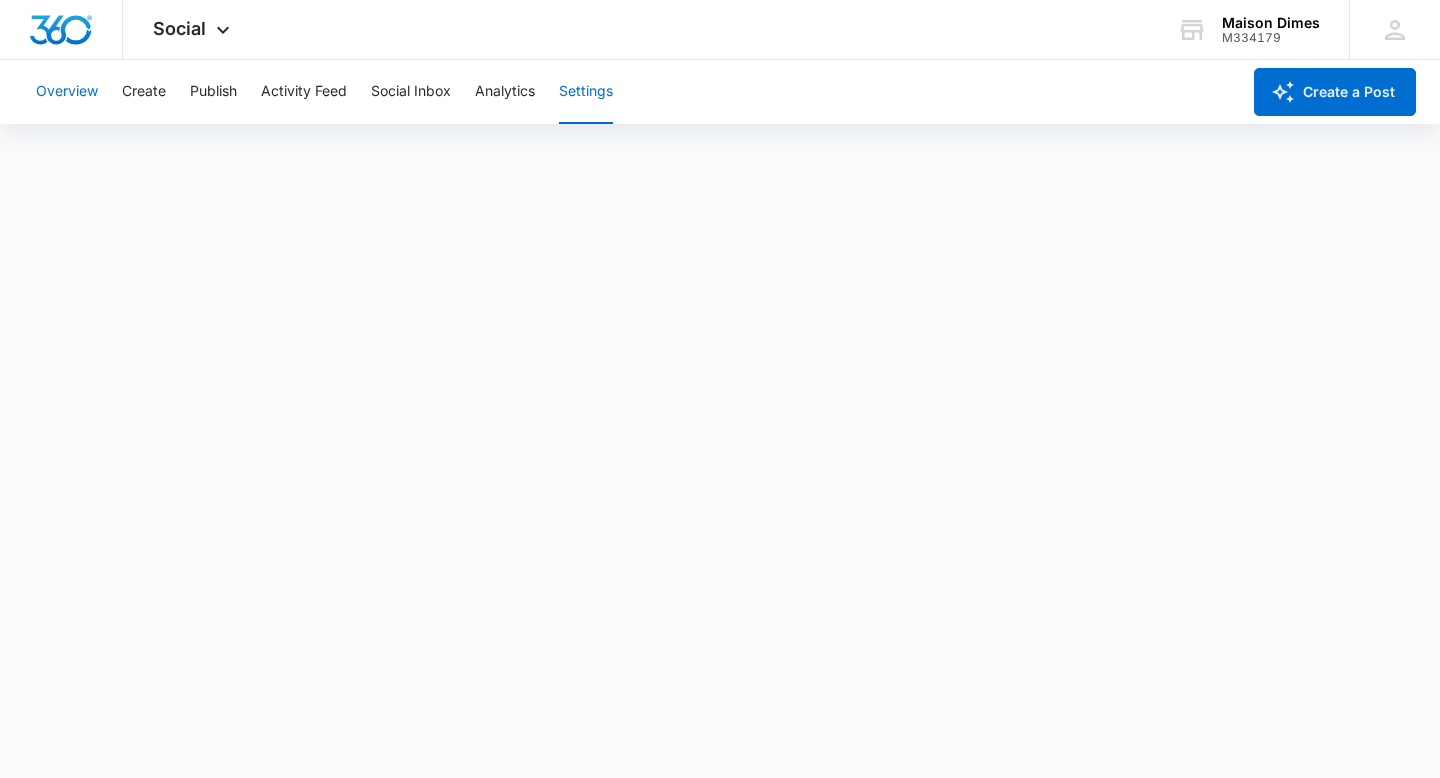 click on "Overview" at bounding box center [67, 92] 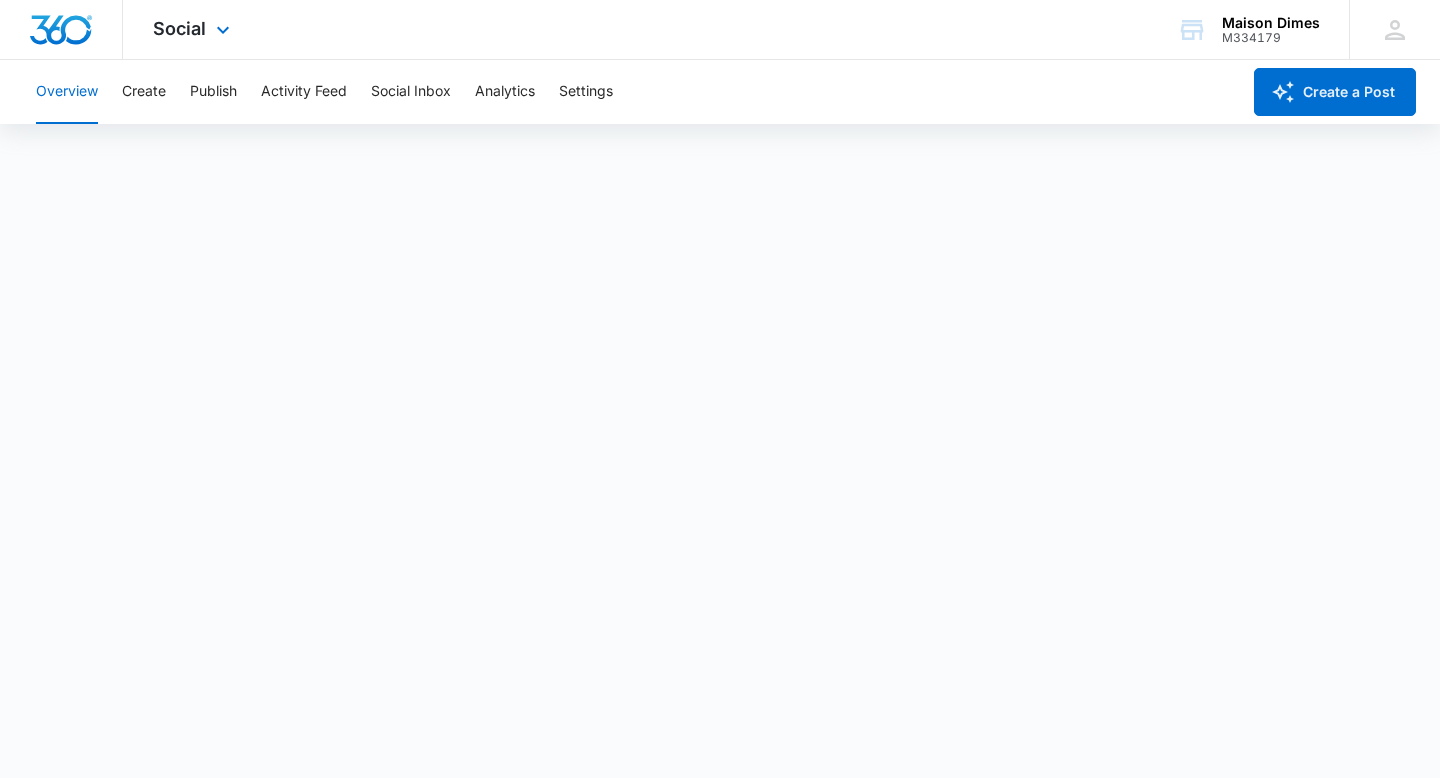 click at bounding box center (61, 30) 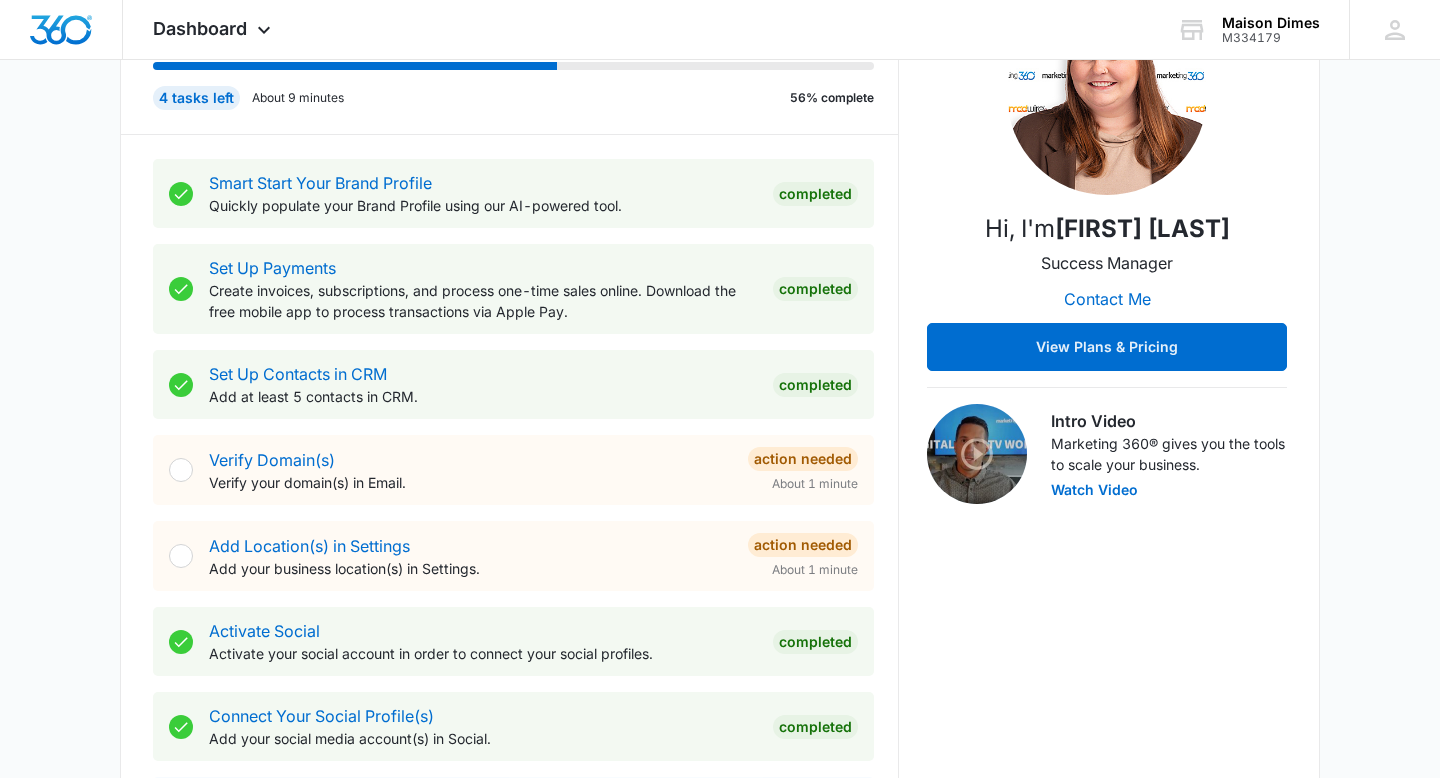 scroll, scrollTop: 321, scrollLeft: 0, axis: vertical 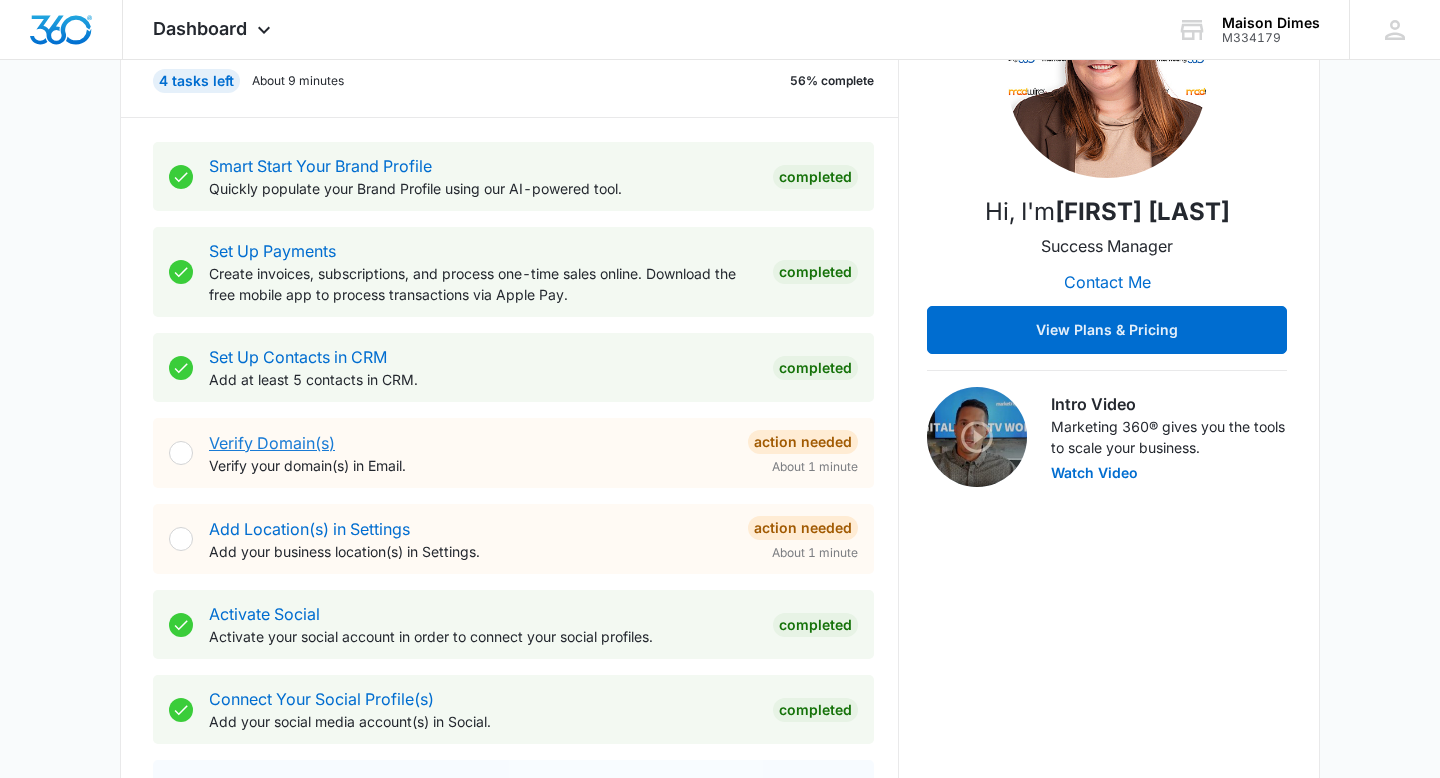 click on "Verify Domain(s)" at bounding box center (272, 443) 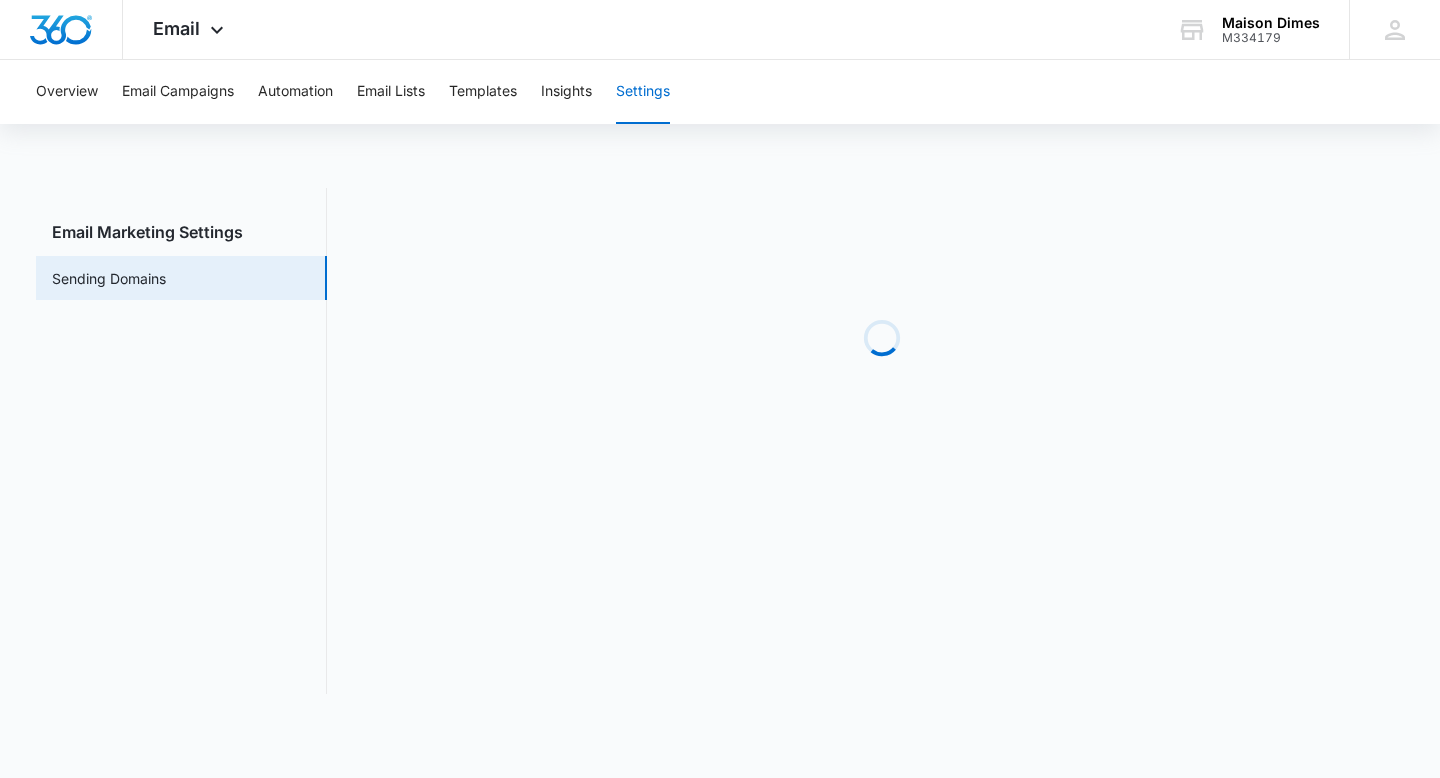 scroll, scrollTop: 0, scrollLeft: 0, axis: both 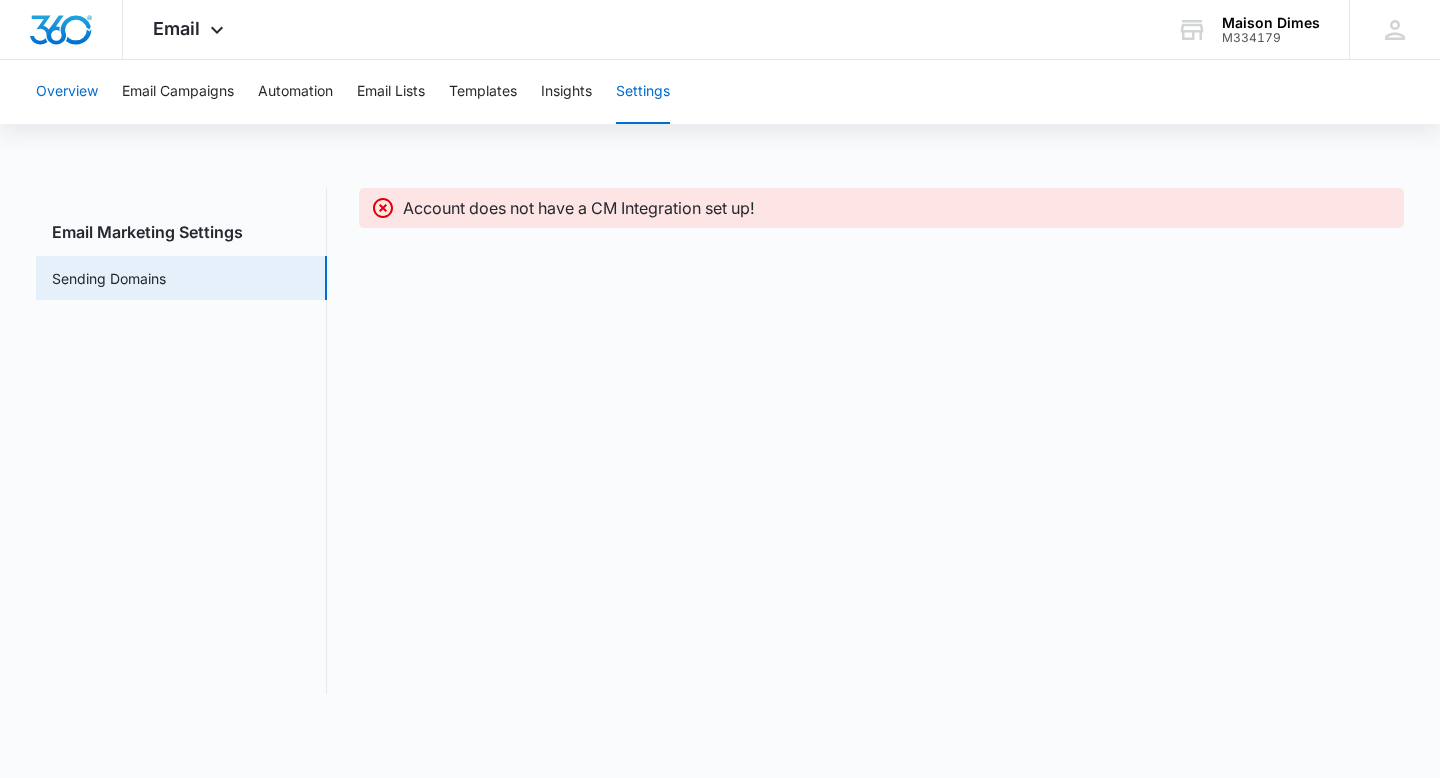 click on "Overview" at bounding box center [67, 92] 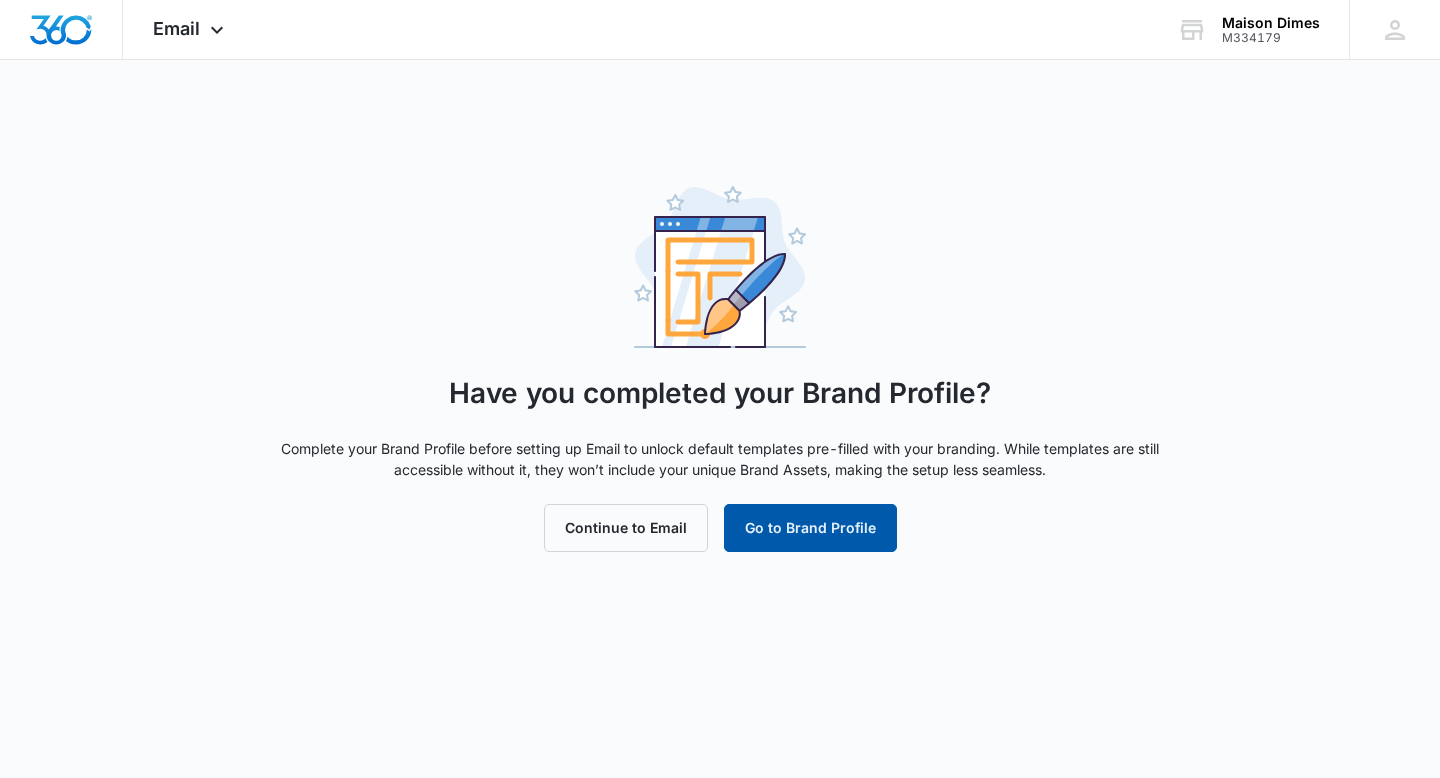 click on "Go to Brand Profile" at bounding box center (810, 528) 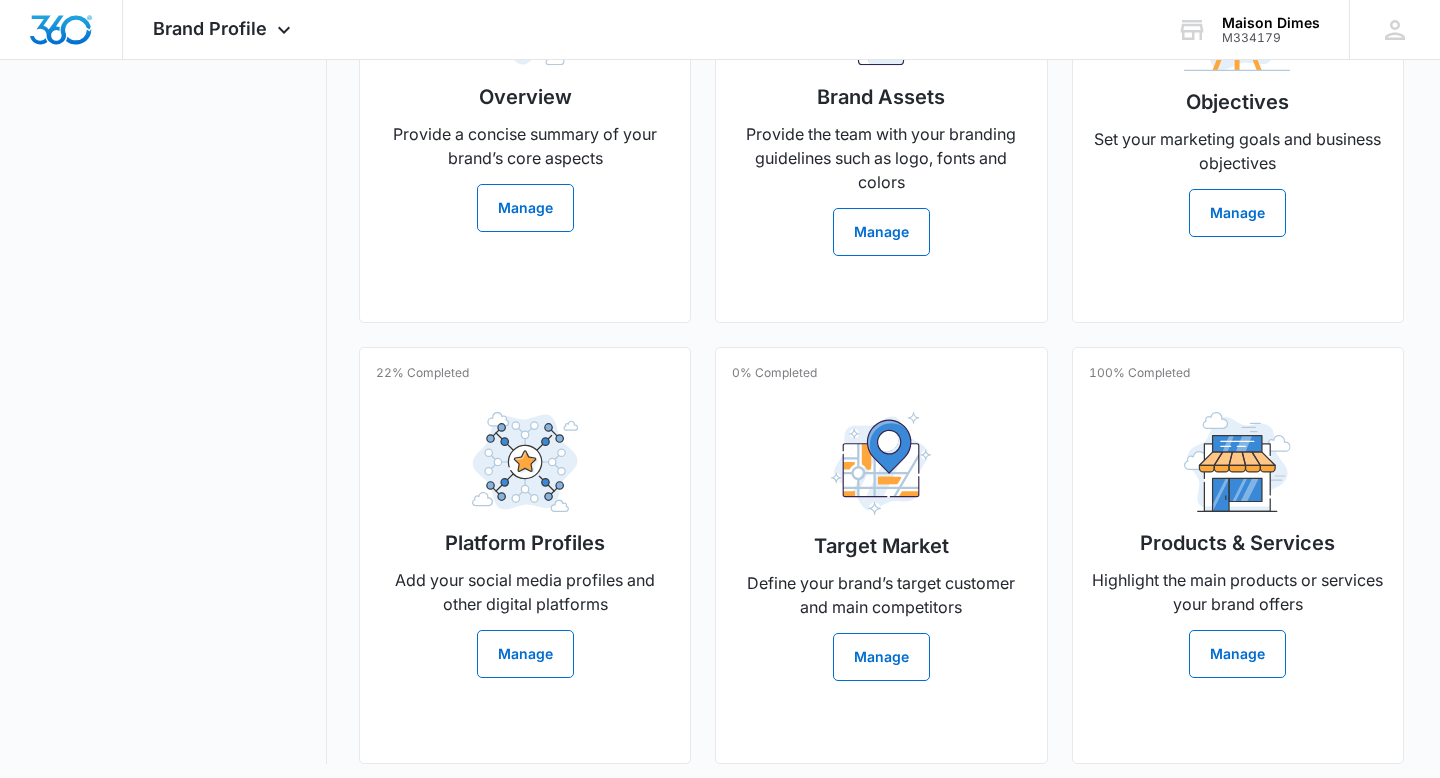 scroll, scrollTop: 623, scrollLeft: 0, axis: vertical 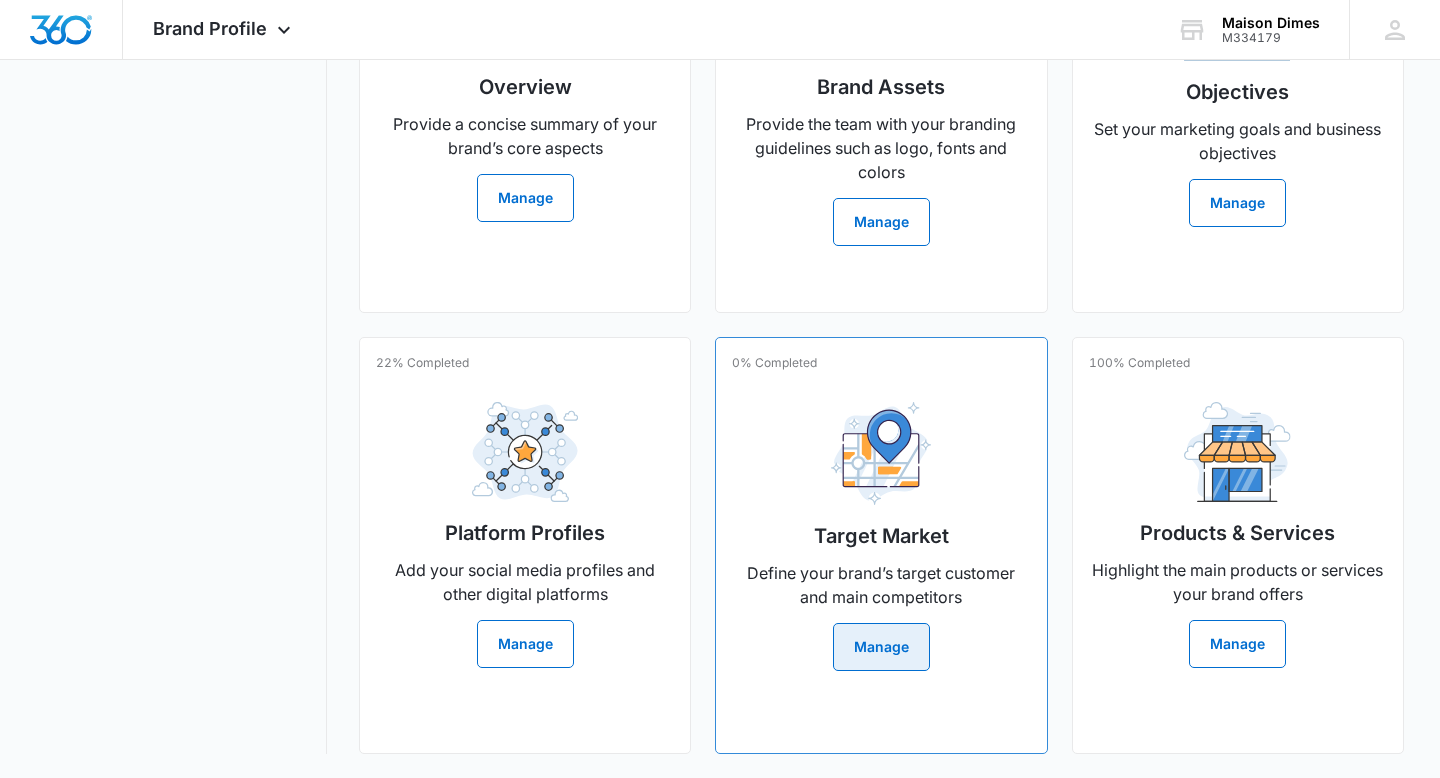 click on "Manage" at bounding box center (881, 647) 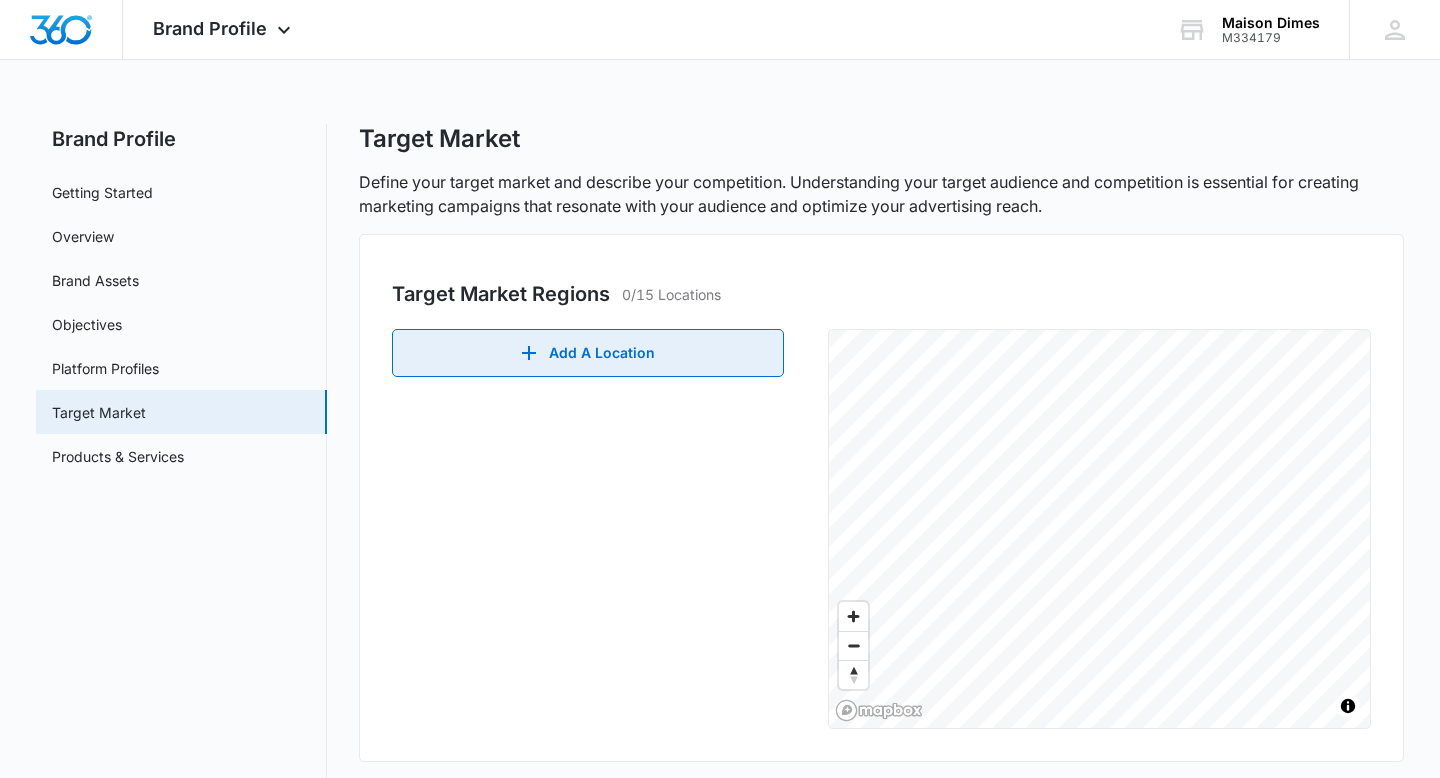 click on "Add A Location" at bounding box center (588, 353) 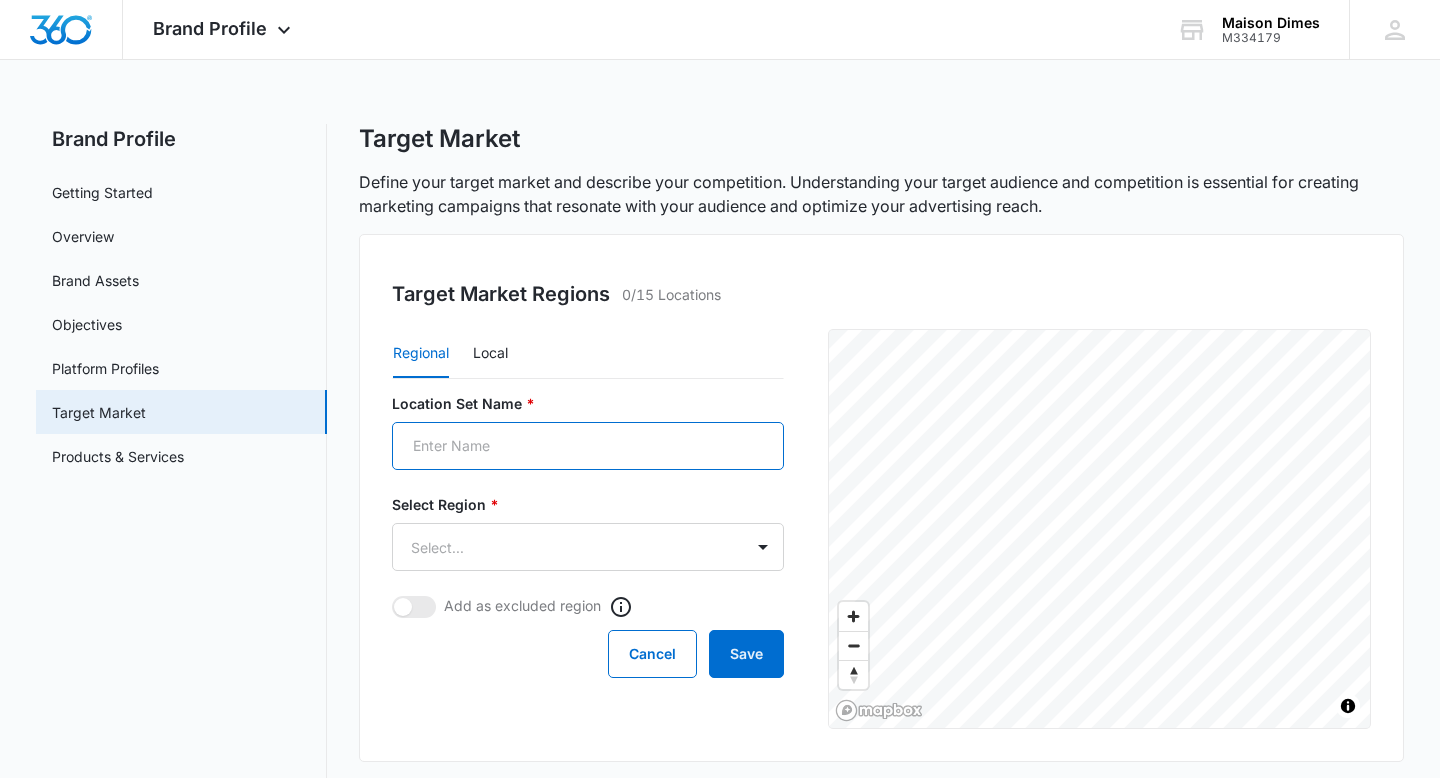 click on "Location Set Name *" at bounding box center (588, 446) 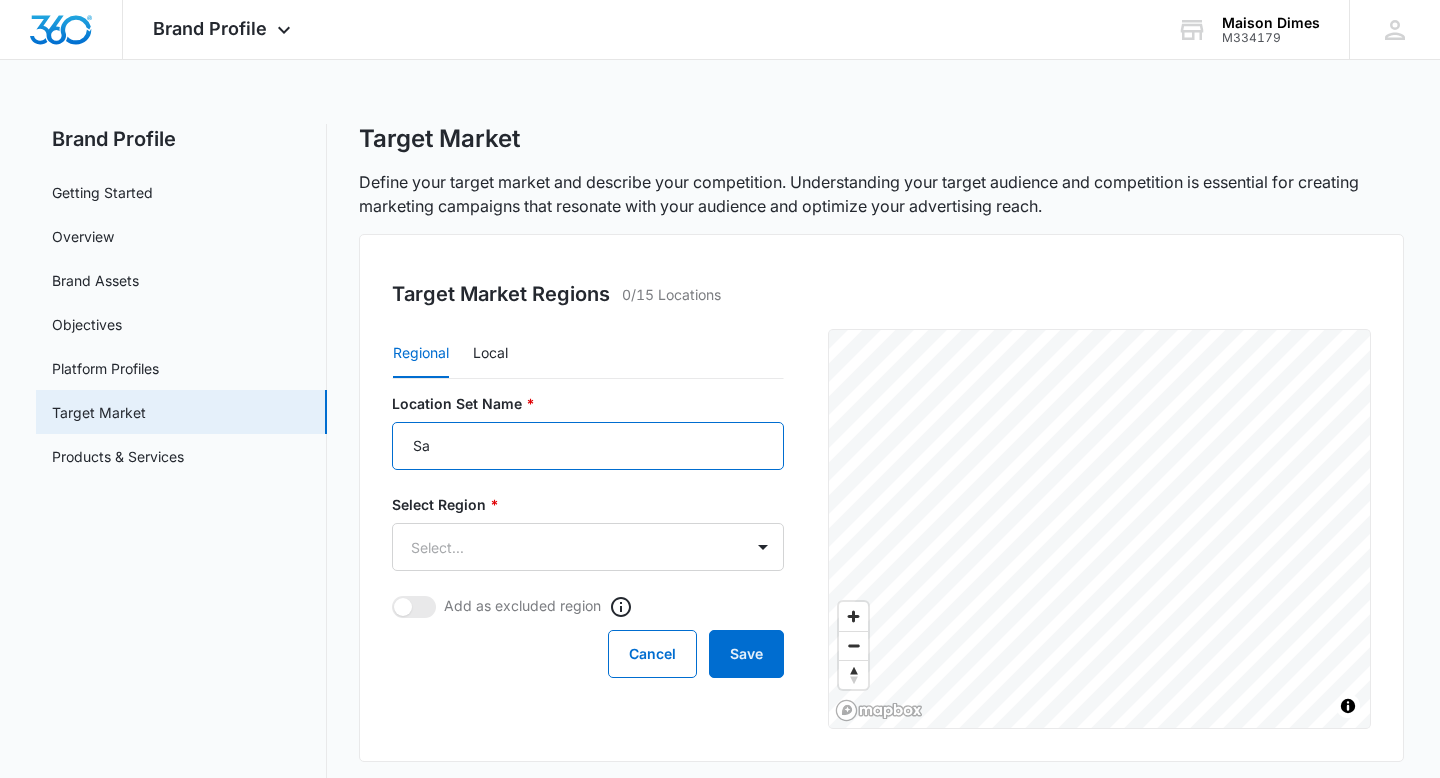 type on "S" 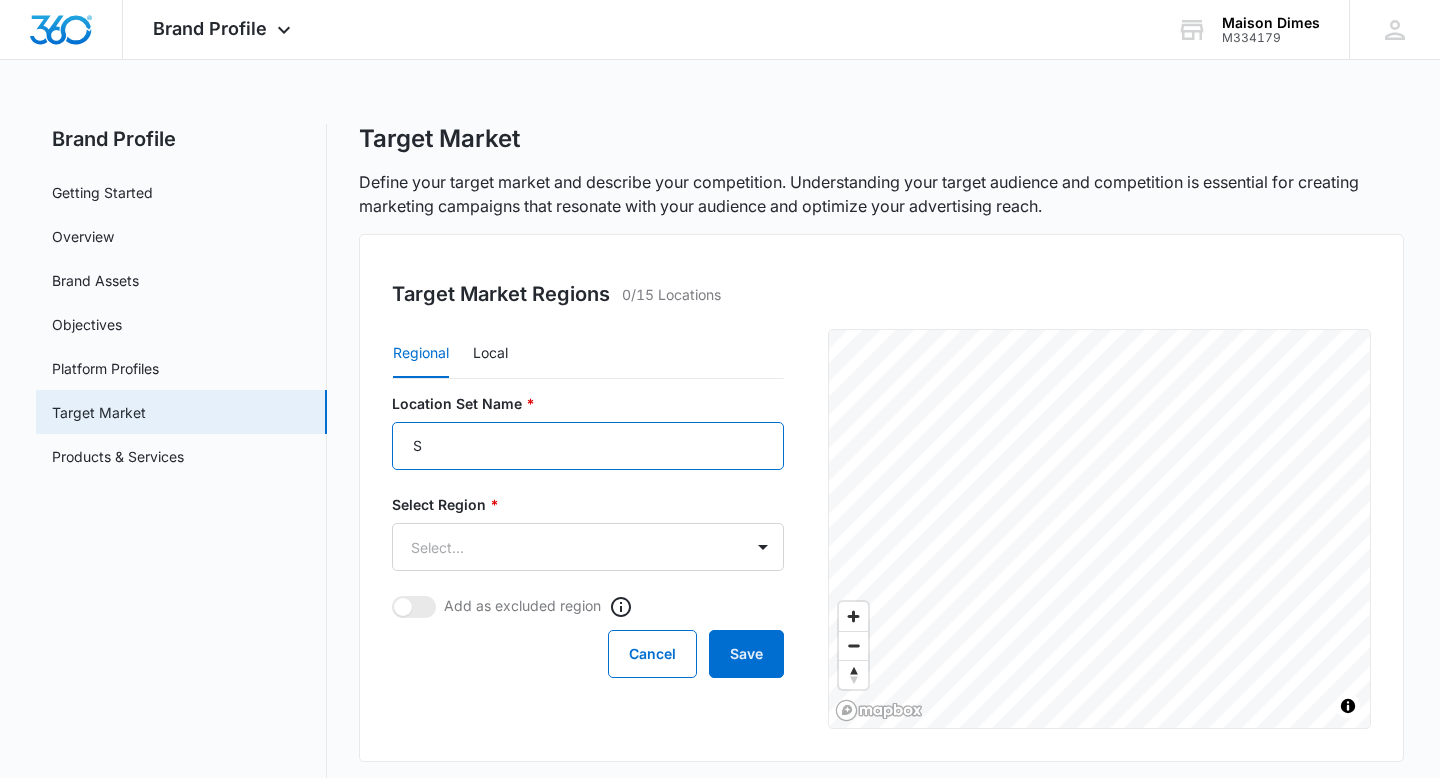 type 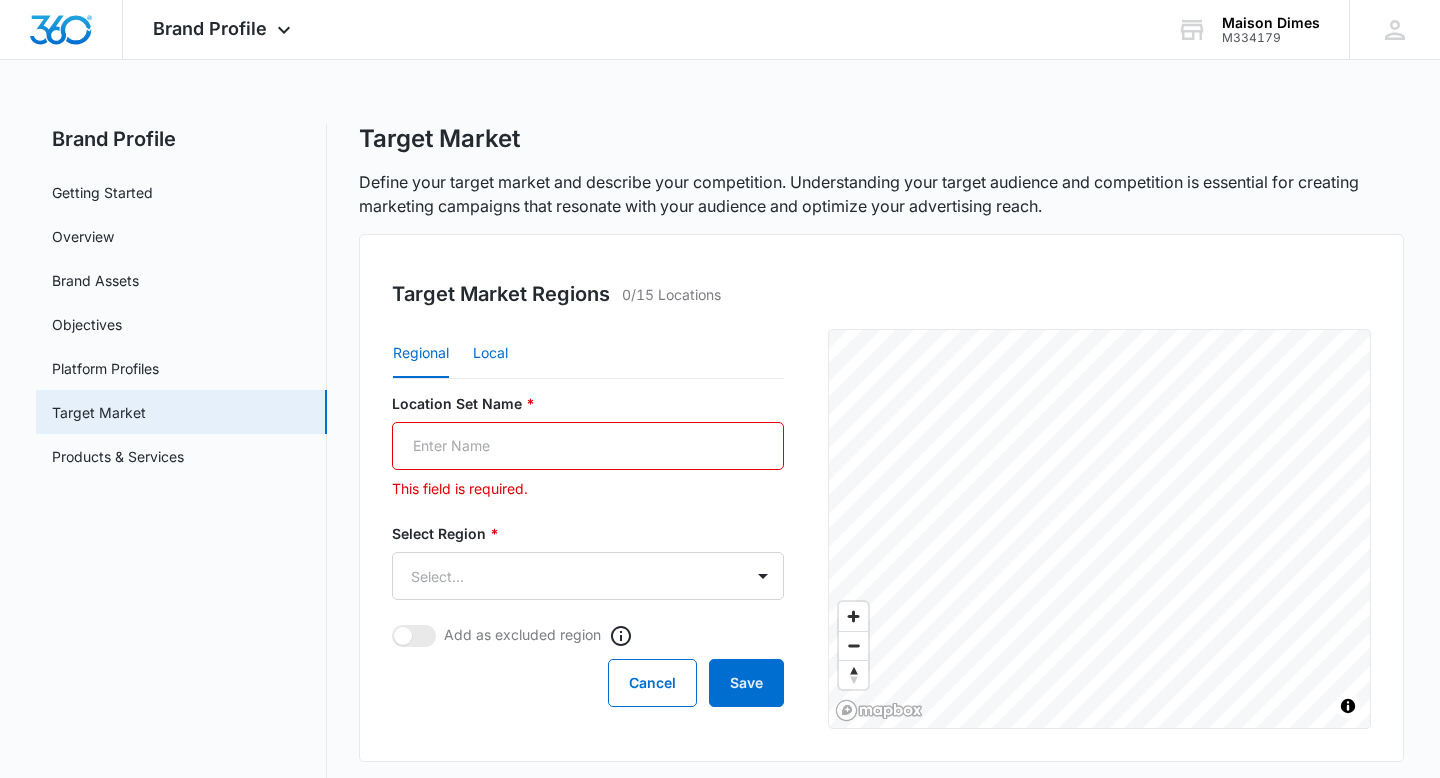 click on "Local" at bounding box center [490, 354] 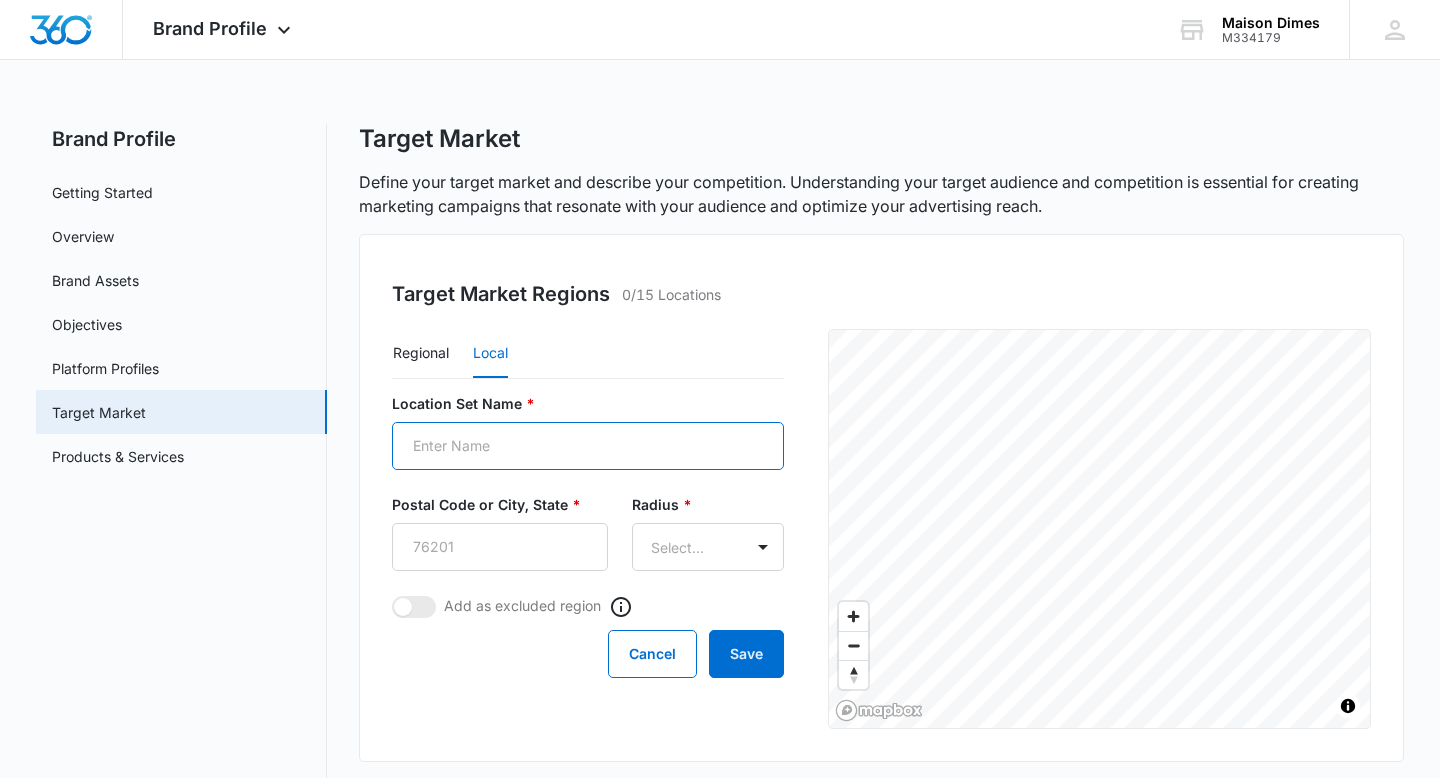 click on "Location Set Name *" at bounding box center [588, 446] 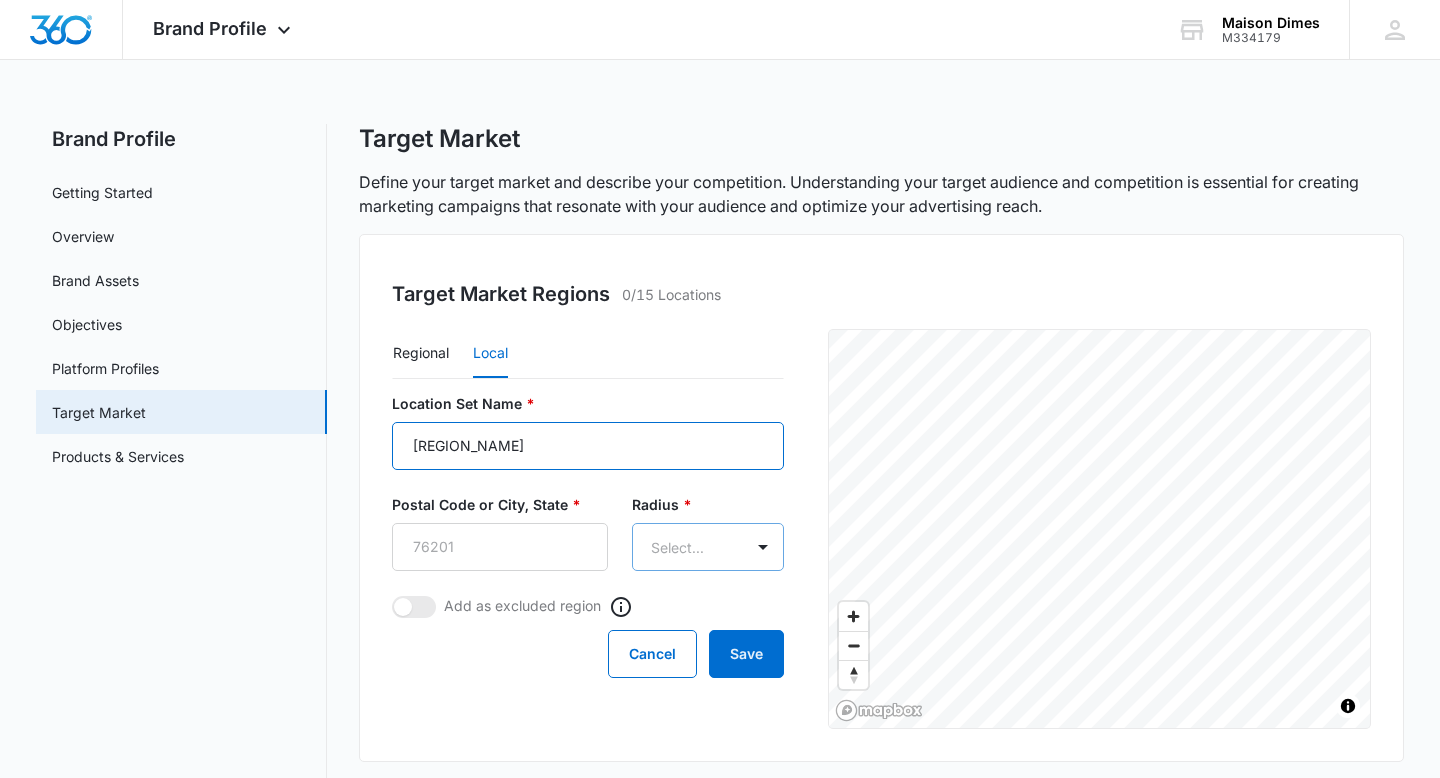 type on "[REGION_NAME]" 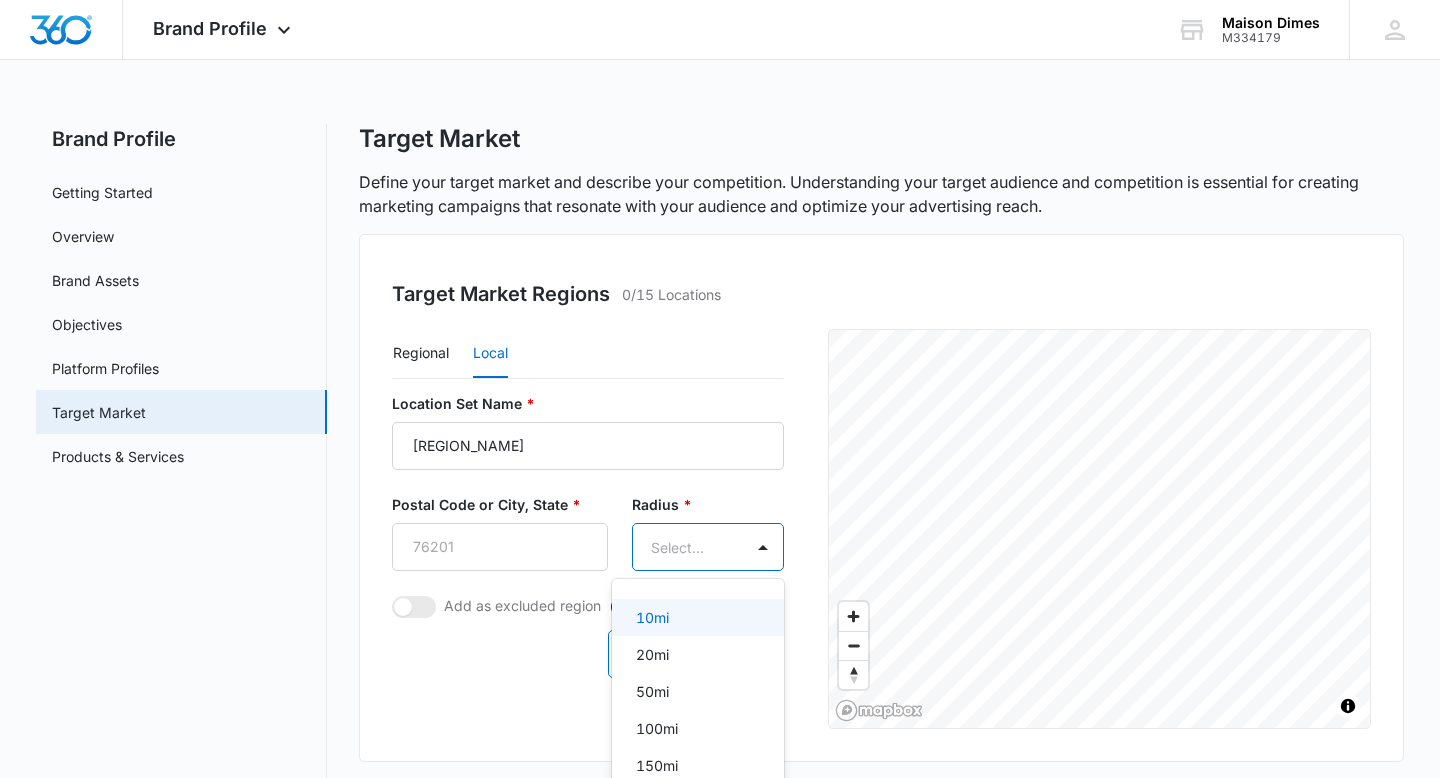 click on "Brand Profile Apps Reputation Forms CRM Email Social Payments POS Content Ads Intelligence Files Brand Settings Maison Dimes M334179 Your Accounts View All MT [NAME] [EMAIL] My Profile Notifications Support Logout Terms & Conditions   •   Privacy Policy Brand Profile Getting Started Overview Brand Assets Objectives Platform Profiles Target Market Products & Services Target Market Define your target market and describe your competition. Understanding your target audience and competition is essential for creating marketing campaigns that resonate with your audience and optimize your advertising reach. Target Market Regions 0/15 Locations Regional Local Location Set Name * San Francisco Bay Area Postal Code or City, State * Radius * 10mi, 1 of 5. 5 results available. Use Up and Down to choose options, press Enter to select the currently focused option, press Escape to exit the menu, press Tab to select the option and exit the menu. Select... Add as excluded region Cancel Save © Mapbox" at bounding box center [720, 389] 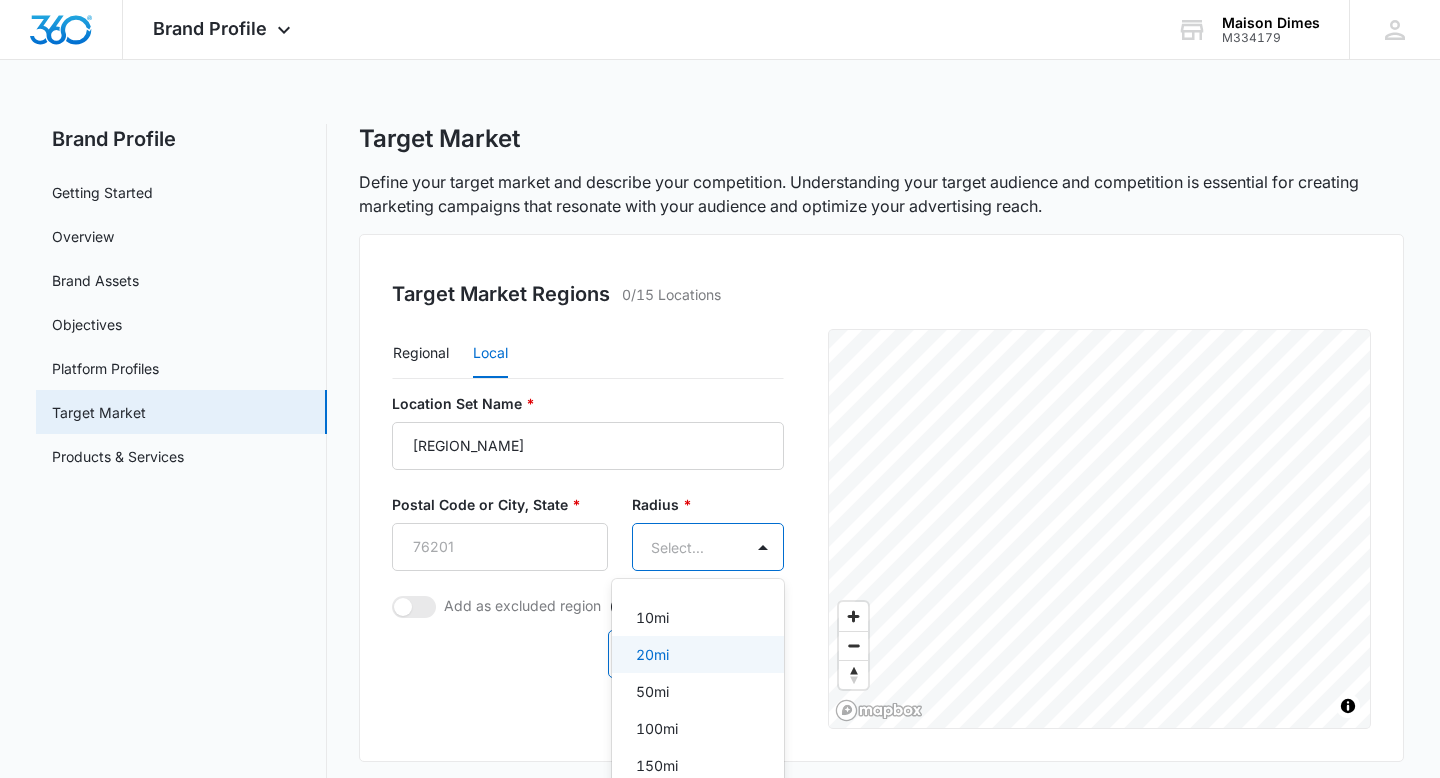 scroll, scrollTop: 2, scrollLeft: 0, axis: vertical 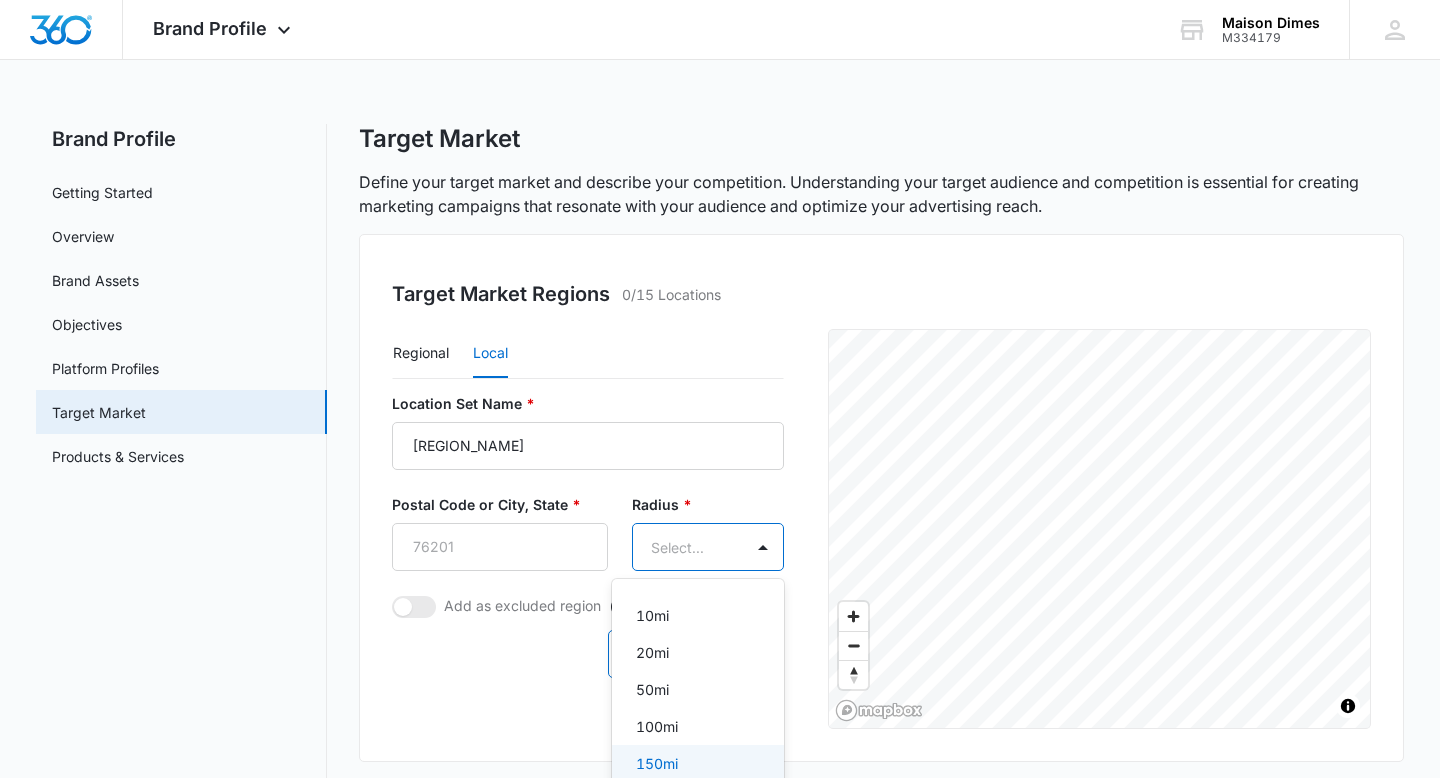 click on "150mi" at bounding box center (696, 763) 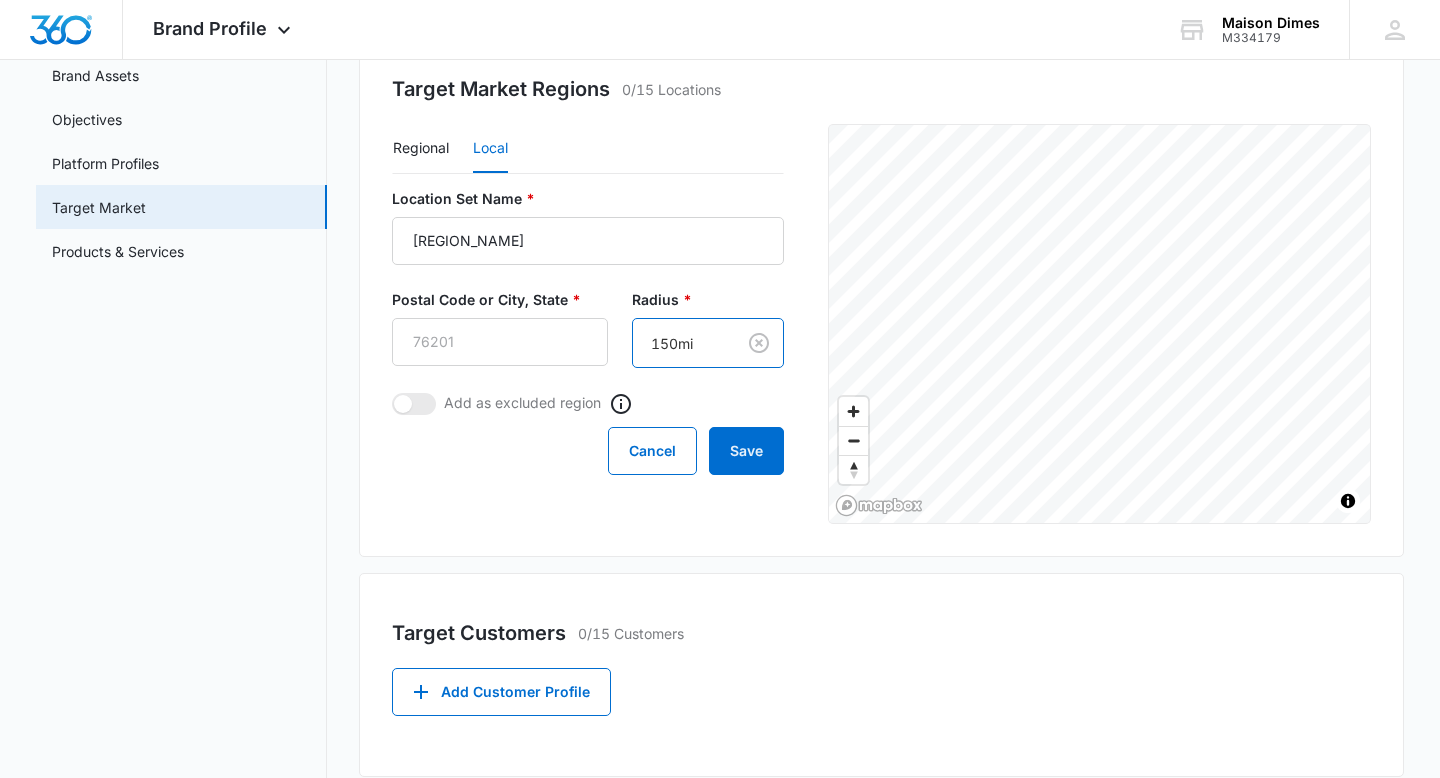 scroll, scrollTop: 376, scrollLeft: 0, axis: vertical 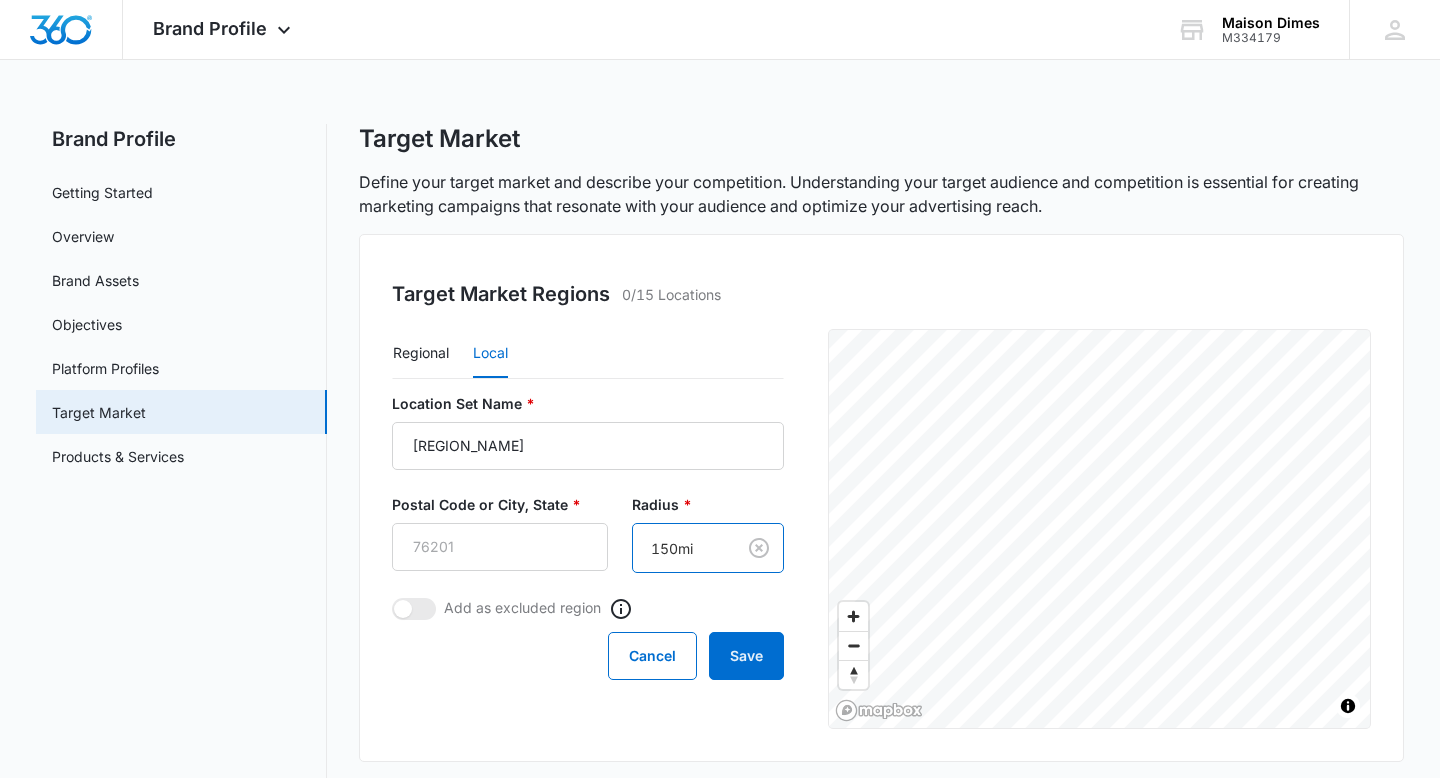 click on "Brand Profile Apps Reputation Forms CRM Email Social Payments POS Content Ads Intelligence Files Brand Settings Maison Dimes M334179 Your Accounts View All MT [NAME] [EMAIL] My Profile Notifications Support Logout Terms & Conditions   •   Privacy Policy Brand Profile Getting Started Overview Brand Assets Objectives Platform Profiles Target Market Products & Services Target Market Define your target market and describe your competition. Understanding your target audience and competition is essential for creating marketing campaigns that resonate with your audience and optimize your advertising reach. Target Market Regions 0/15 Locations Regional Local Location Set Name * San Francisco Bay Area Postal Code or City, State * Radius * option 150mi, selected. 150mi Add as excluded region Cancel Save © Mapbox   © OpenStreetMap   Improve this map Target Customers 0/15 Customers Add Customer Profile Add Competitor 0/15 Competitors Add Competitor" at bounding box center [720, 614] 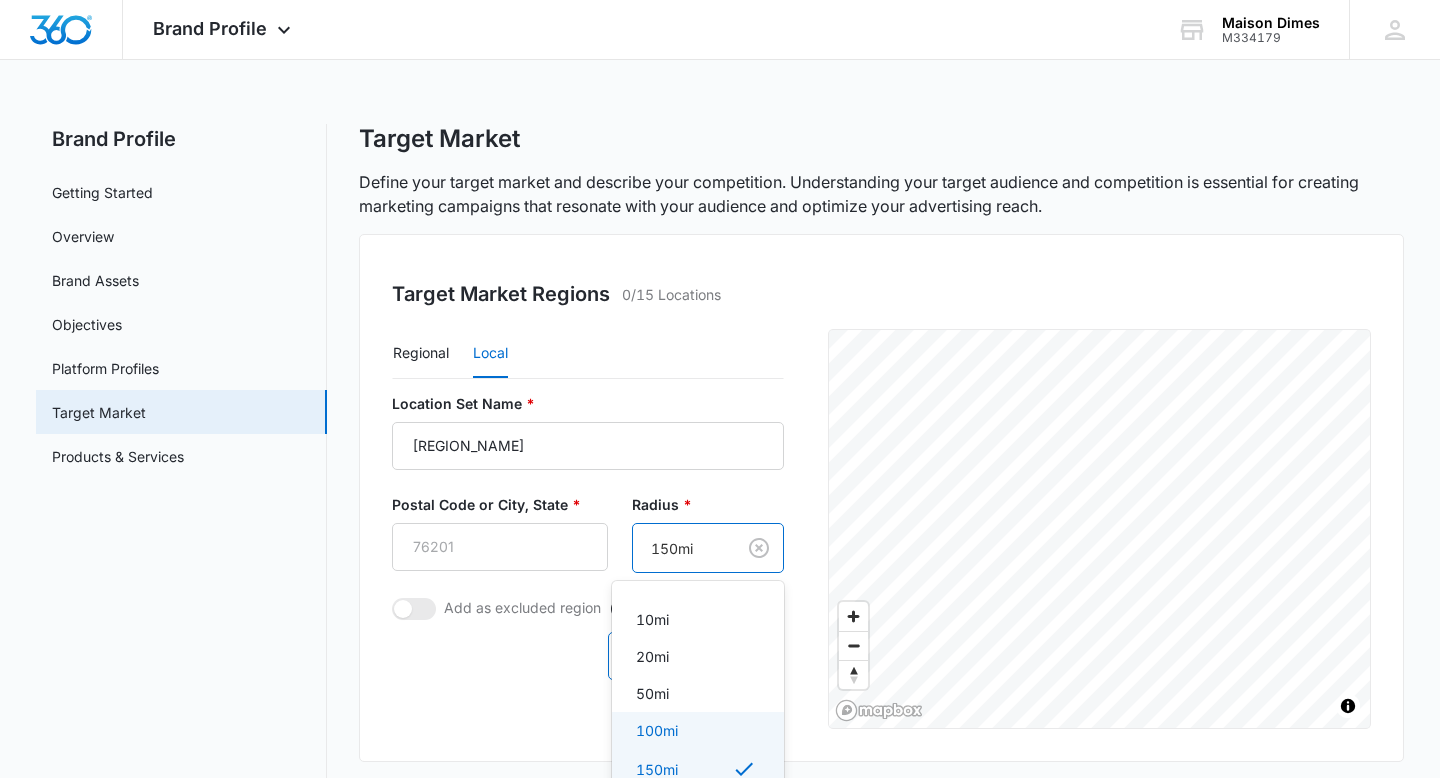 click at bounding box center [720, 389] 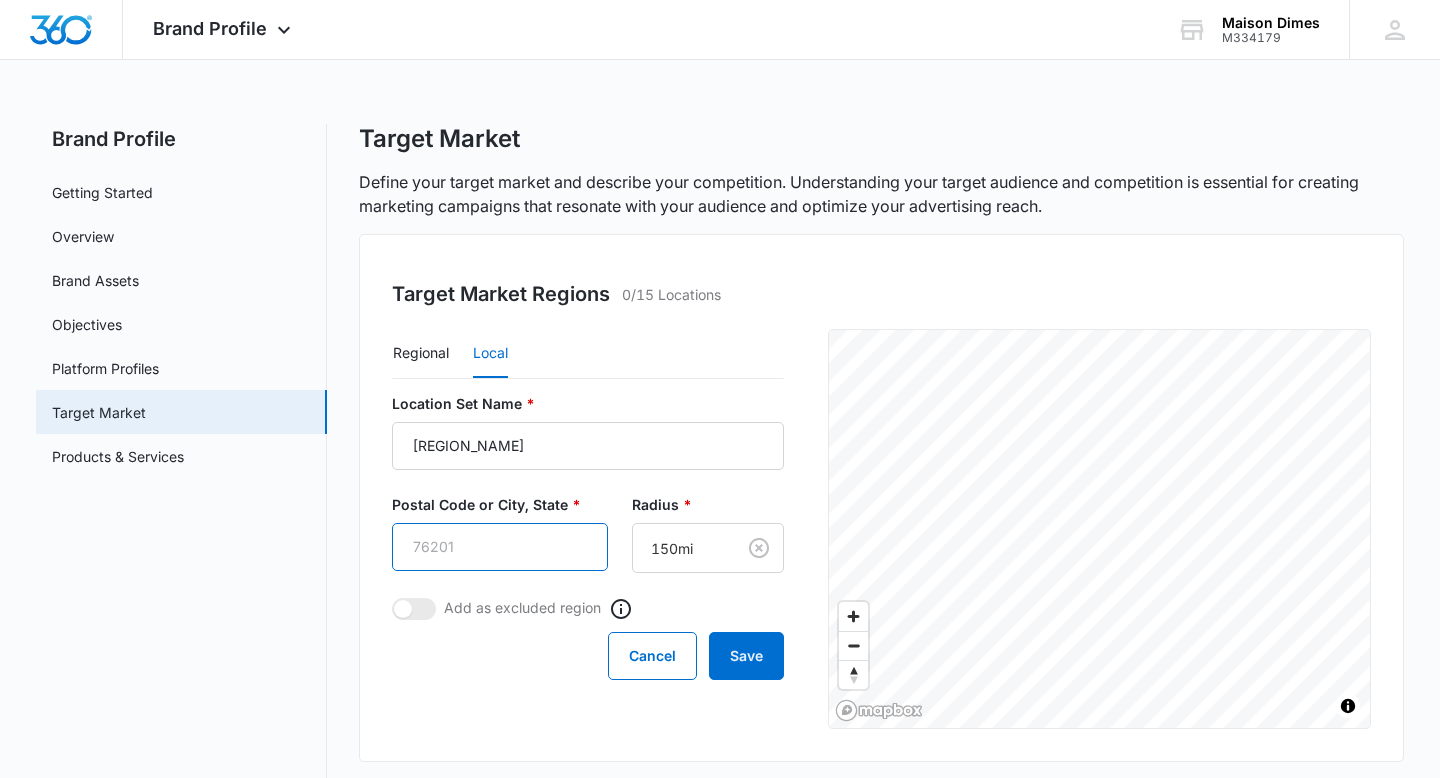 click on "Postal Code or City, State *" at bounding box center (500, 547) 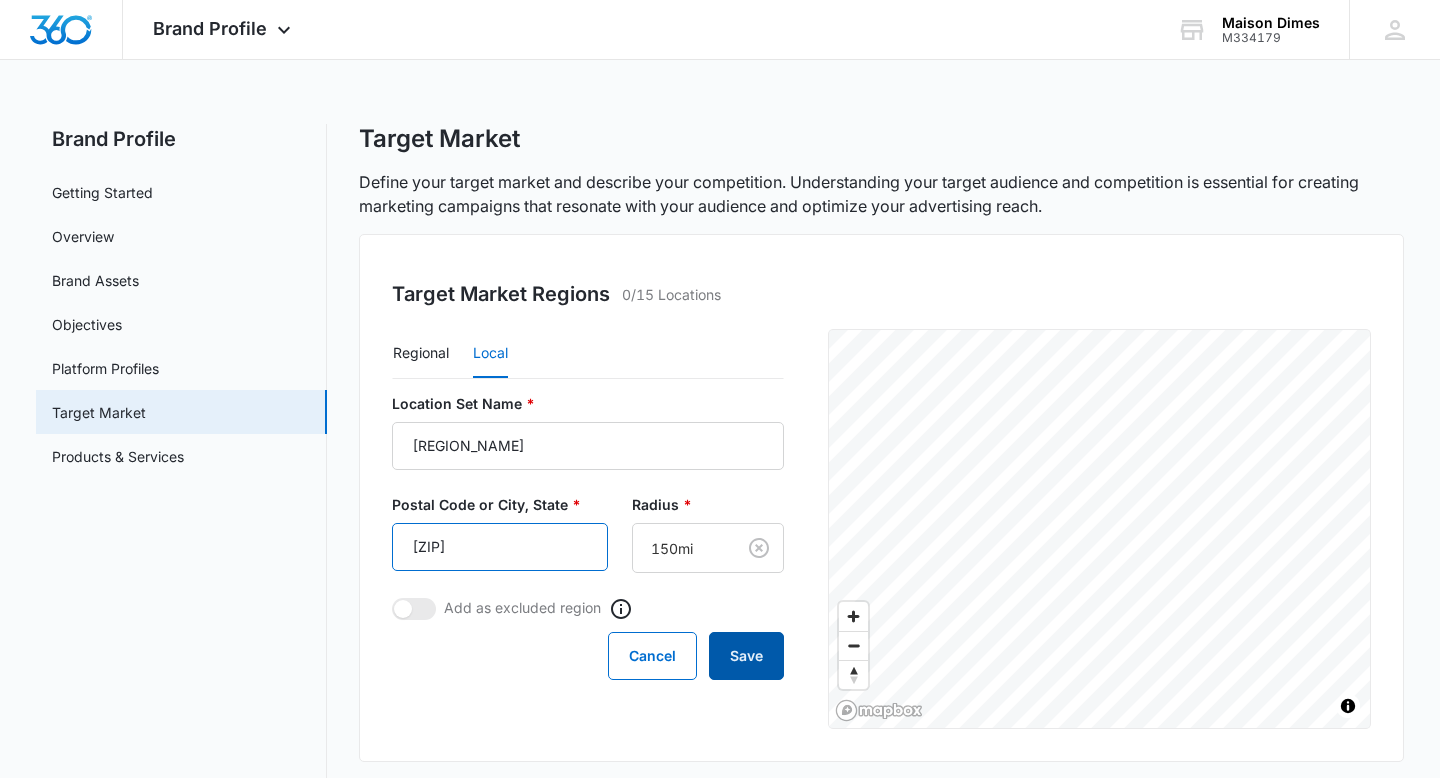 type on "[ZIP]" 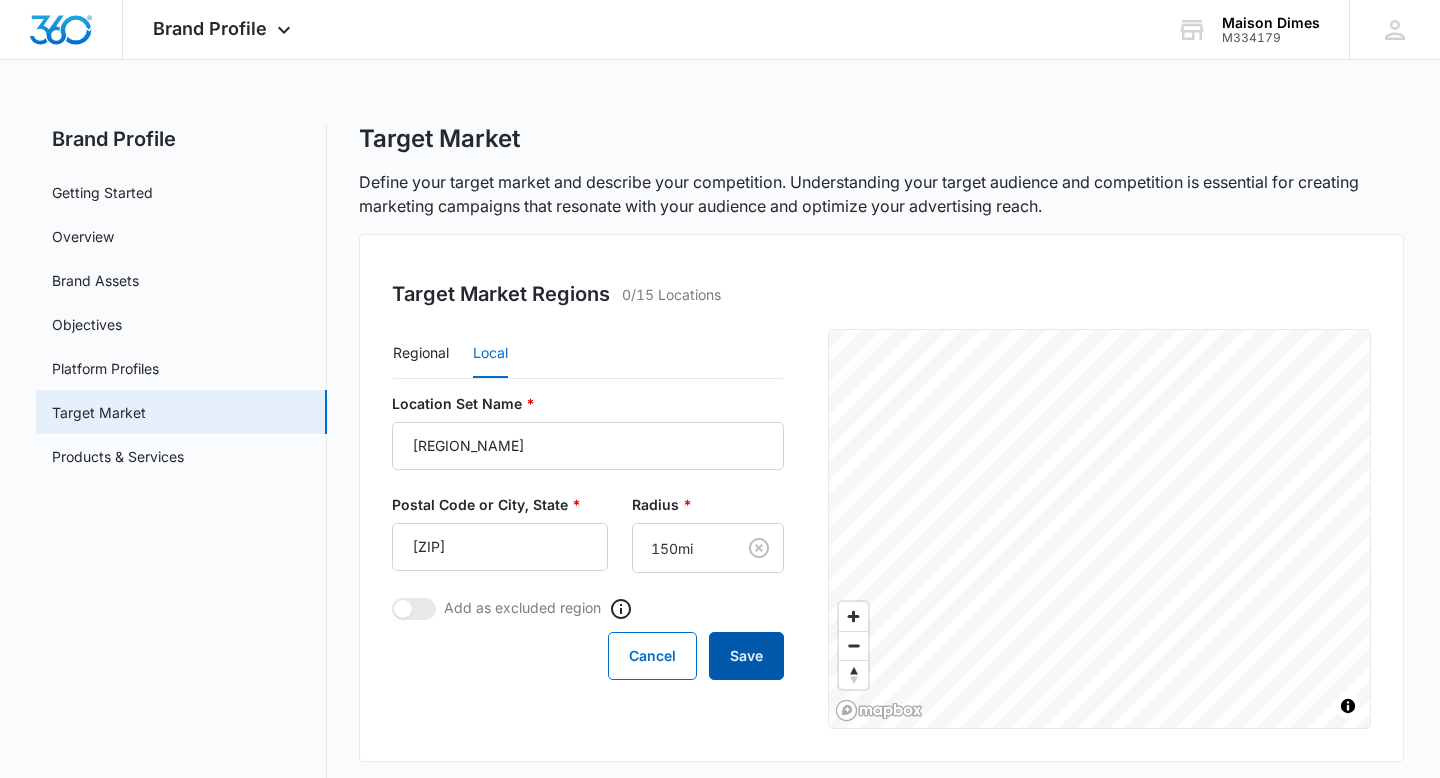click on "Save" at bounding box center [746, 656] 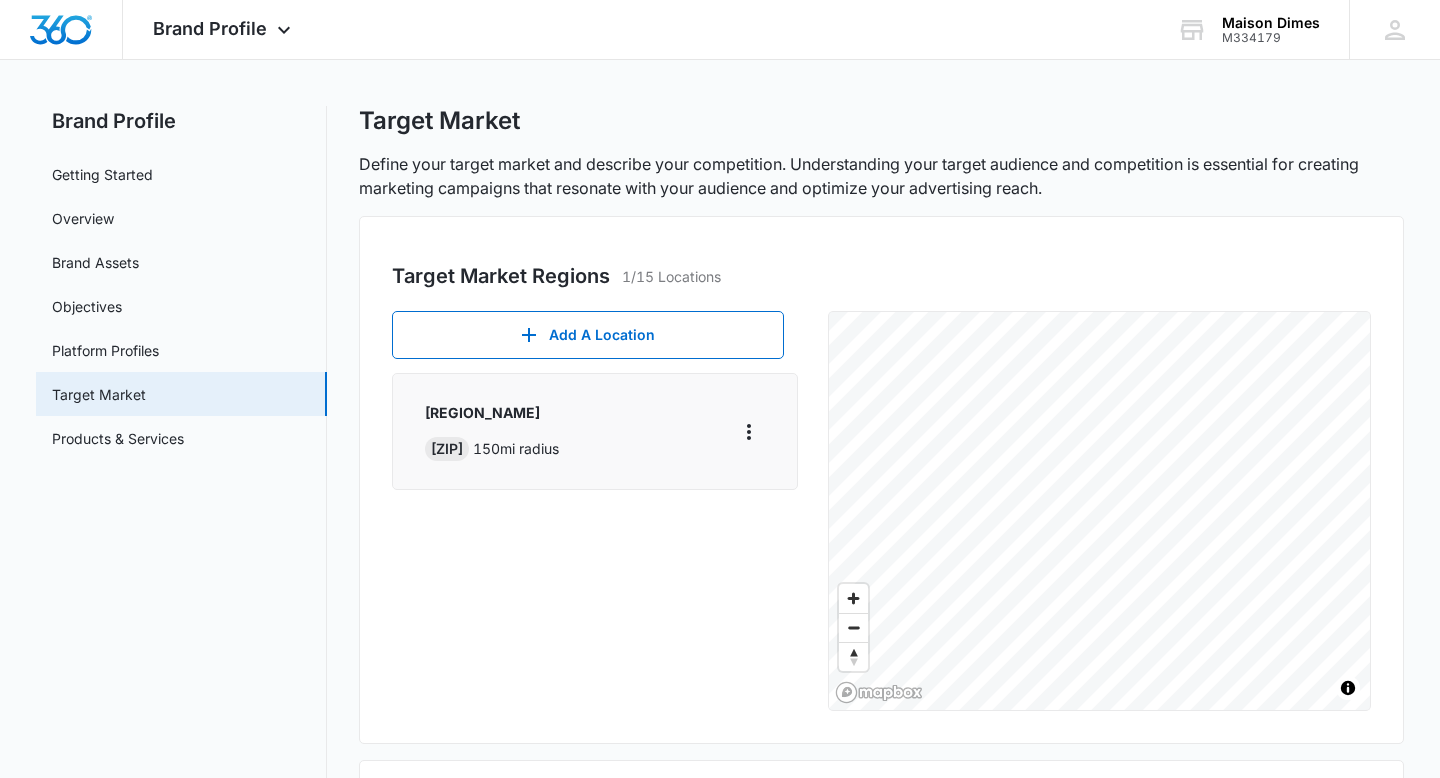 scroll, scrollTop: 0, scrollLeft: 0, axis: both 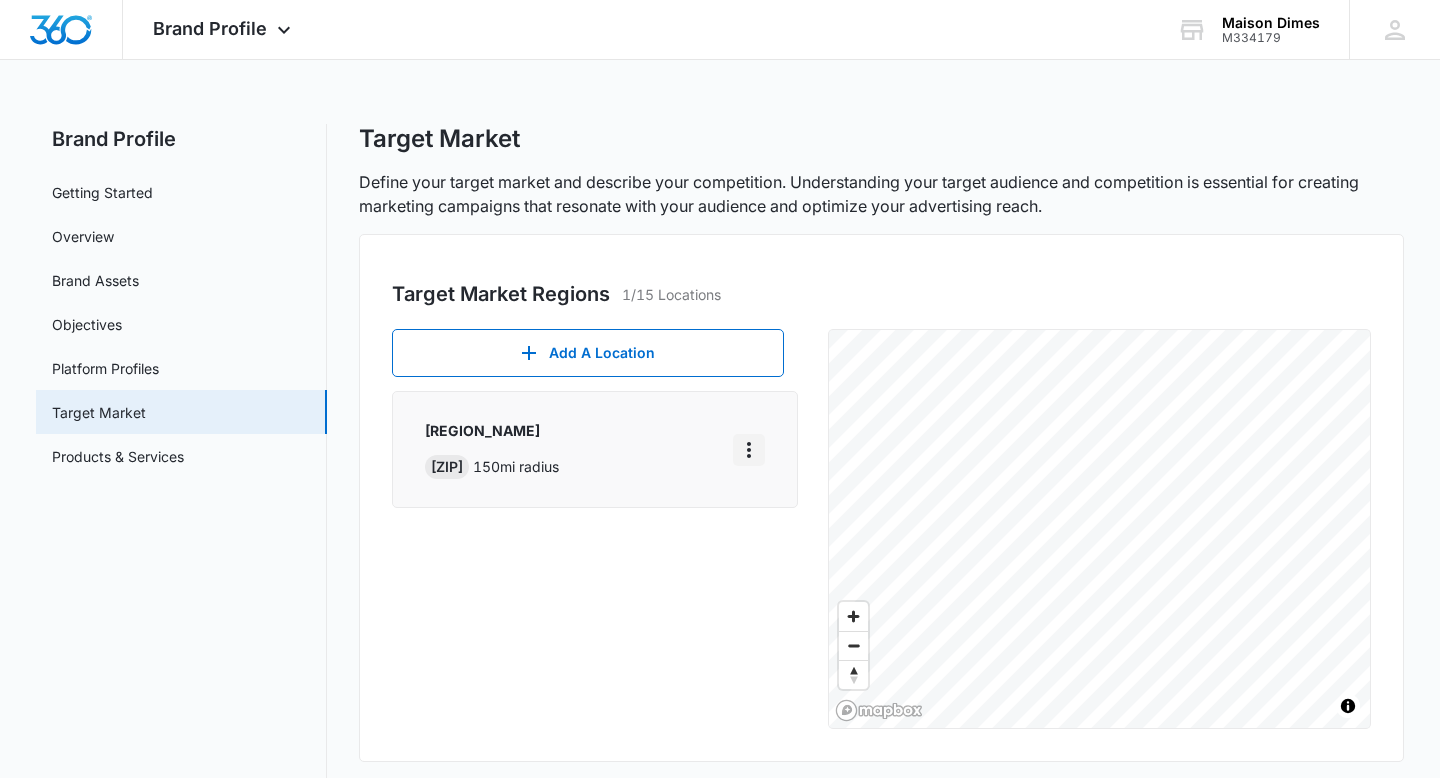 click 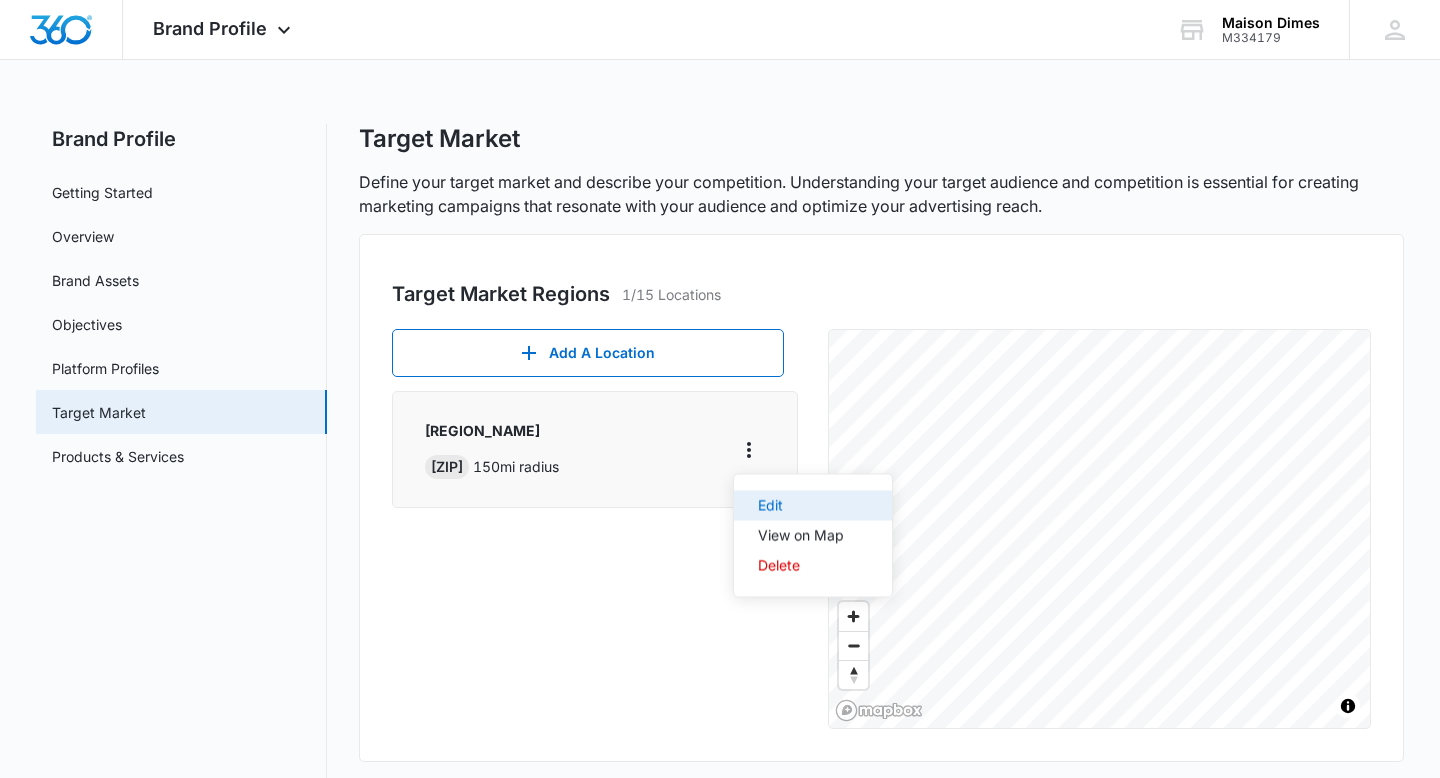 click on "Edit" at bounding box center (801, 506) 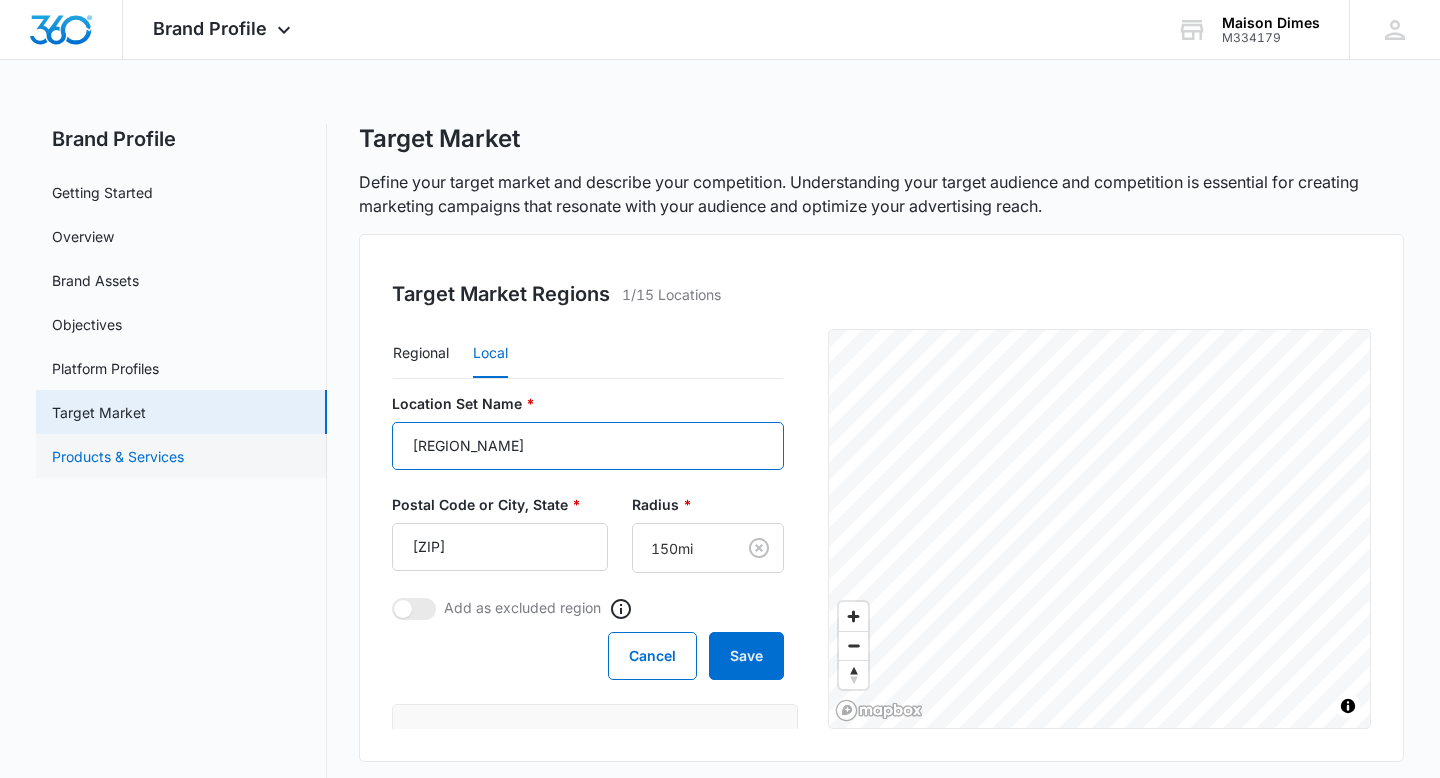 drag, startPoint x: 613, startPoint y: 442, endPoint x: 295, endPoint y: 437, distance: 318.0393 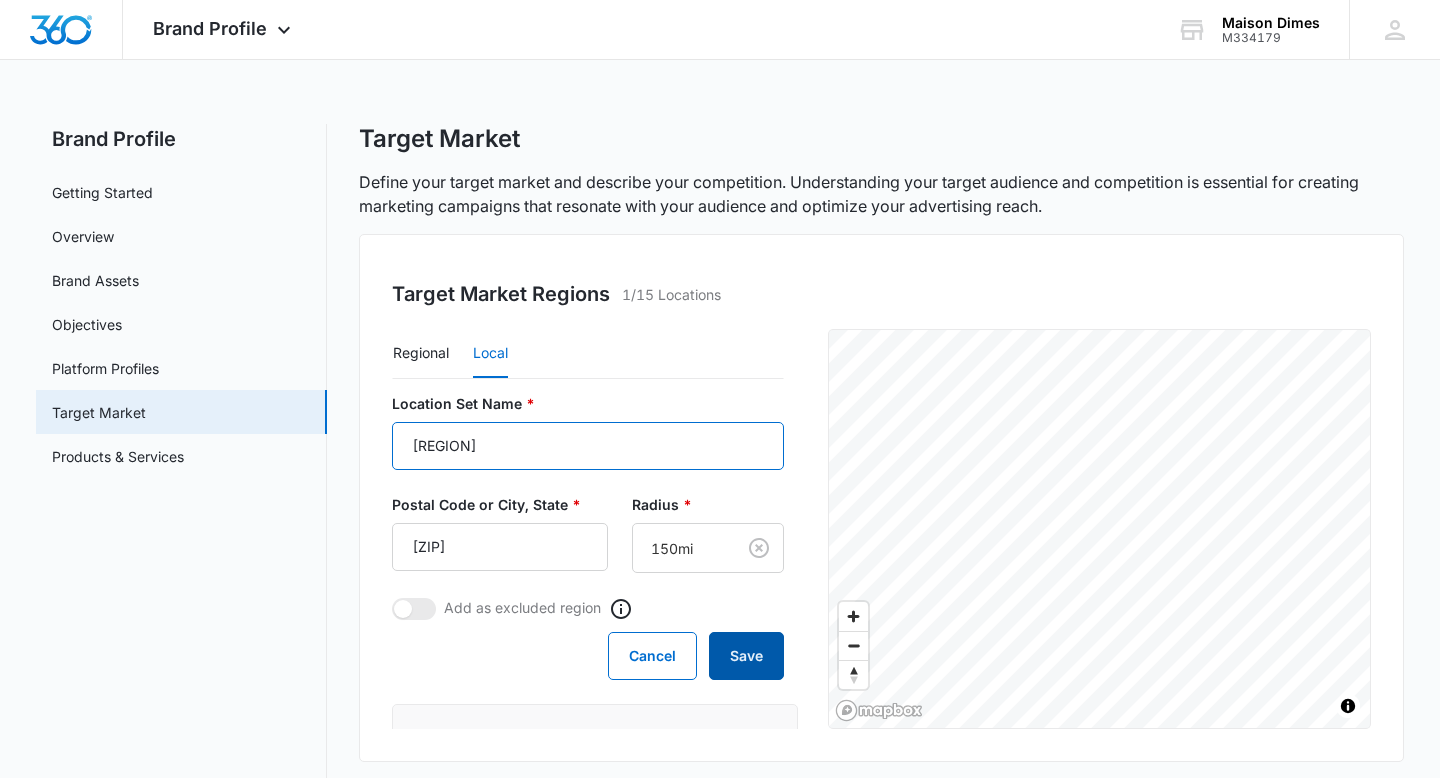 type on "[REGION]" 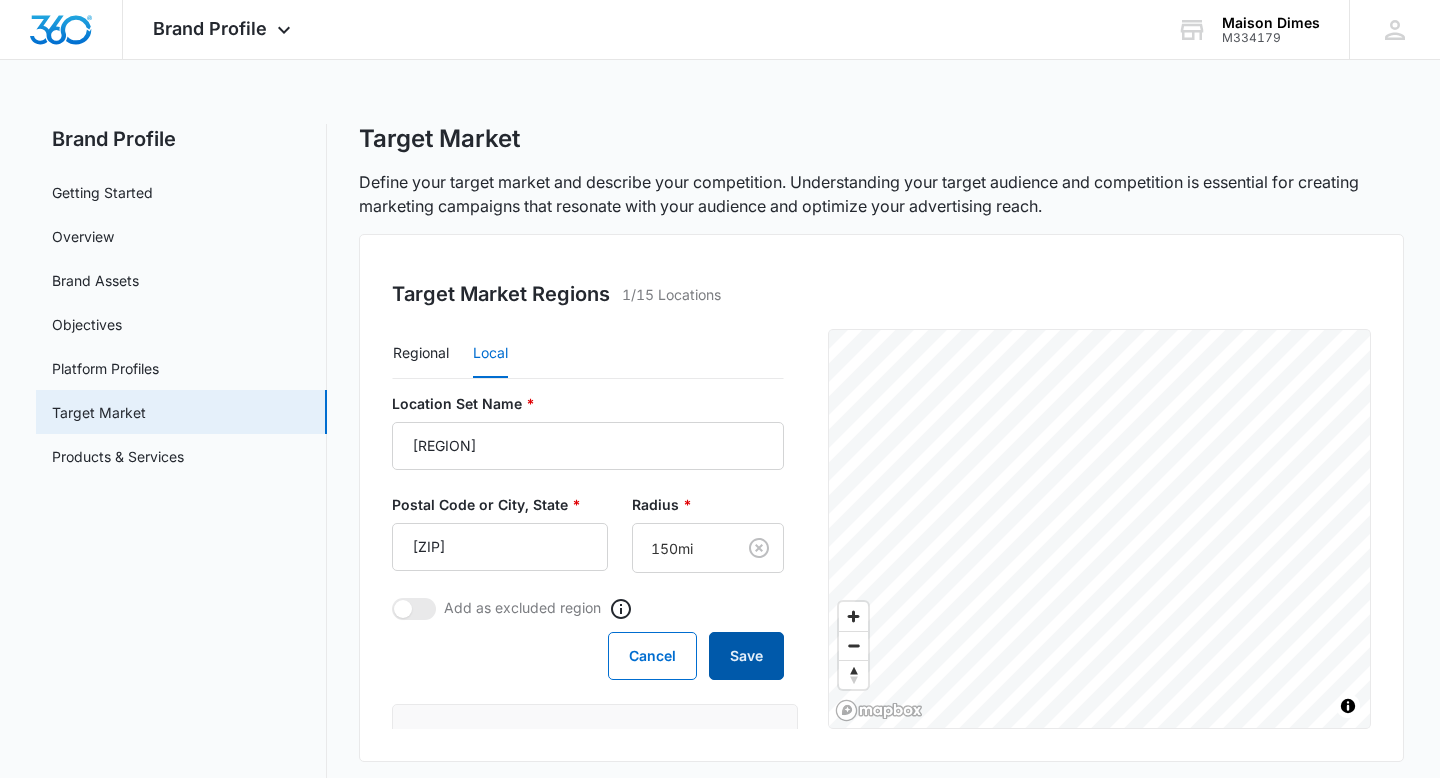 click on "Save" at bounding box center [746, 656] 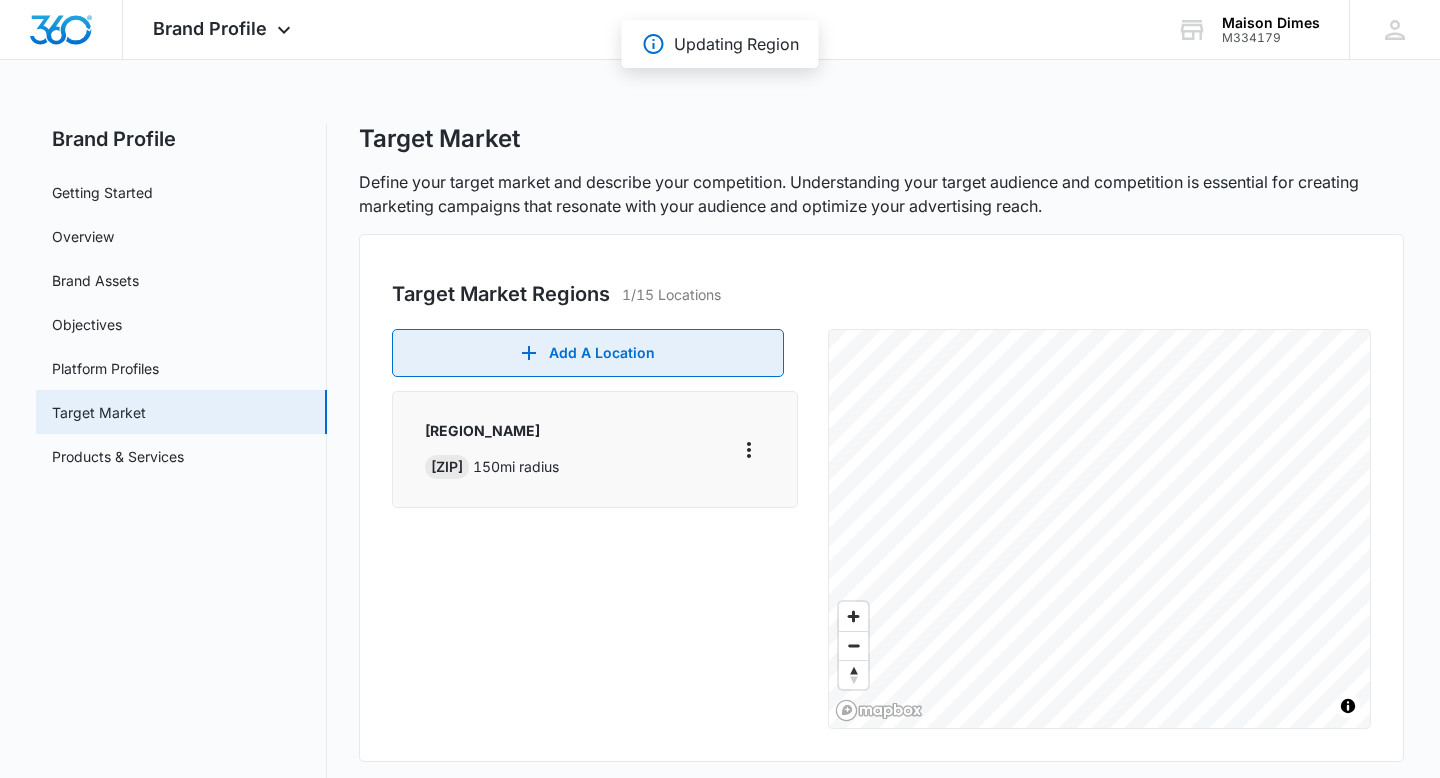 click on "Add A Location" at bounding box center (588, 353) 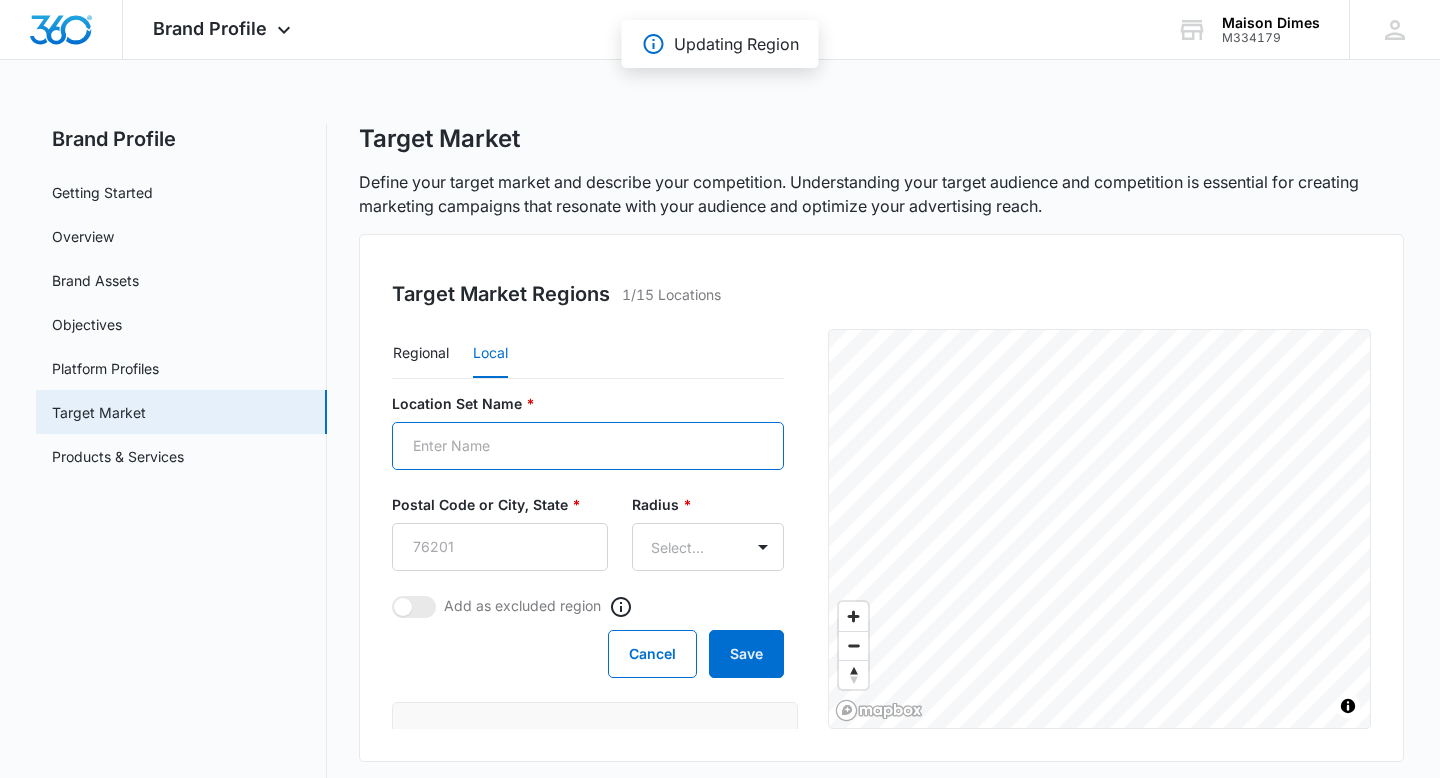 click on "Location Set Name *" at bounding box center [588, 446] 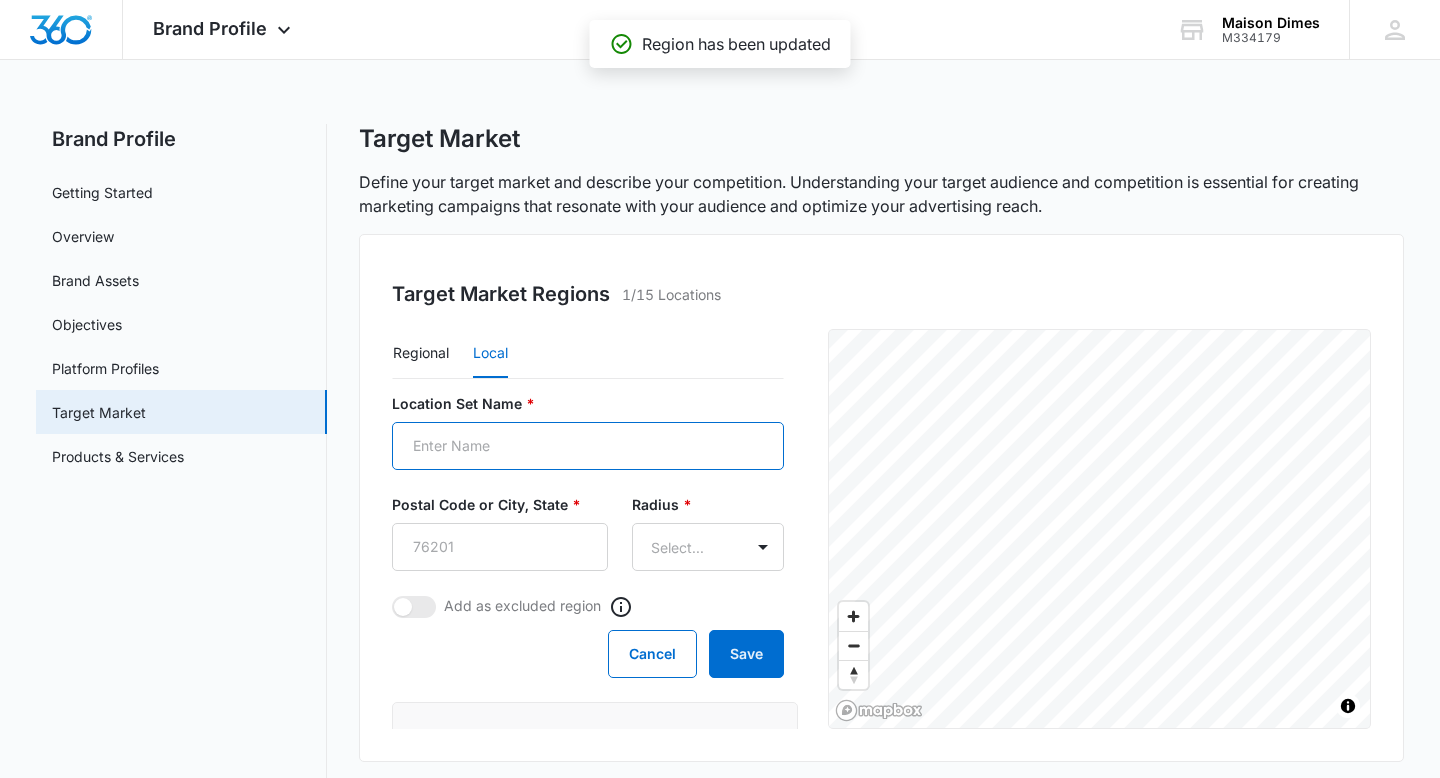 type on "o" 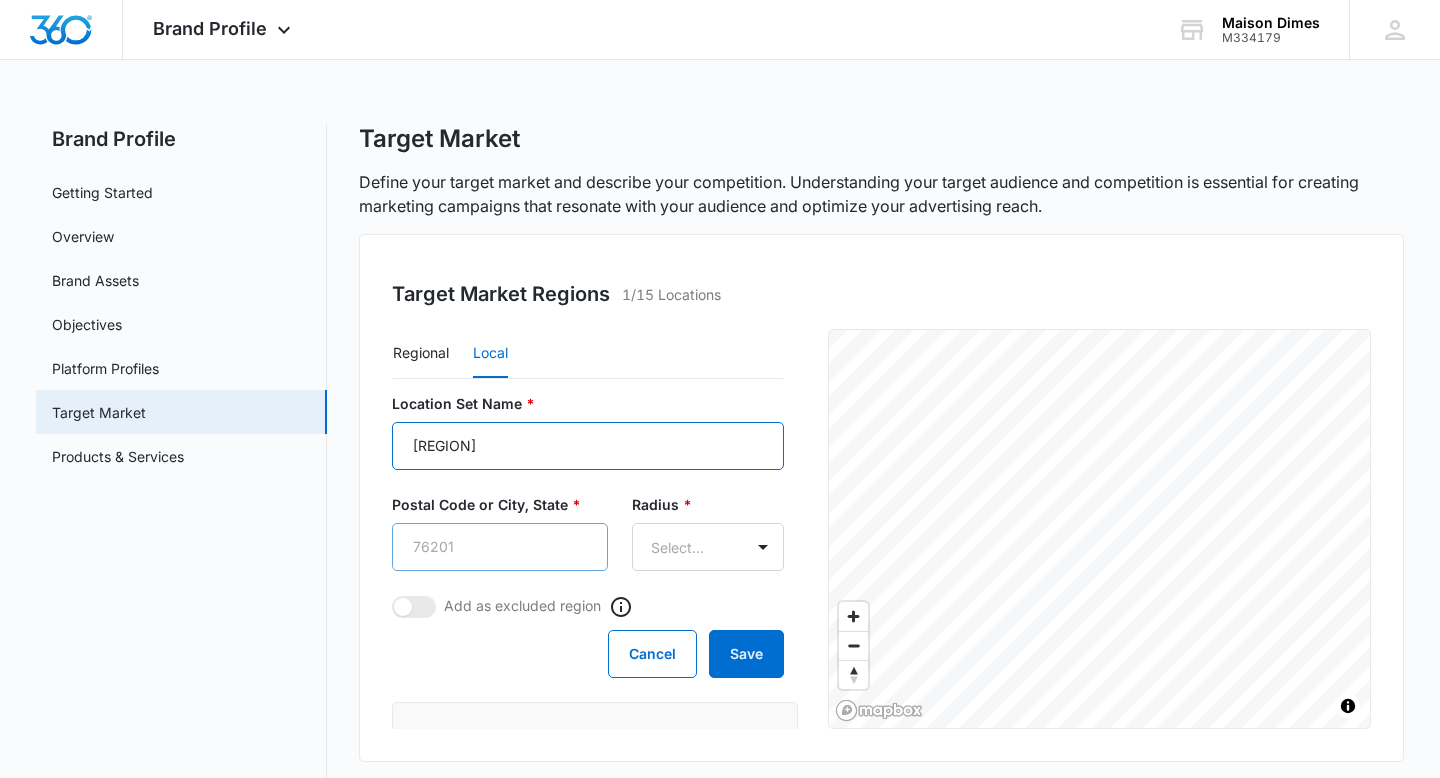 type on "[REGION]" 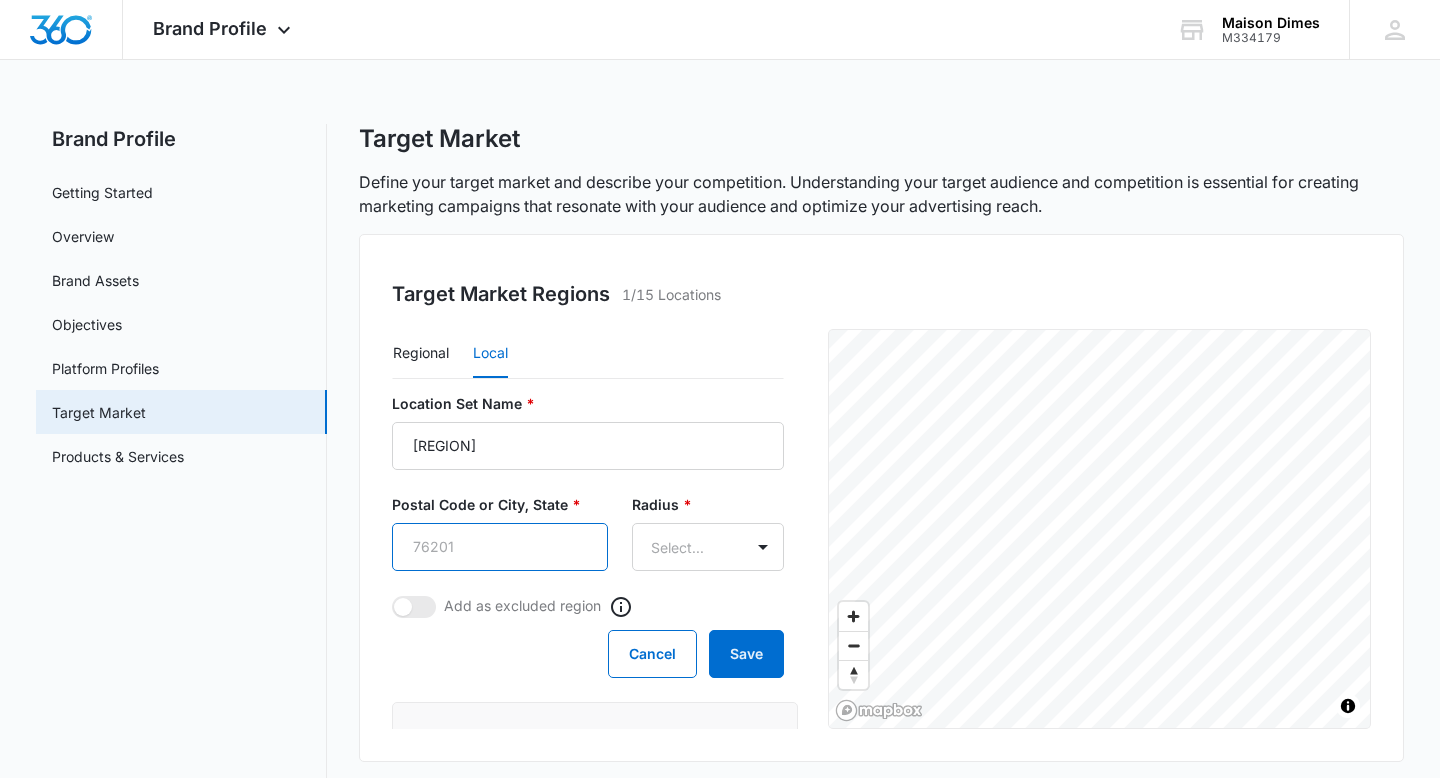 click on "Postal Code or City, State *" at bounding box center (500, 547) 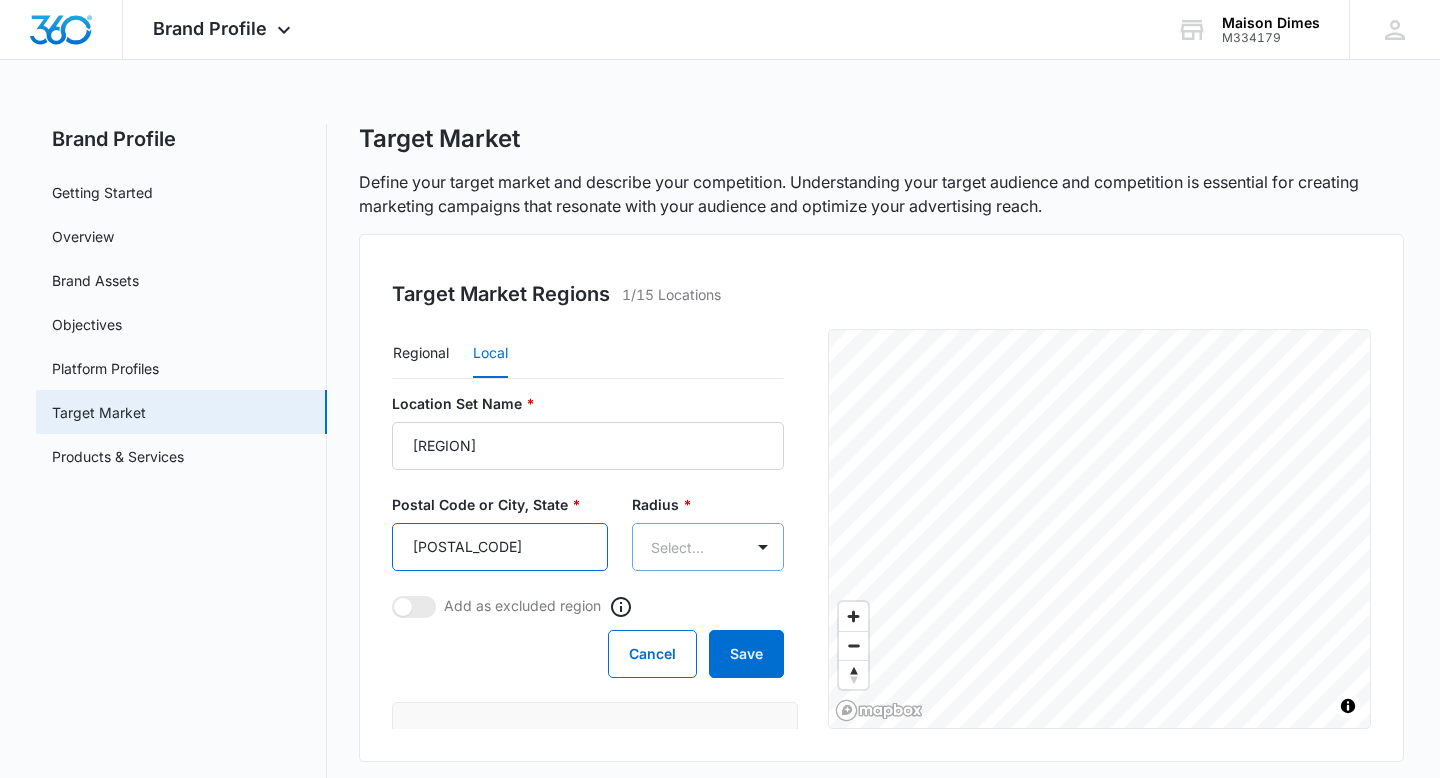 type on "[POSTAL_CODE]" 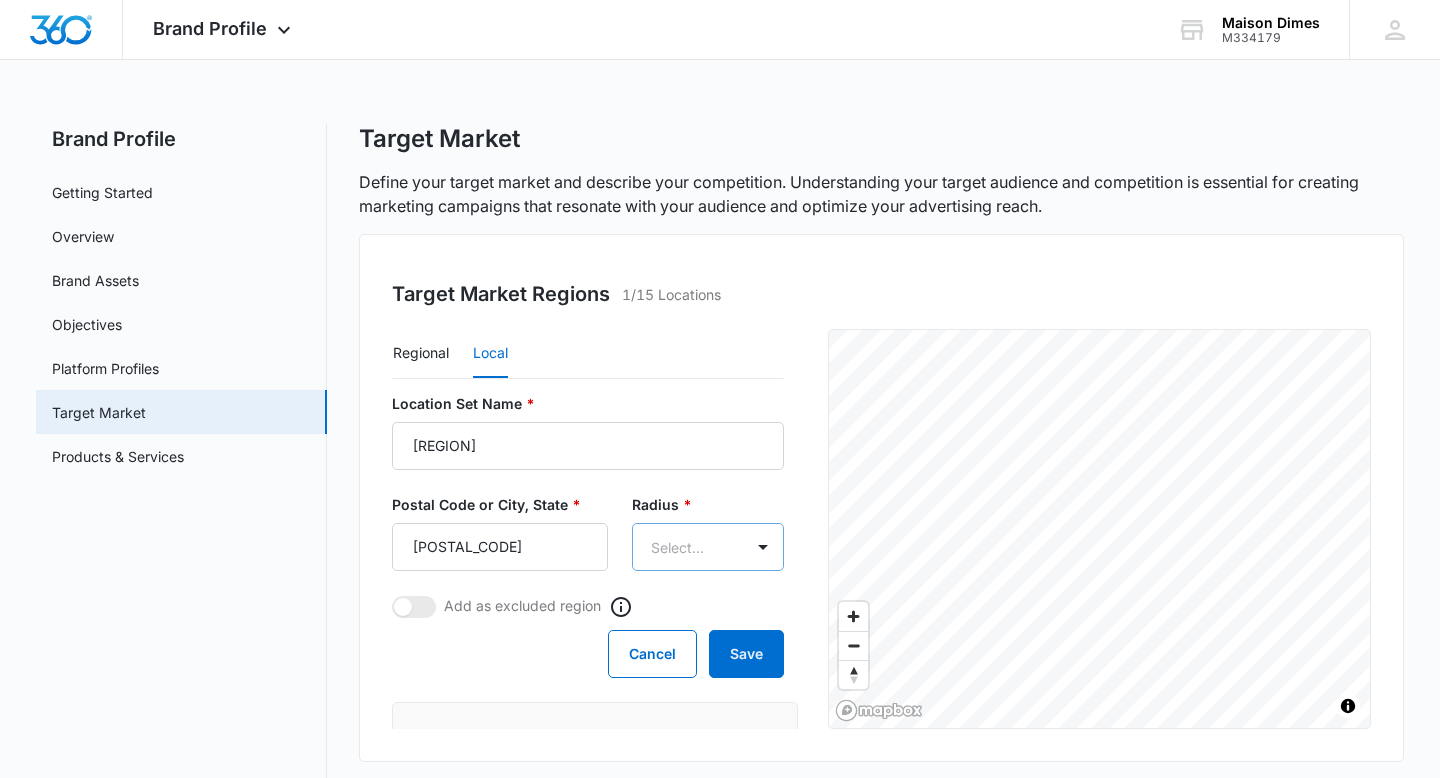 click on "Brand Profile Apps Reputation Forms CRM Email Social Payments POS Content Ads Intelligence Files Brand Settings Maison Dimes M334179 Your Accounts View All MT [FIRST] [LAST] [EMAIL] My Profile Notifications Support Logout Terms & Conditions   •   Privacy Policy Brand Profile Getting Started Overview Brand Assets Objectives Platform Profiles Target Market Products & Services Target Market Define your target market and describe your competition. Understanding your target audience and competition is essential for creating marketing campaigns that resonate with your audience and optimize your advertising reach. Target Market Regions 1/15 Locations Regional Local Location Set Name * [REGION_NAME] Postal Code or City, State * [POSTAL_CODE] Radius * Select... Add as excluded region Cancel Save [REGION_NAME] [POSTAL_CODE] 150 mi radius © Mapbox   © OpenStreetMap   Improve this map Target Customers 0/15 Customers Add Customer Profile Add Competitor 0/15 Competitors Add Competitor" at bounding box center (720, 631) 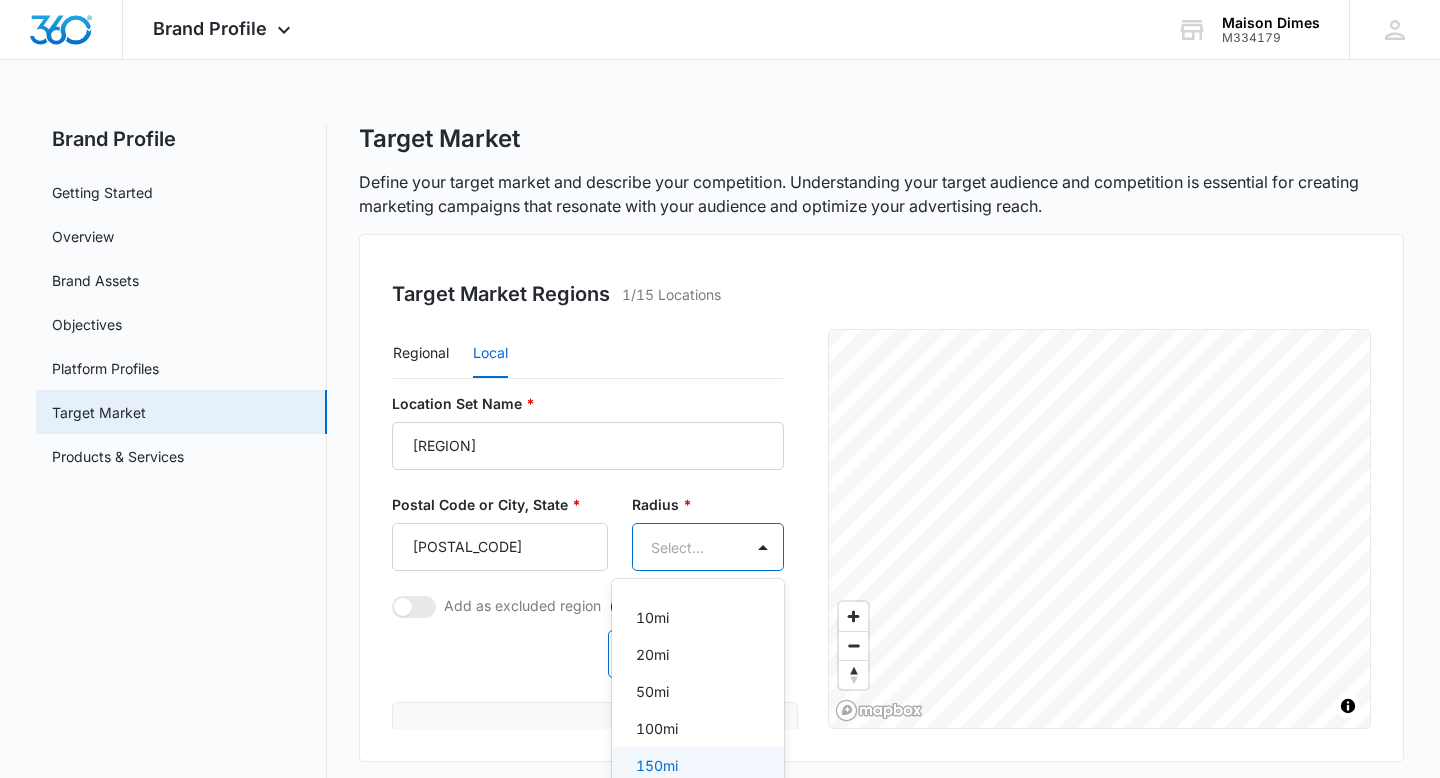 click on "150mi" at bounding box center [696, 765] 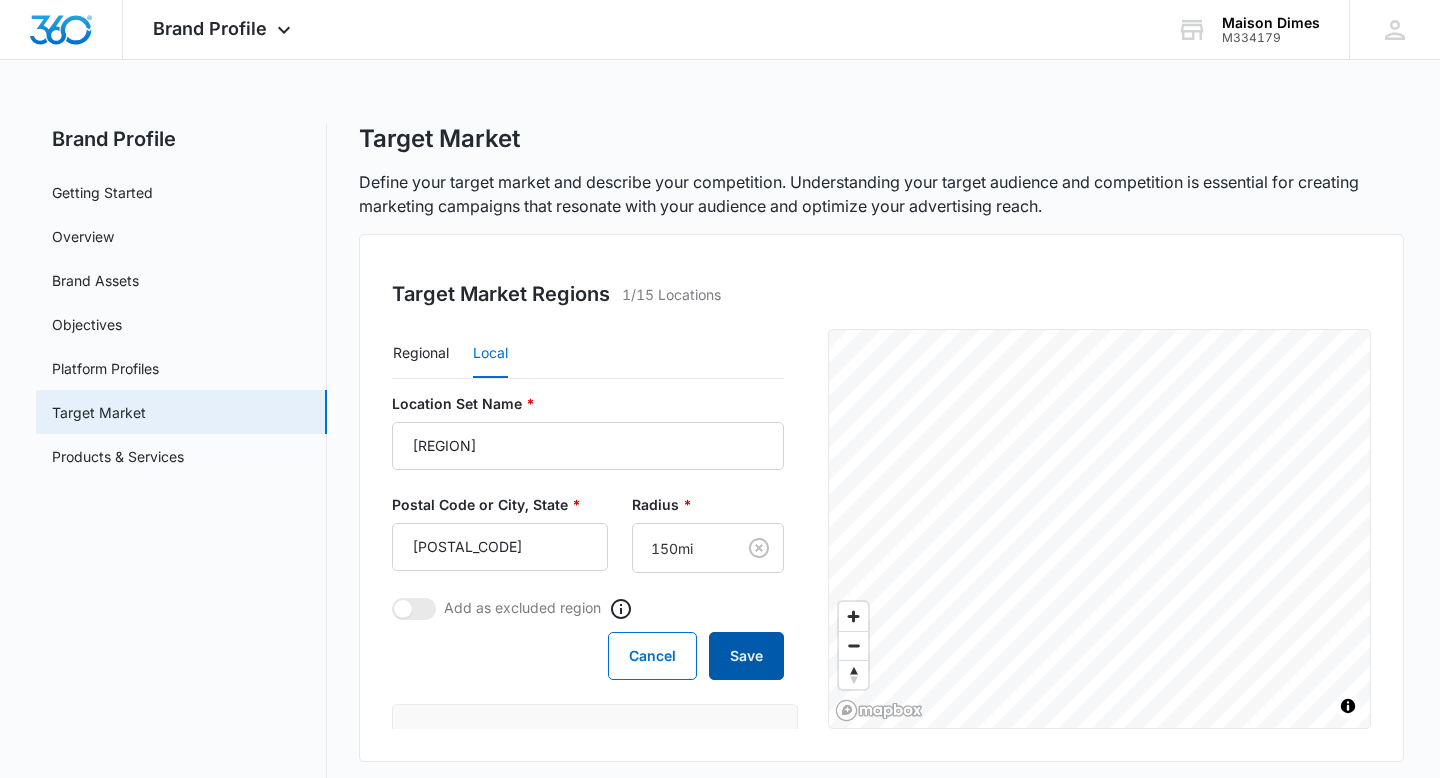 click on "Save" at bounding box center (746, 656) 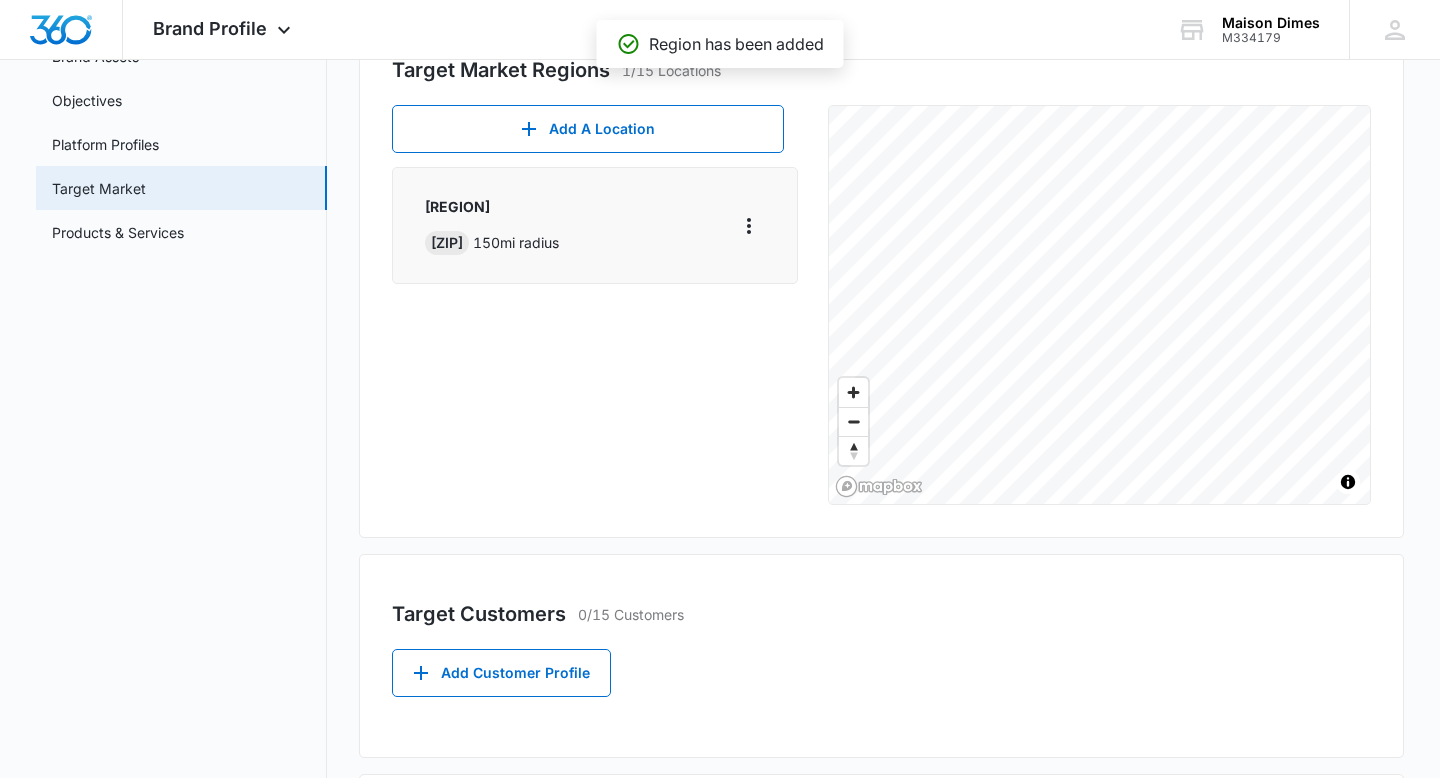 scroll, scrollTop: 222, scrollLeft: 0, axis: vertical 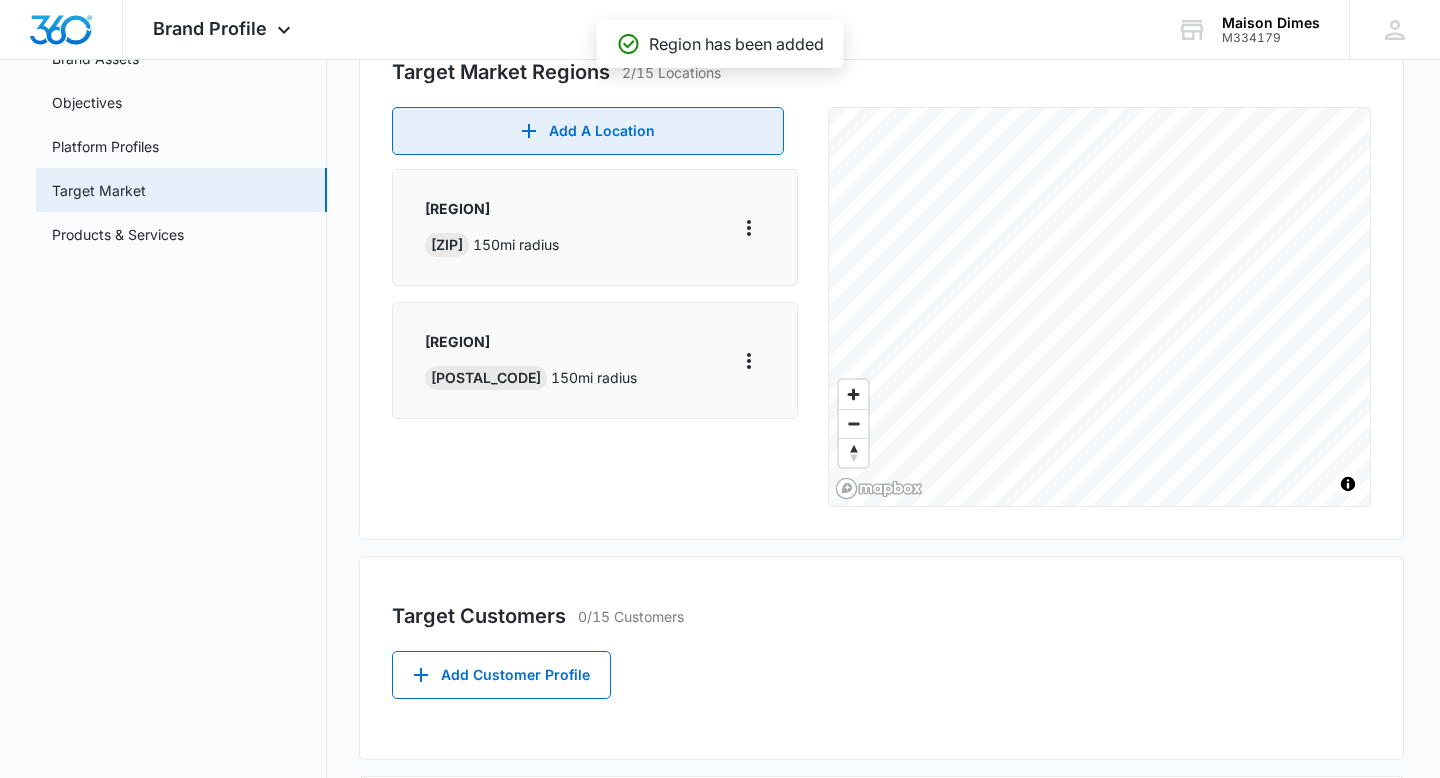 click on "Add A Location" at bounding box center [588, 131] 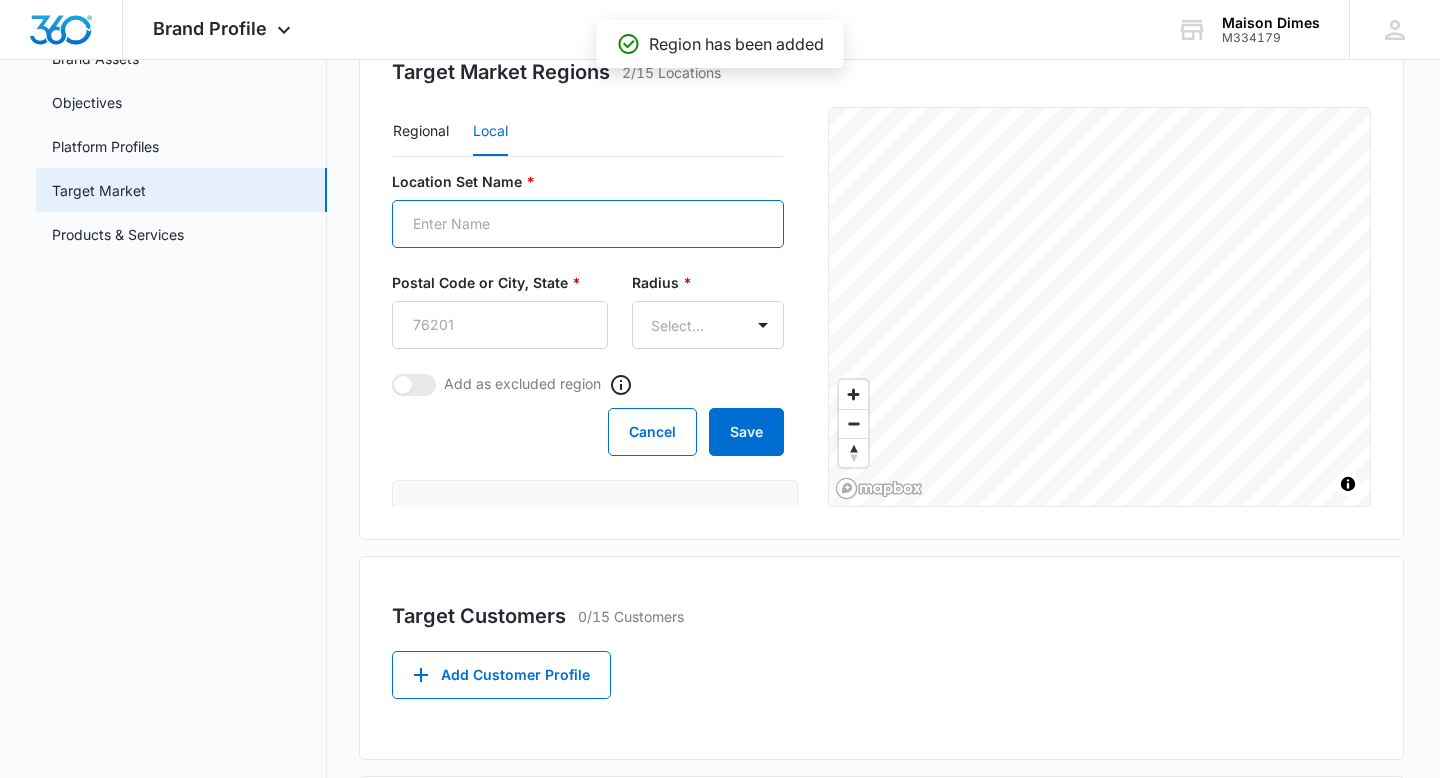 click on "Location Set Name *" at bounding box center (588, 224) 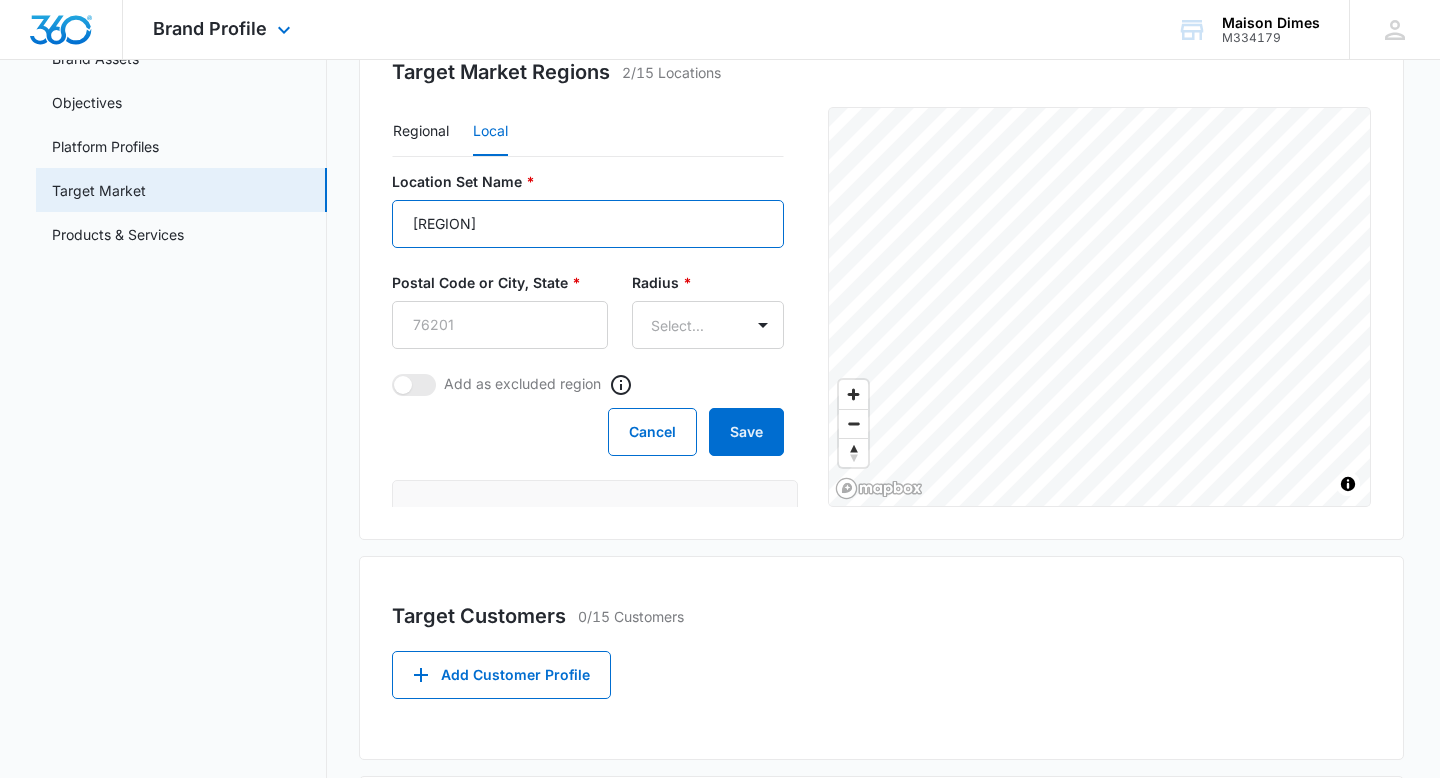 type on "[REGION]" 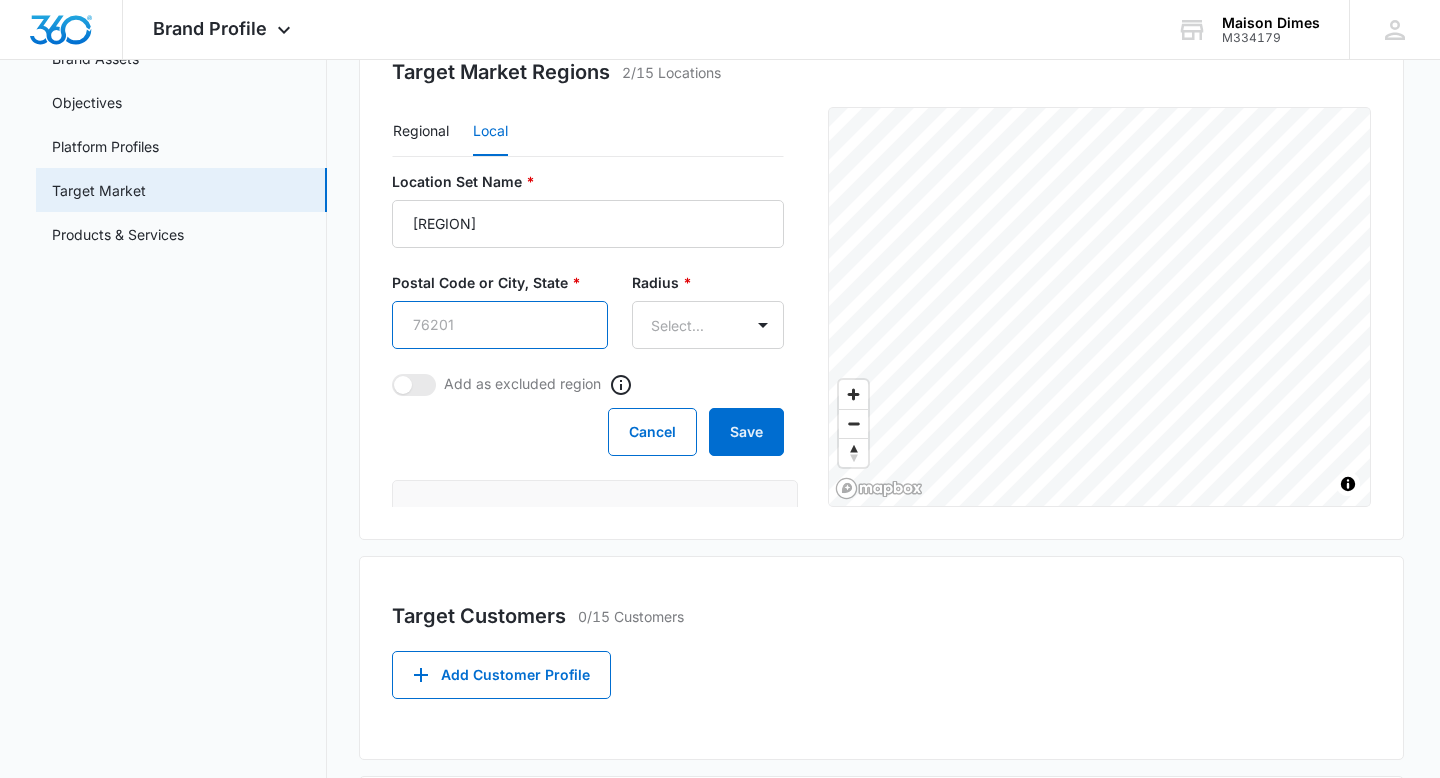 click on "Postal Code or City, State *" at bounding box center (500, 325) 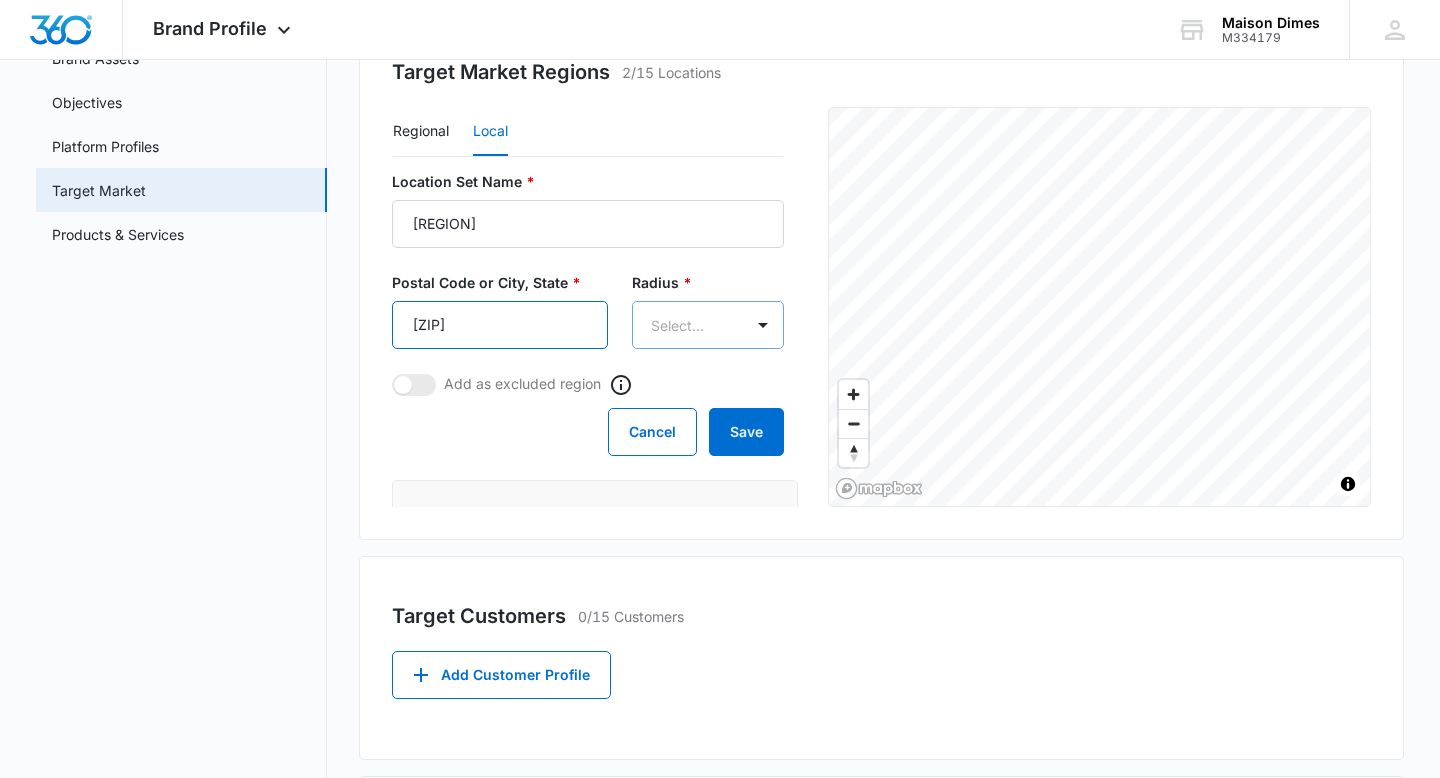 type on "[ZIP]" 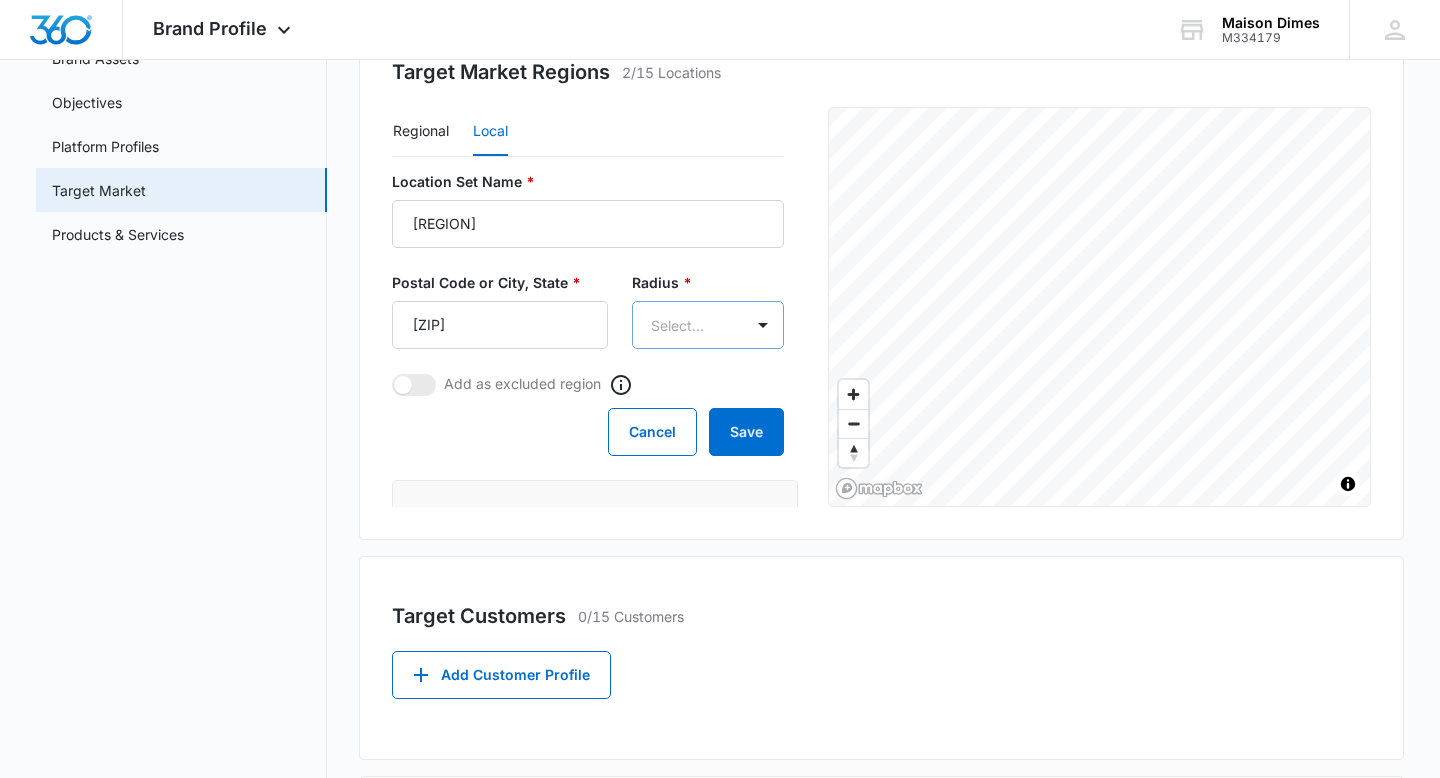 scroll, scrollTop: 0, scrollLeft: 0, axis: both 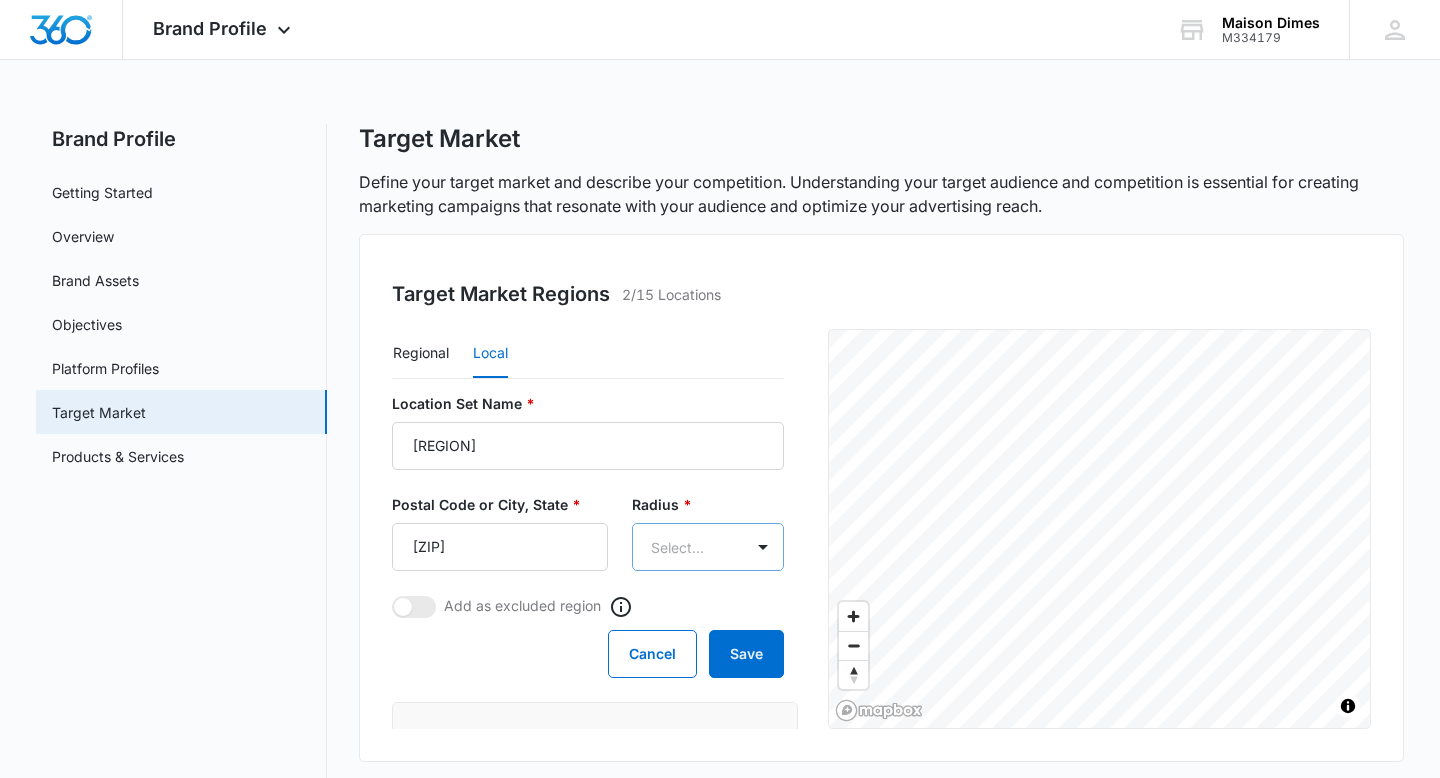 click on "Brand Profile Apps Reputation Forms CRM Email Social Payments POS Content Ads Intelligence Files Brand Settings Maison Dimes M334179 Your Accounts View All MT [FIRST] [LAST] [EMAIL] My Profile Notifications Support Logout Terms & Conditions   •   Privacy Policy Brand Profile Getting Started Overview Brand Assets Objectives Platform Profiles Target Market Products & Services Target Market Define your target market and describe your competition. Understanding your target audience and competition is essential for creating marketing campaigns that resonate with your audience and optimize your advertising reach. Target Market Regions 2/15 Locations Regional Local Location Set Name * [REGION_NAME], [CITY], [STATE] Postal Code or City, State * [POSTAL_CODE] Radius * Select... Add as excluded region Cancel Save [REGION_NAME] [POSTAL_CODE] 150 mi radius [REGION_NAME] [POSTAL_CODE] 150 mi radius © Mapbox   © OpenStreetMap   Improve this map Target Customers 0/15 Customers Add Customer Profile Add Competitor 0/15 Competitors Add Competitor" at bounding box center (720, 631) 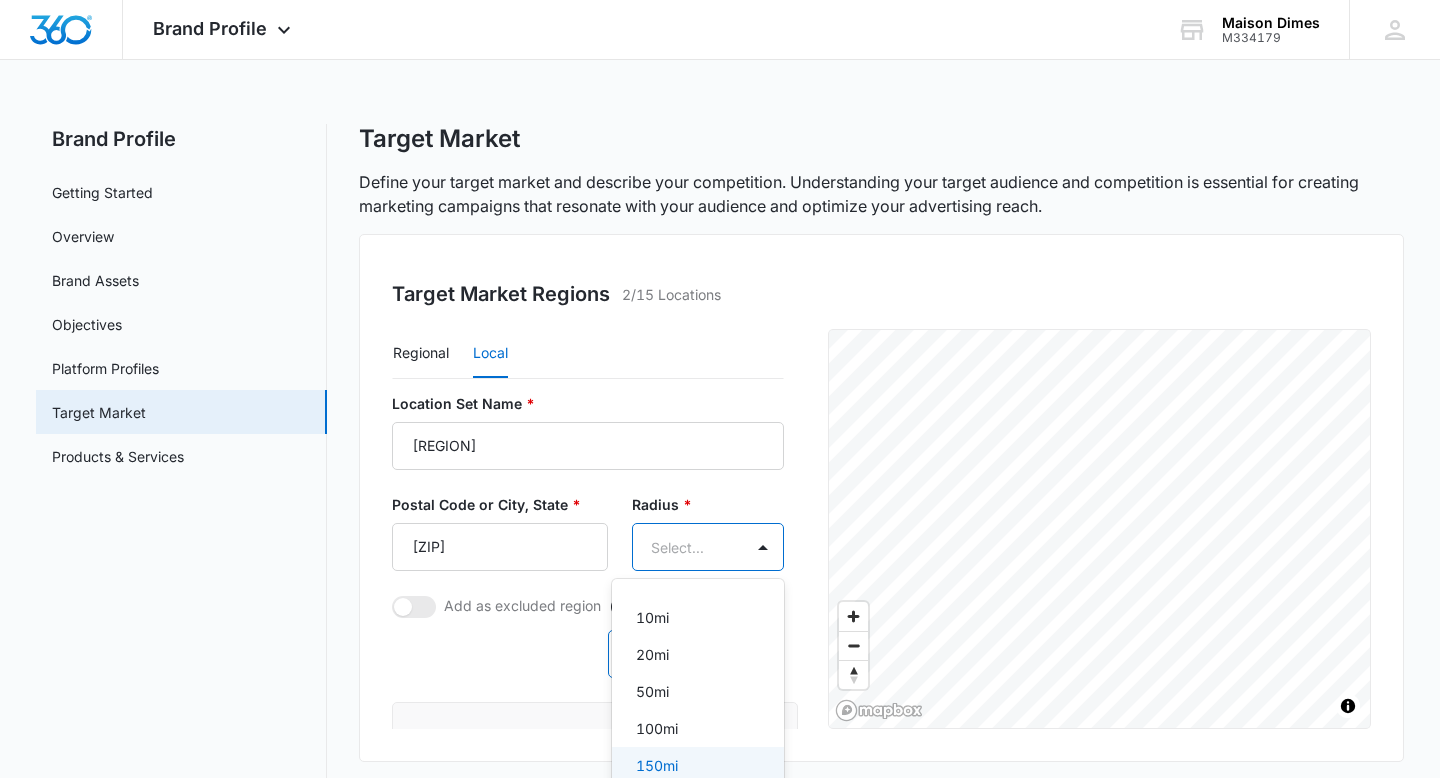 click on "150mi" at bounding box center (696, 765) 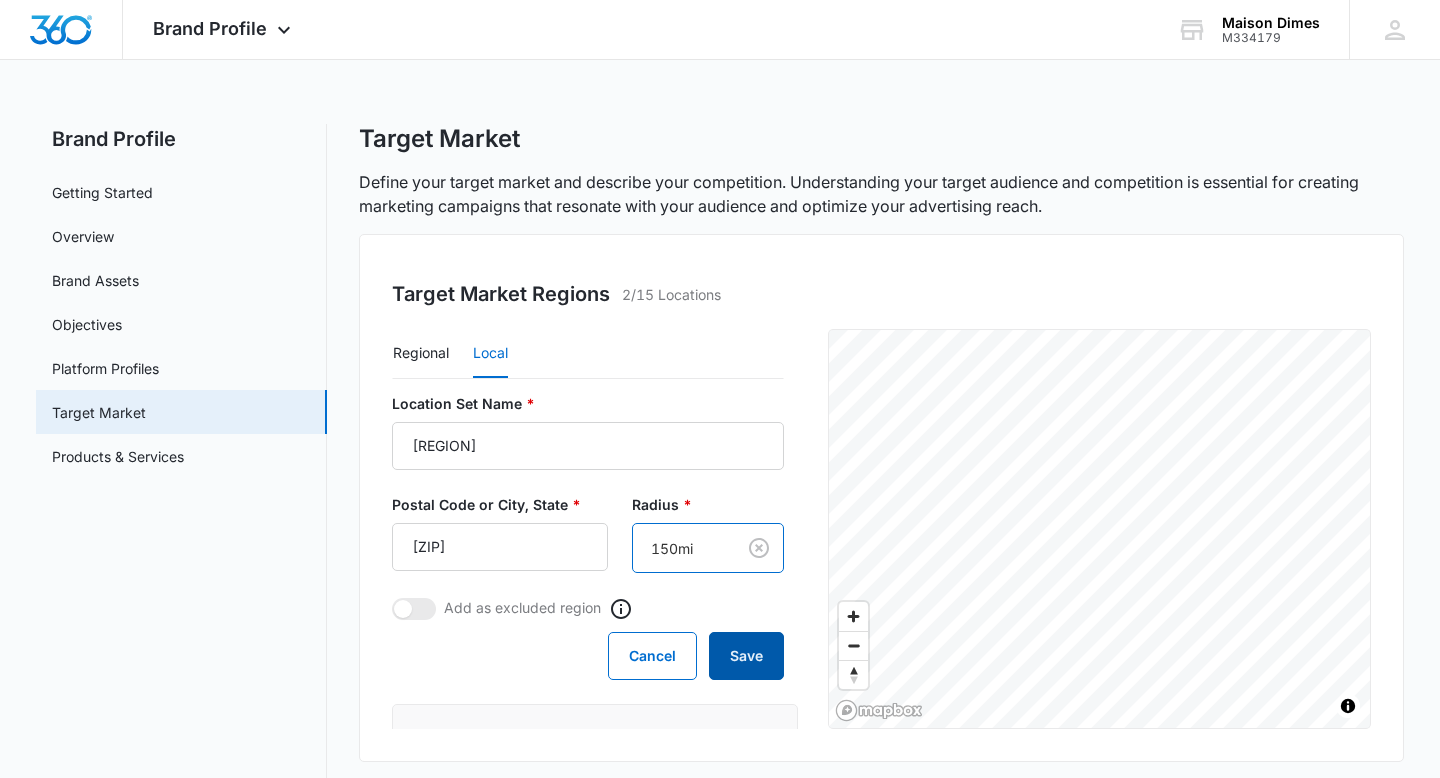 click on "Save" at bounding box center (746, 656) 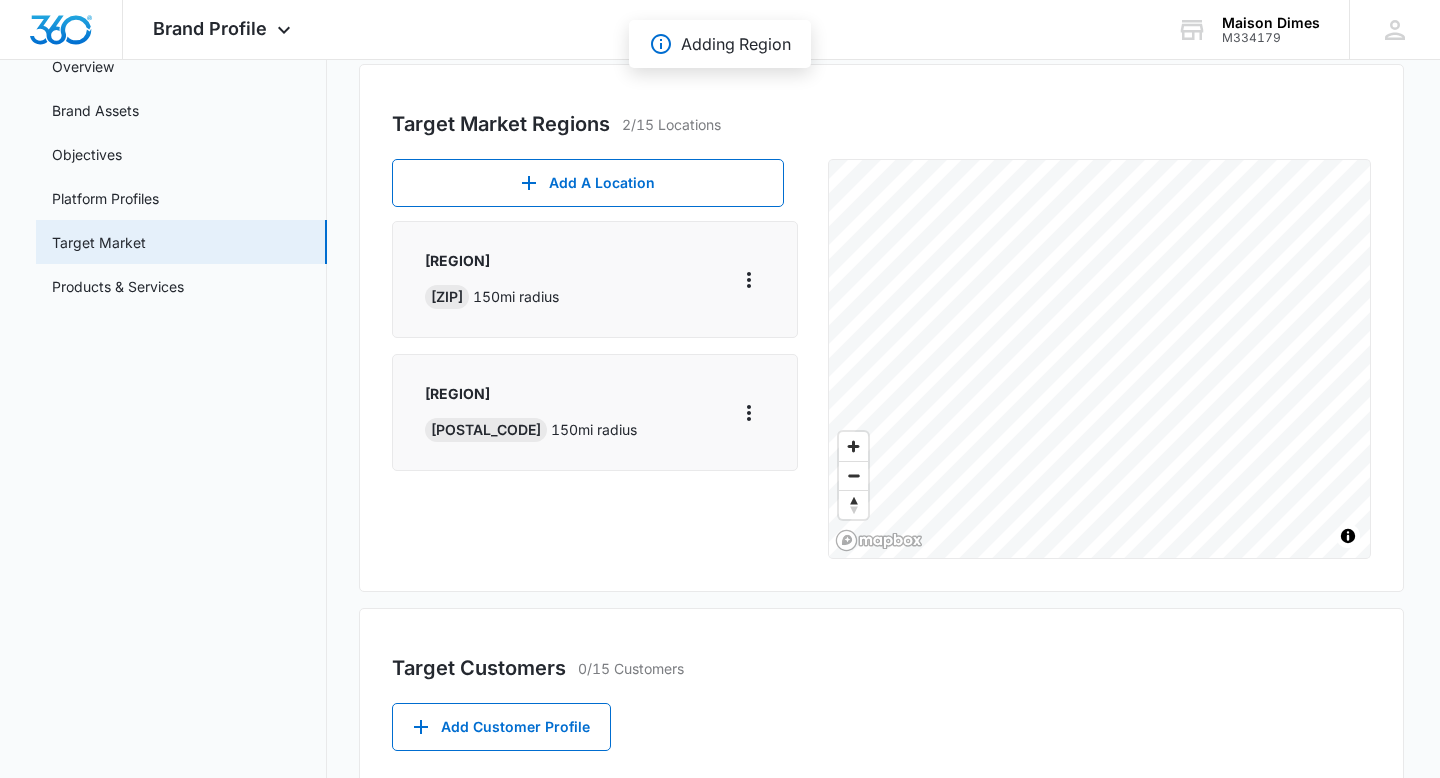scroll, scrollTop: 171, scrollLeft: 0, axis: vertical 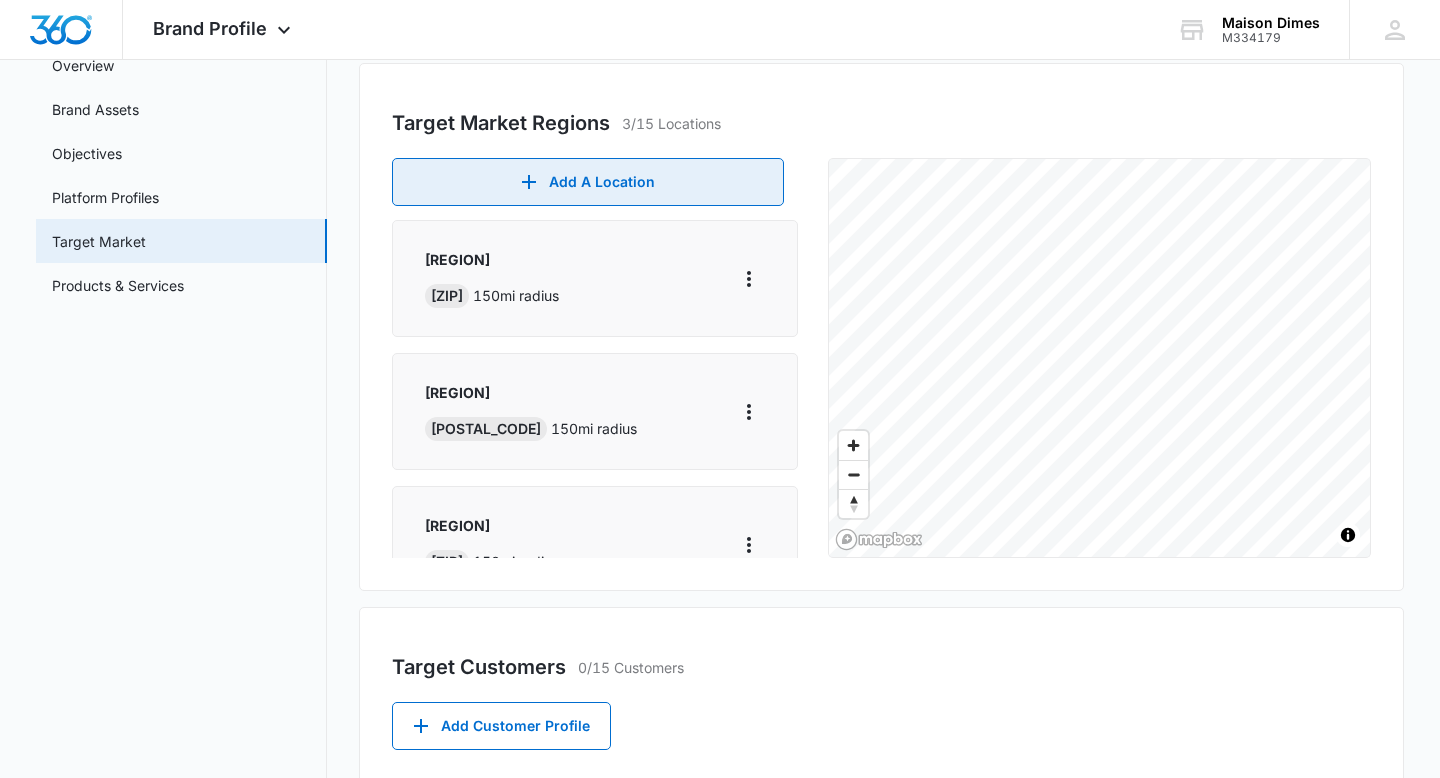 click on "Add A Location" at bounding box center [588, 182] 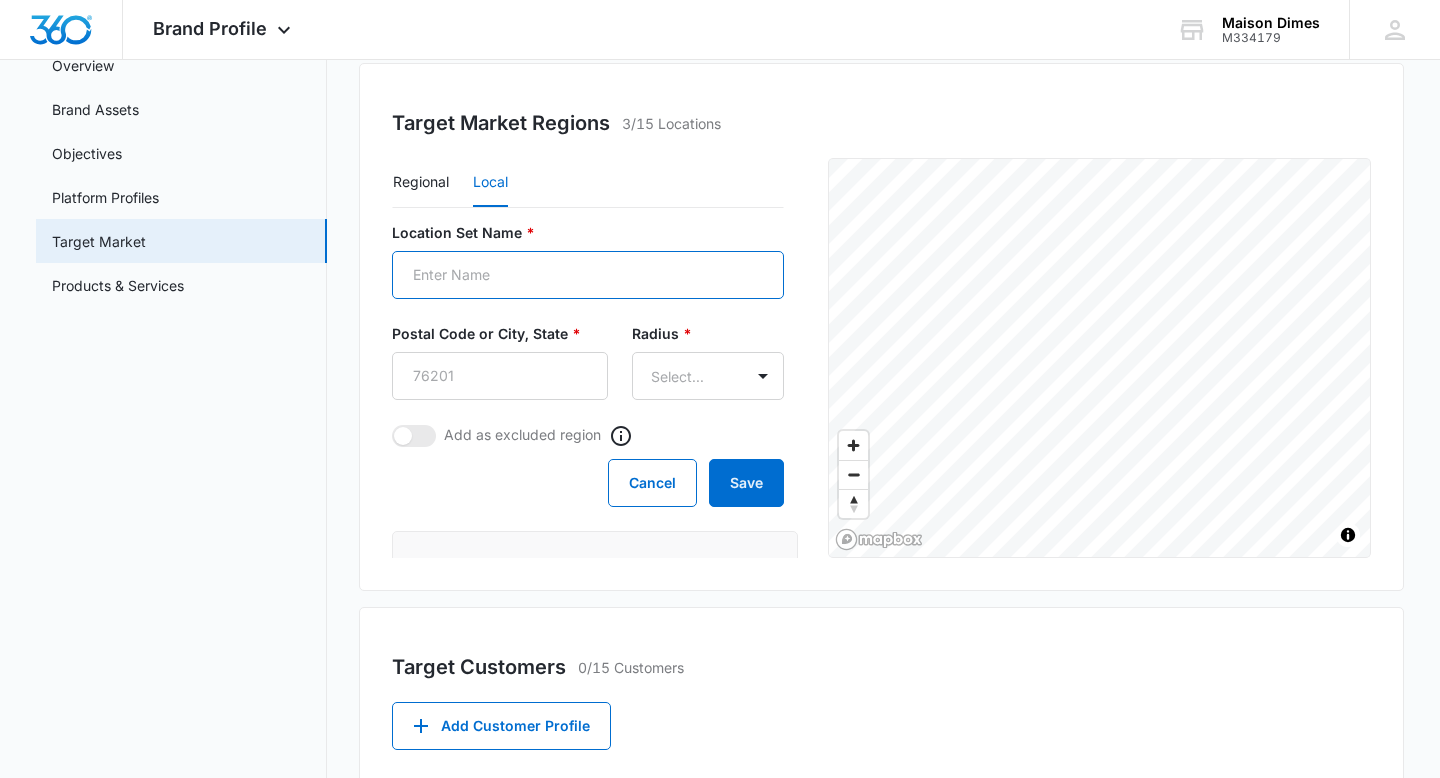 click on "Location Set Name *" at bounding box center [588, 275] 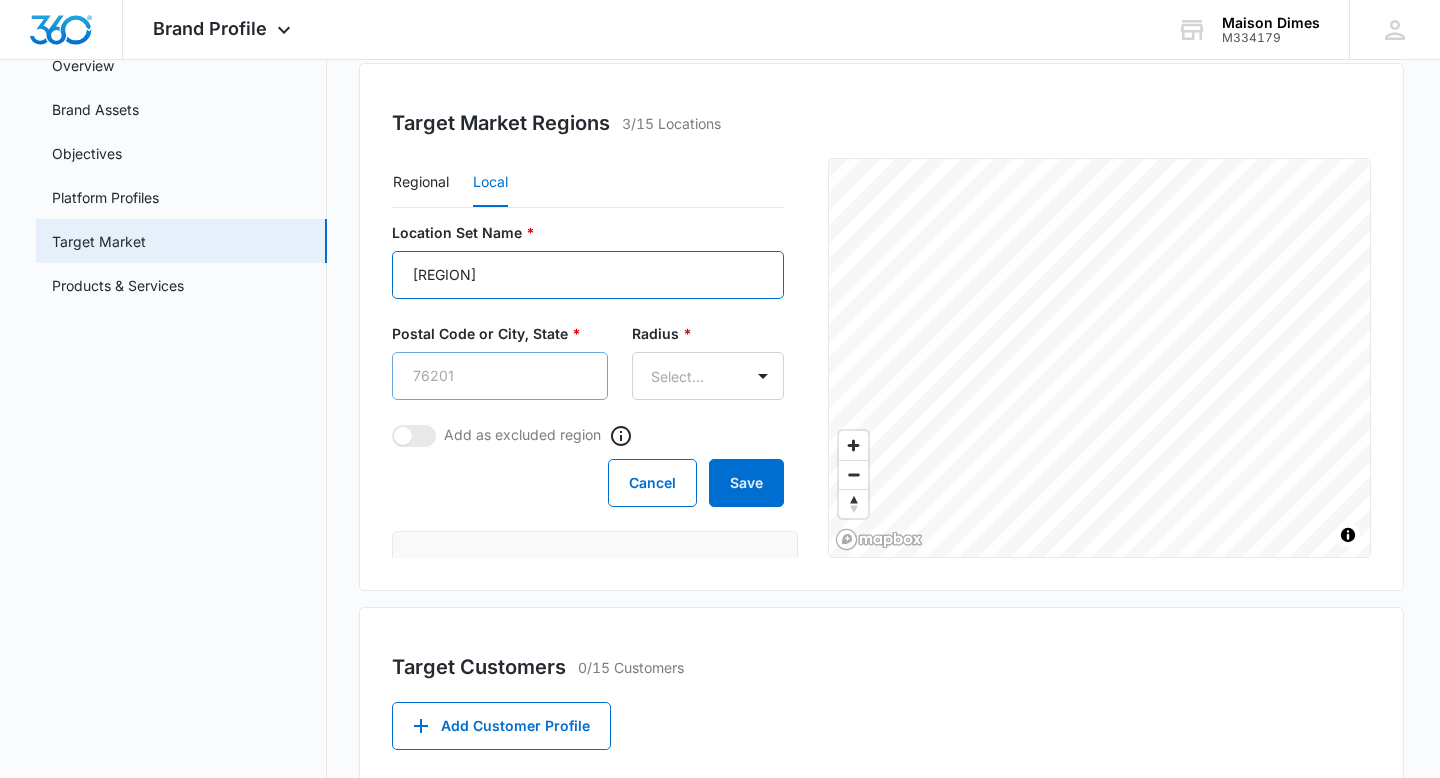 type on "[REGION]" 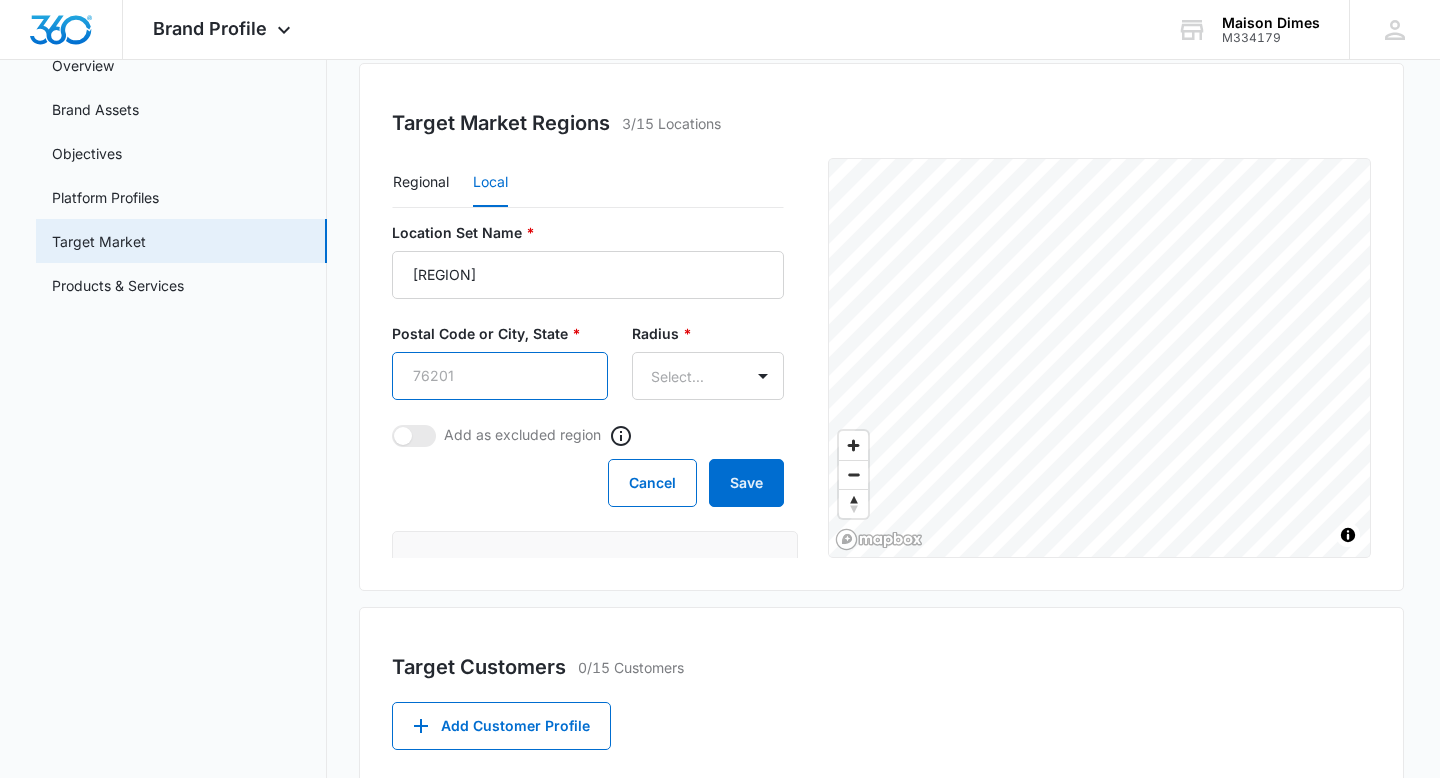 click on "Postal Code or City, State *" at bounding box center [500, 376] 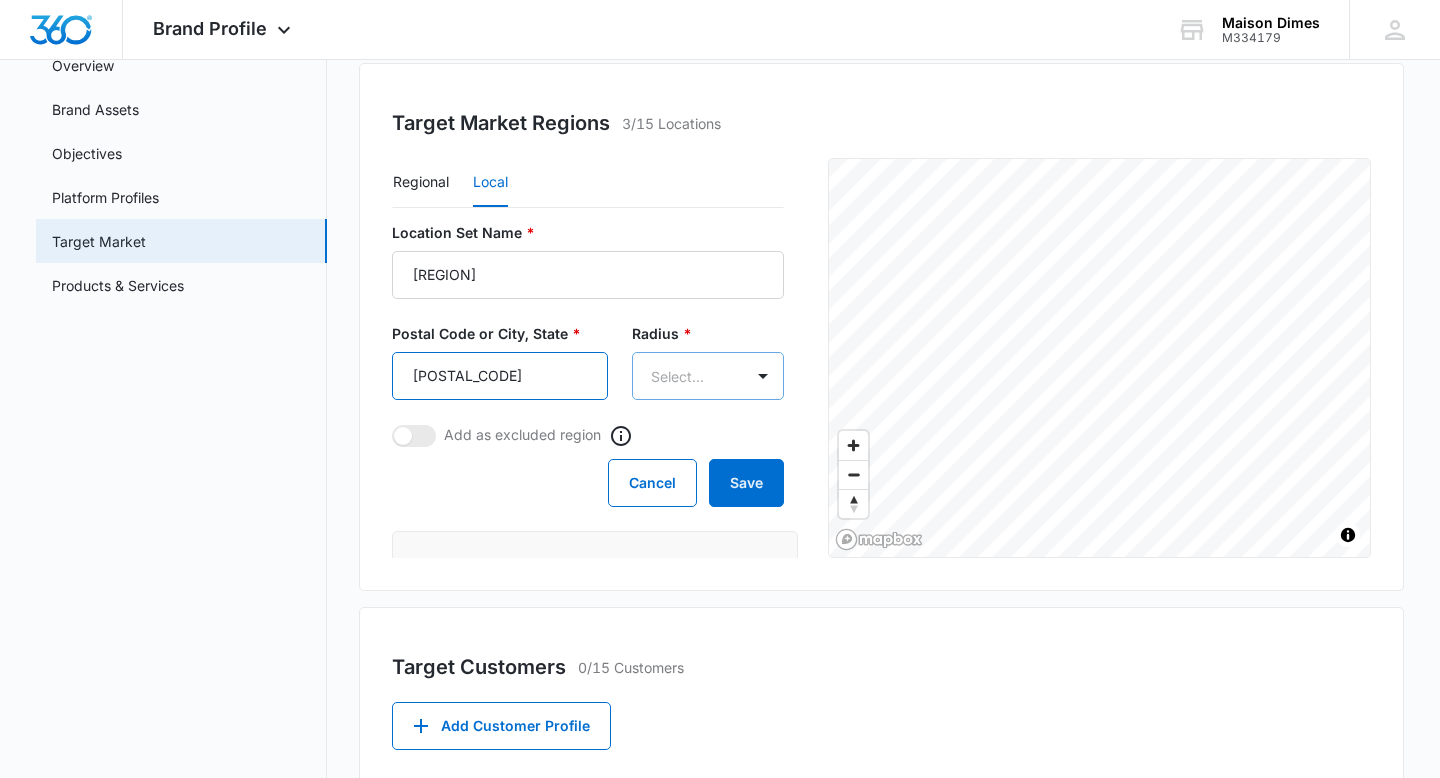 type on "[POSTAL_CODE]" 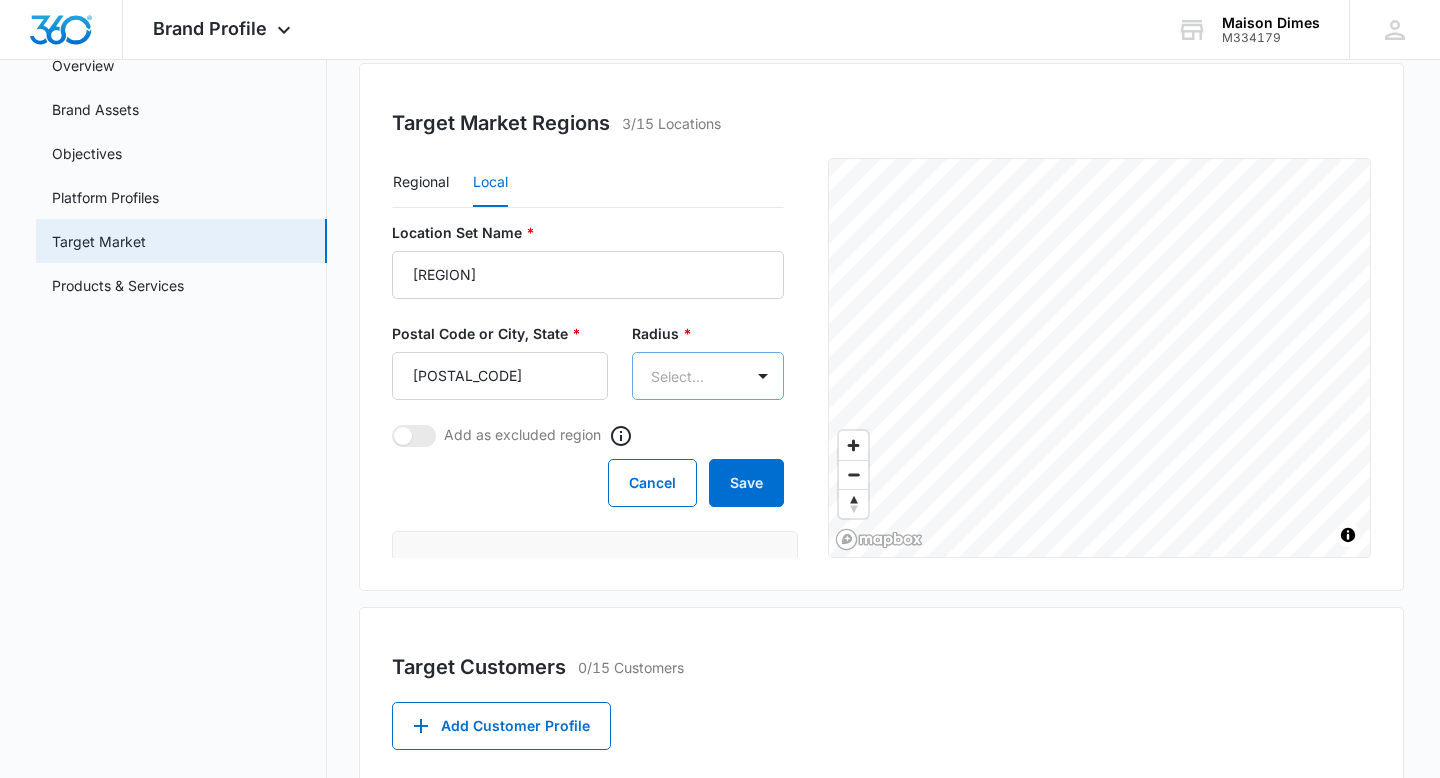 scroll, scrollTop: 0, scrollLeft: 0, axis: both 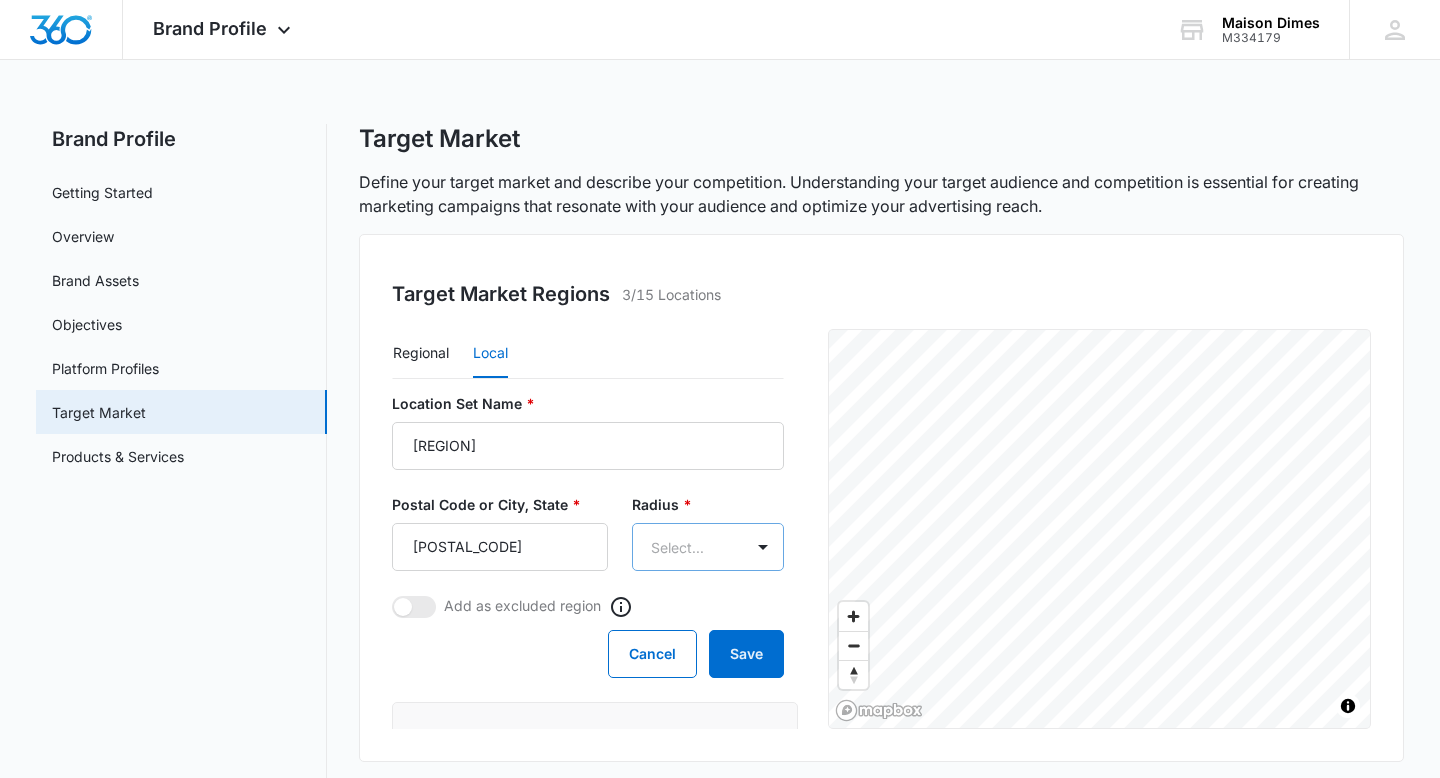 click on "Brand Profile Apps Reputation Forms CRM Email Social Payments POS Content Ads Intelligence Files Brand Settings Maison Dimes M334179 Your Accounts View All MT [FIRST] [LAST] [EMAIL] My Profile Notifications Support Logout Terms & Conditions   •   Privacy Policy Brand Profile Getting Started Overview Brand Assets Objectives Platform Profiles Target Market Products & Services Target Market Define your target market and describe your competition. Understanding your target audience and competition is essential for creating marketing campaigns that resonate with your audience and optimize your advertising reach. Target Market Regions 3/15 Locations Regional Local Location Set Name * [REGION_NAME] Postal Code or City, State * [POSTAL_CODE] Radius * Select... Add as excluded region Cancel Save [REGION_NAME] [POSTAL_CODE] 150 mi radius [REGION_NAME] [POSTAL_CODE] 150 mi radius [REGION_NAME] [POSTAL_CODE] 150 mi radius © Mapbox   © OpenStreetMap   Improve this map Target Customers 0/15 Customers Add Customer Profile Add Competitor Add Competitor" at bounding box center [720, 631] 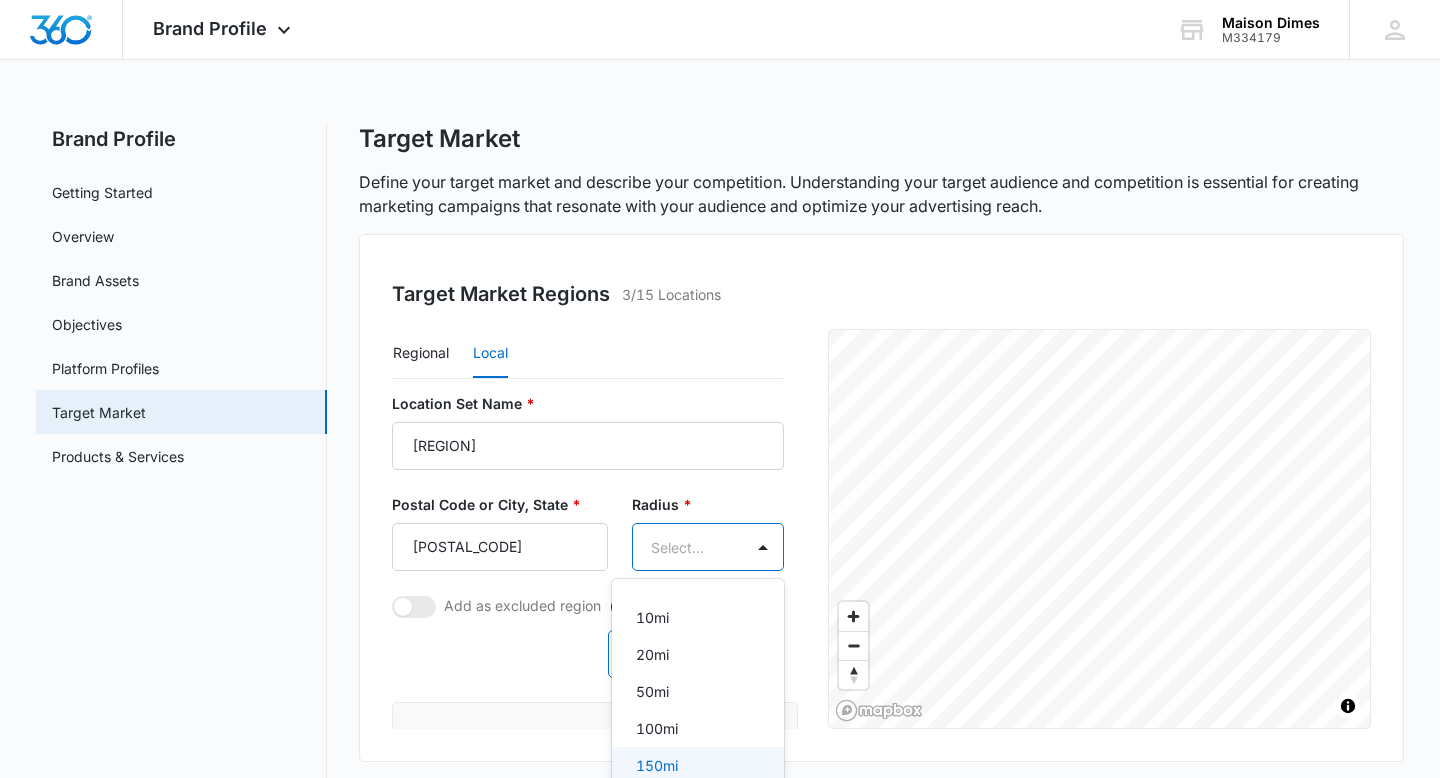 click on "150mi" at bounding box center [698, 765] 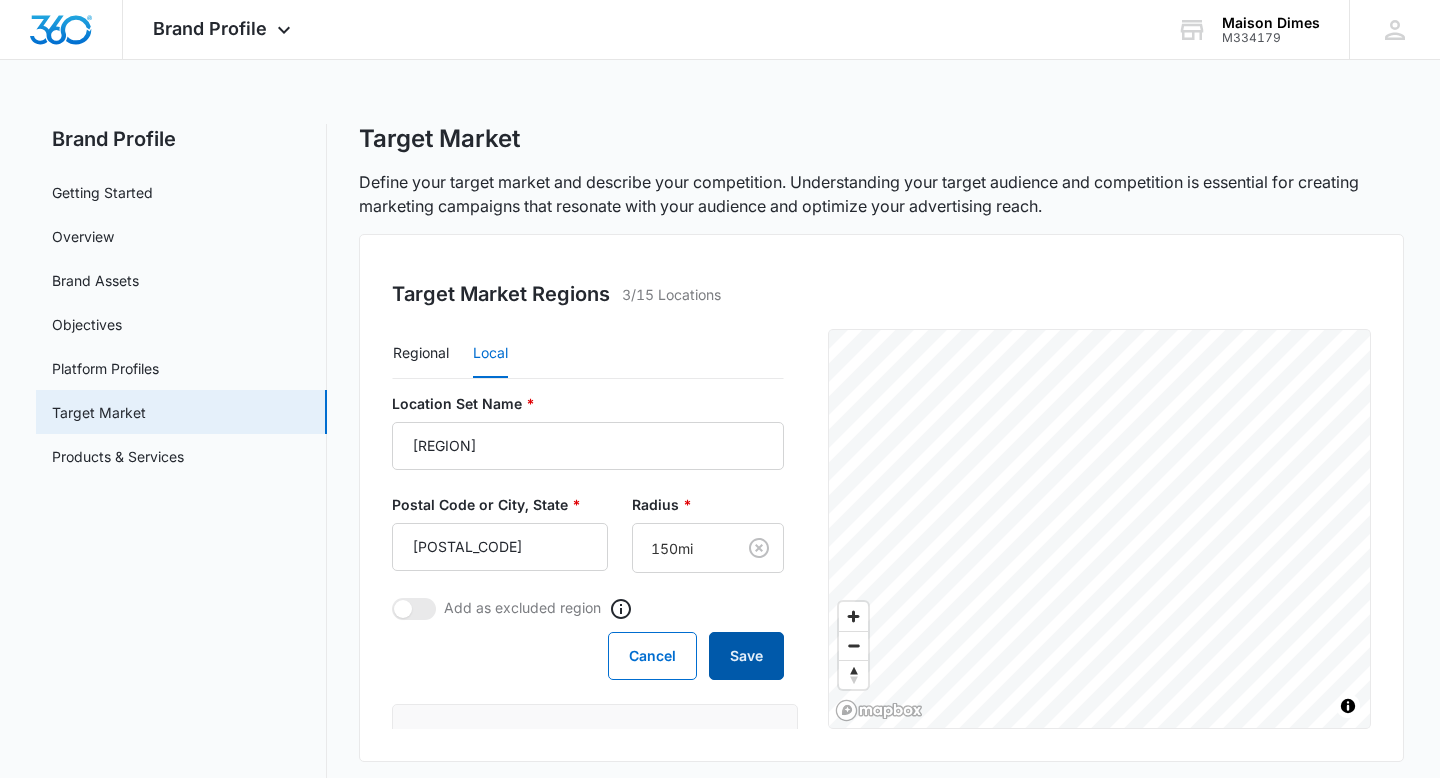 click on "Save" at bounding box center [746, 656] 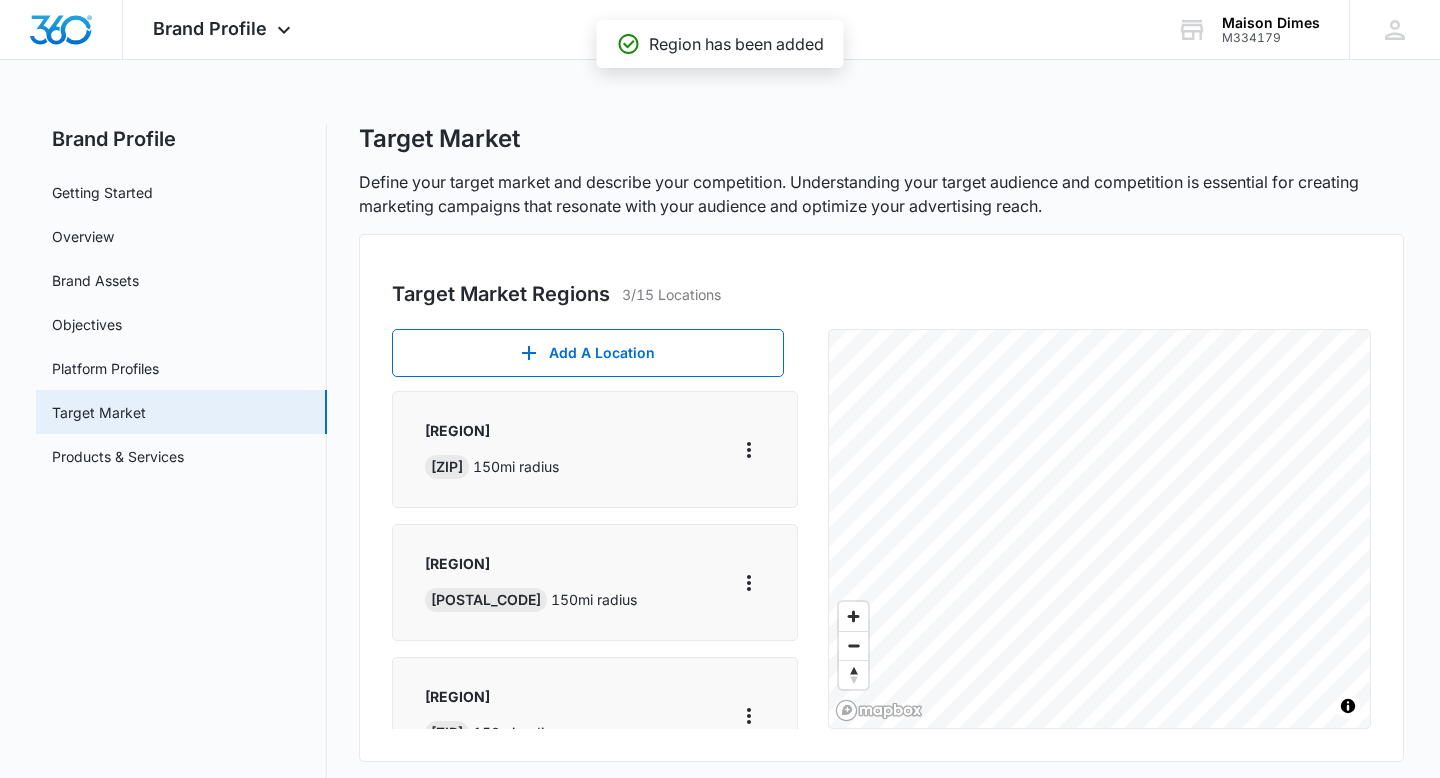 scroll, scrollTop: 61, scrollLeft: 0, axis: vertical 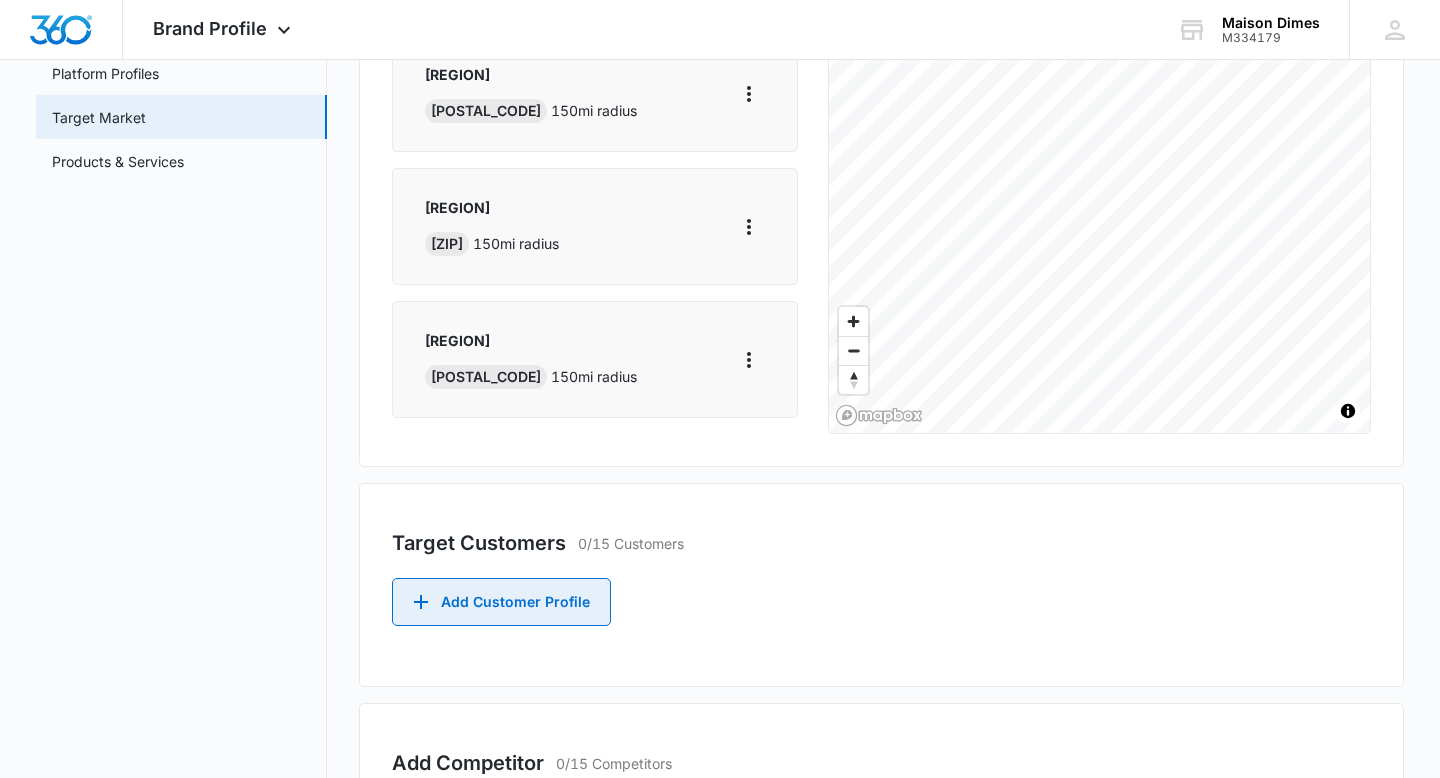 click on "Add Customer Profile" at bounding box center [501, 602] 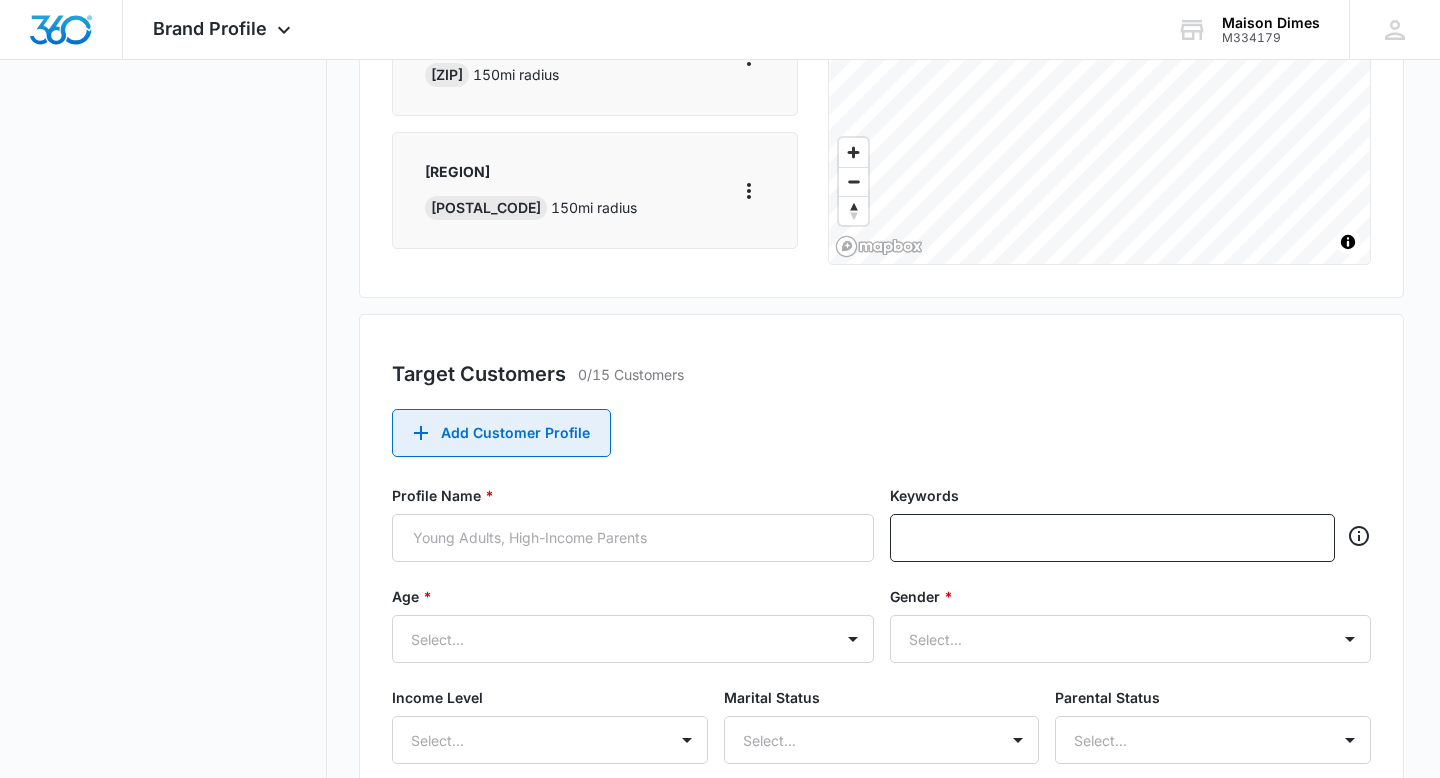 scroll, scrollTop: 523, scrollLeft: 0, axis: vertical 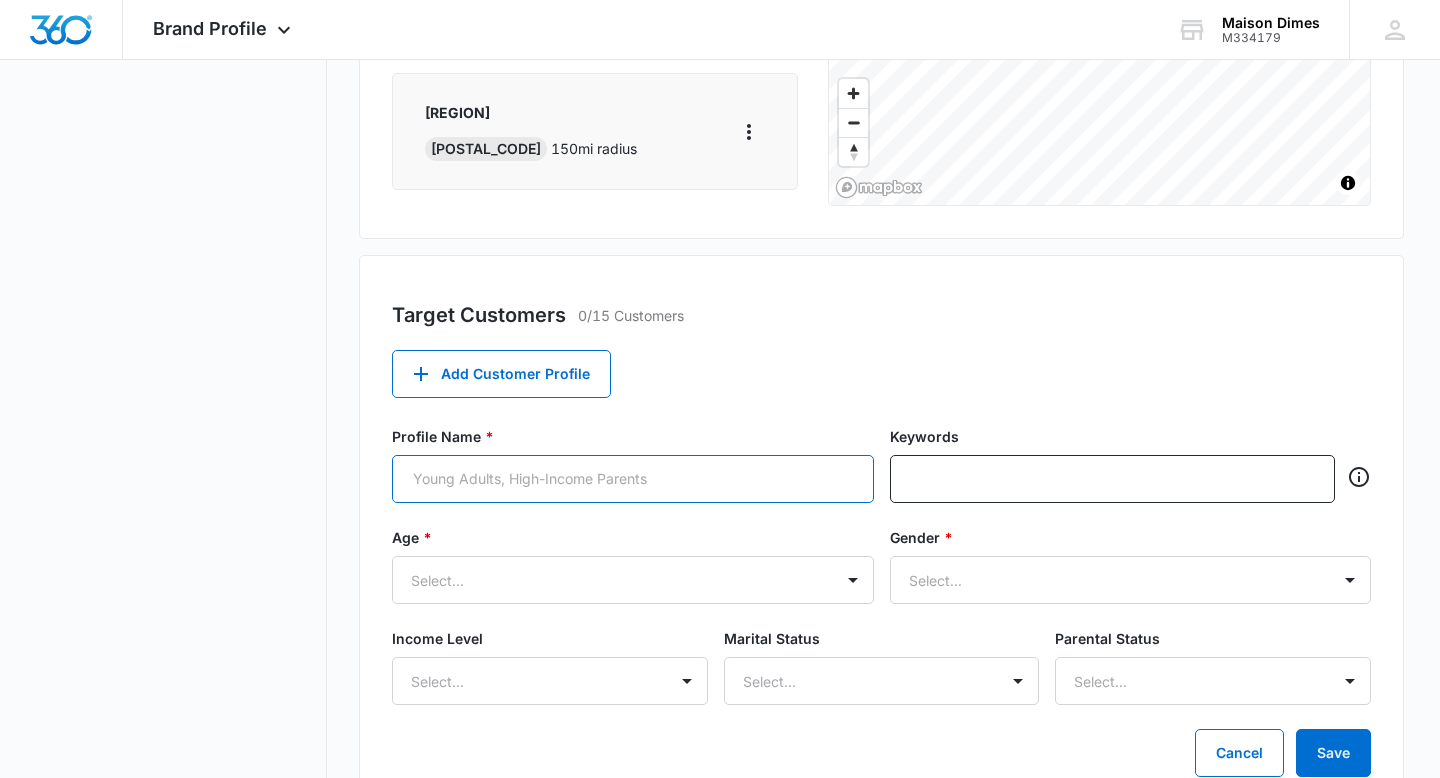 click on "Profile Name *" at bounding box center (633, 479) 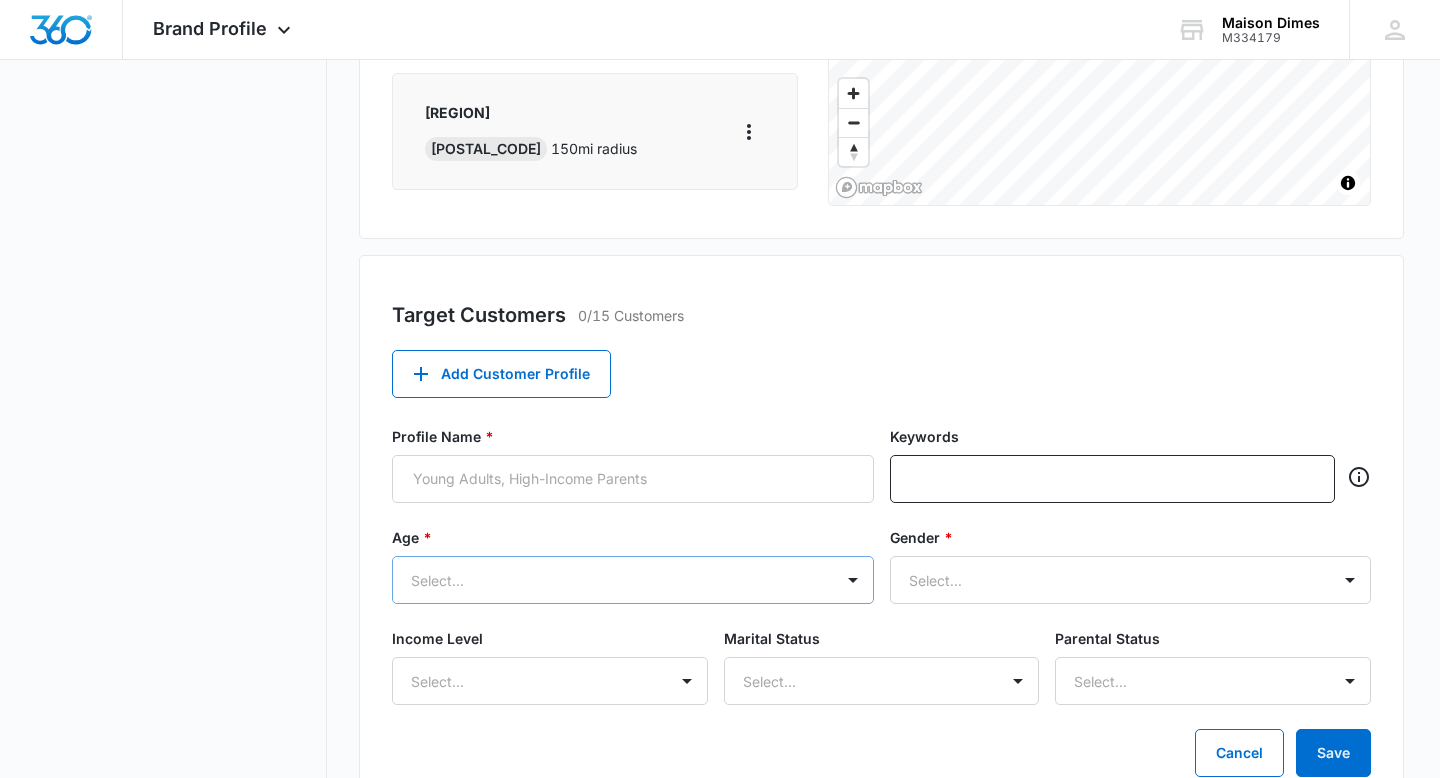 click on "Select..." at bounding box center [633, 580] 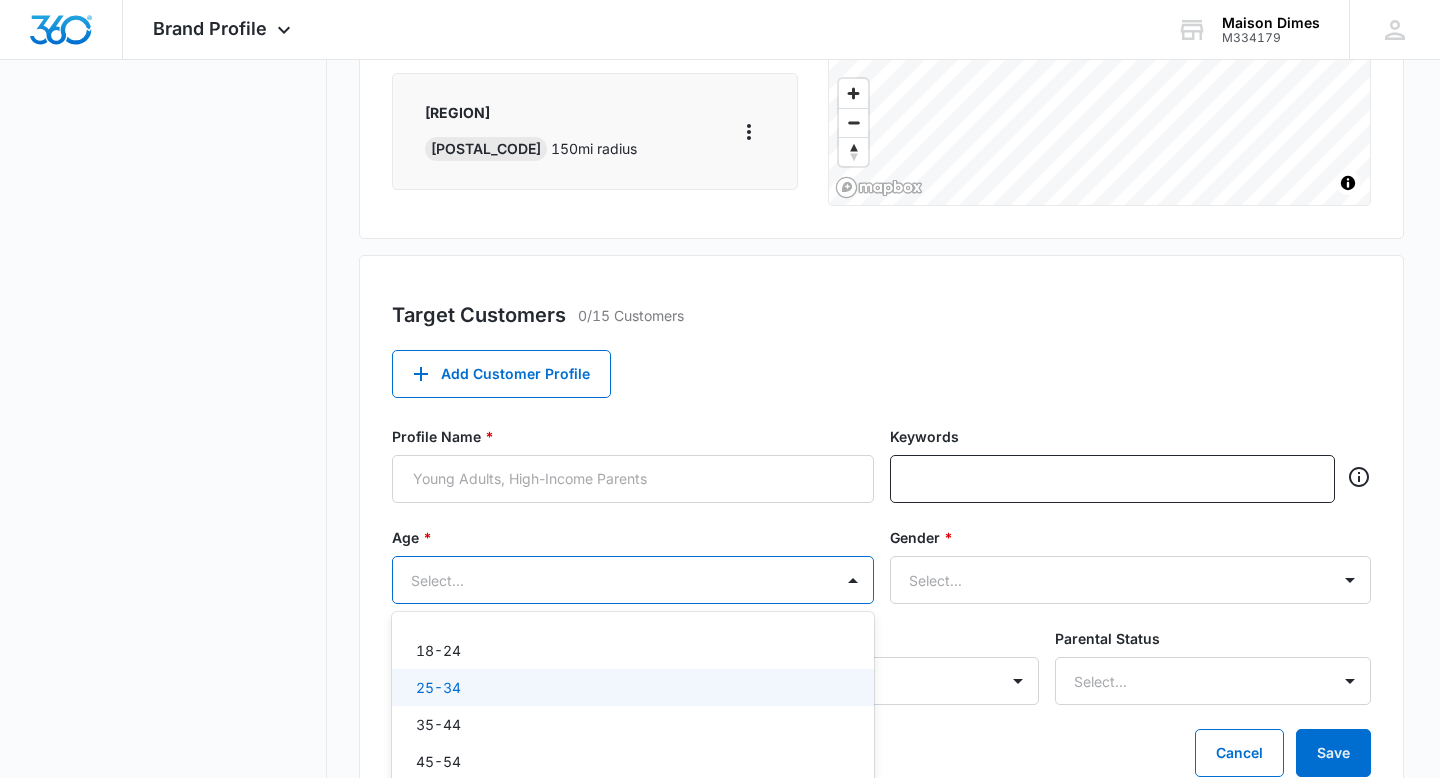 scroll, scrollTop: 627, scrollLeft: 0, axis: vertical 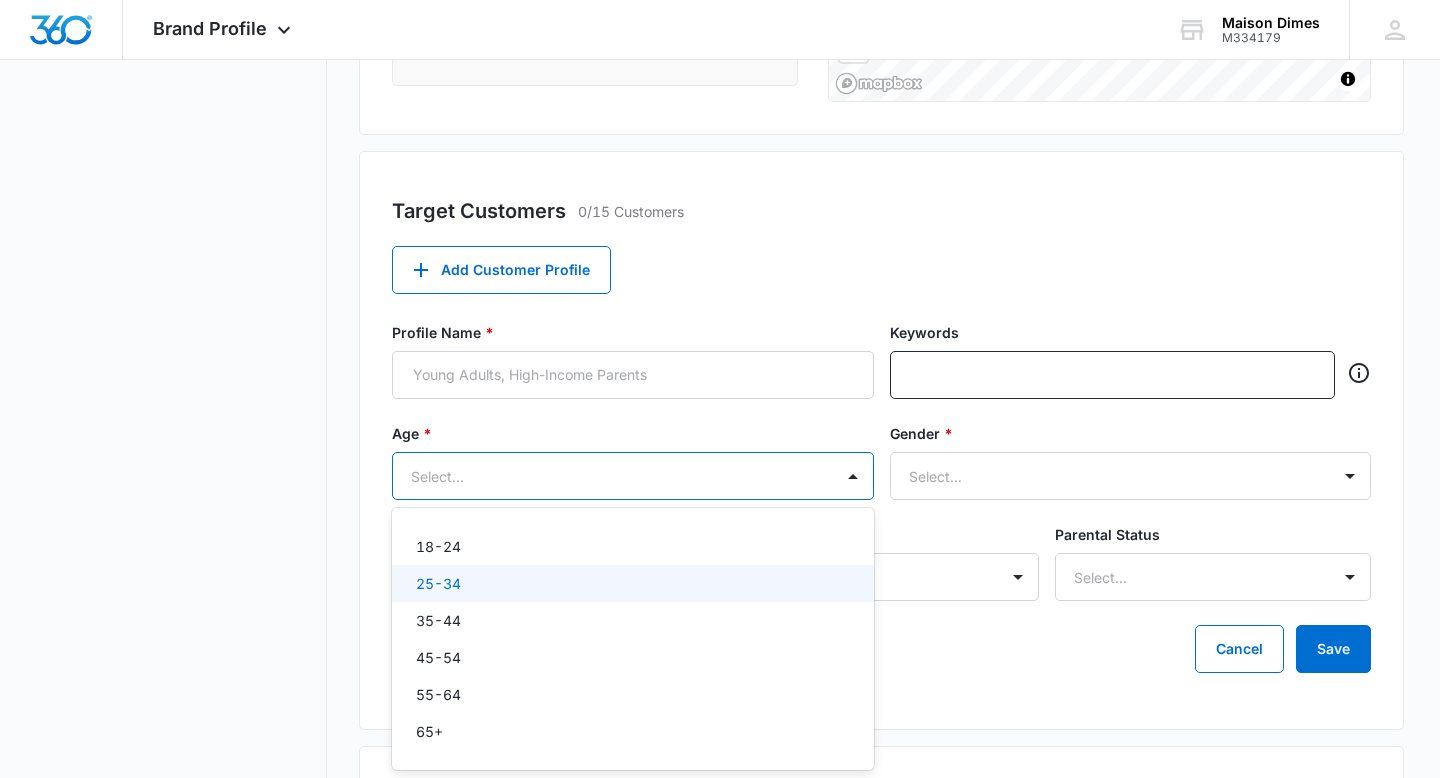 click on "25-34" at bounding box center (631, 583) 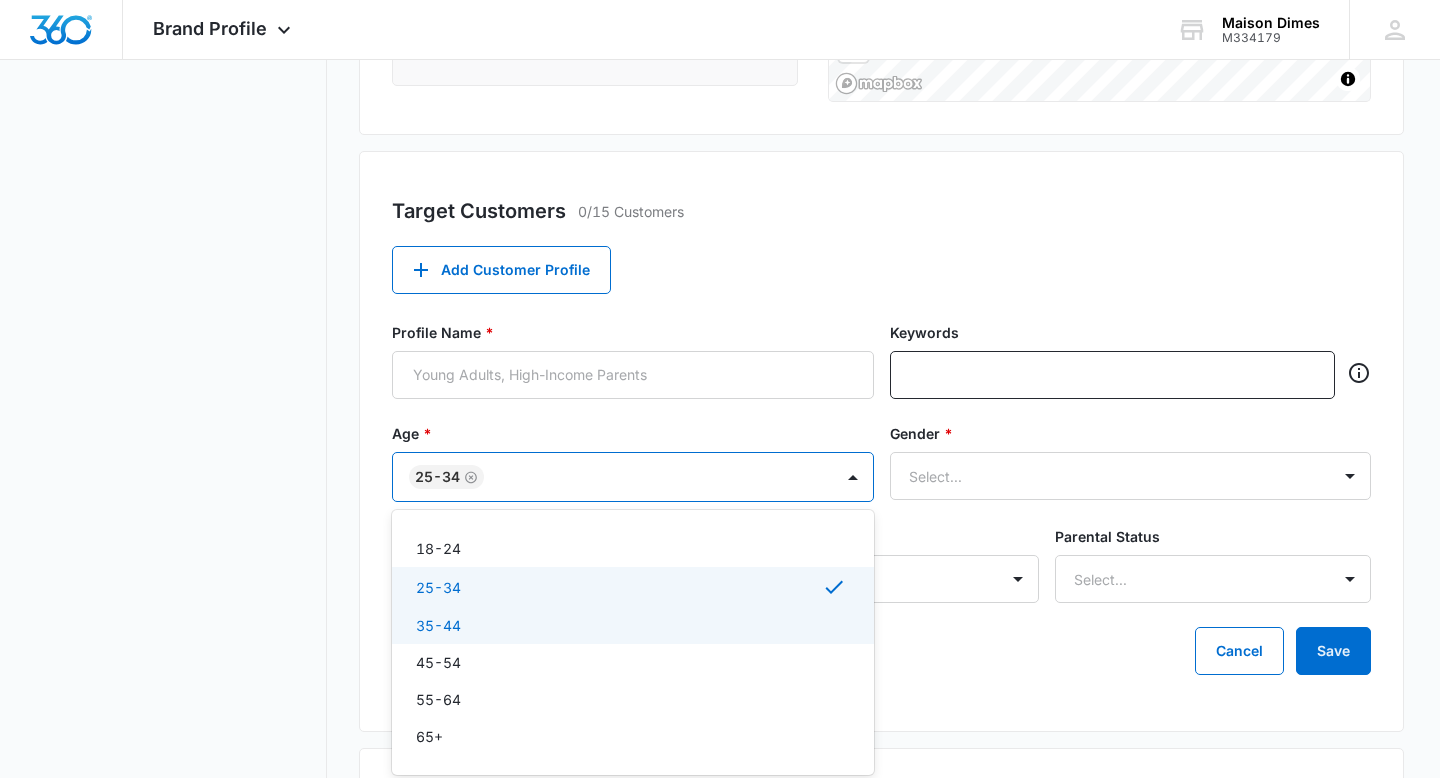 click on "35-44" at bounding box center [631, 625] 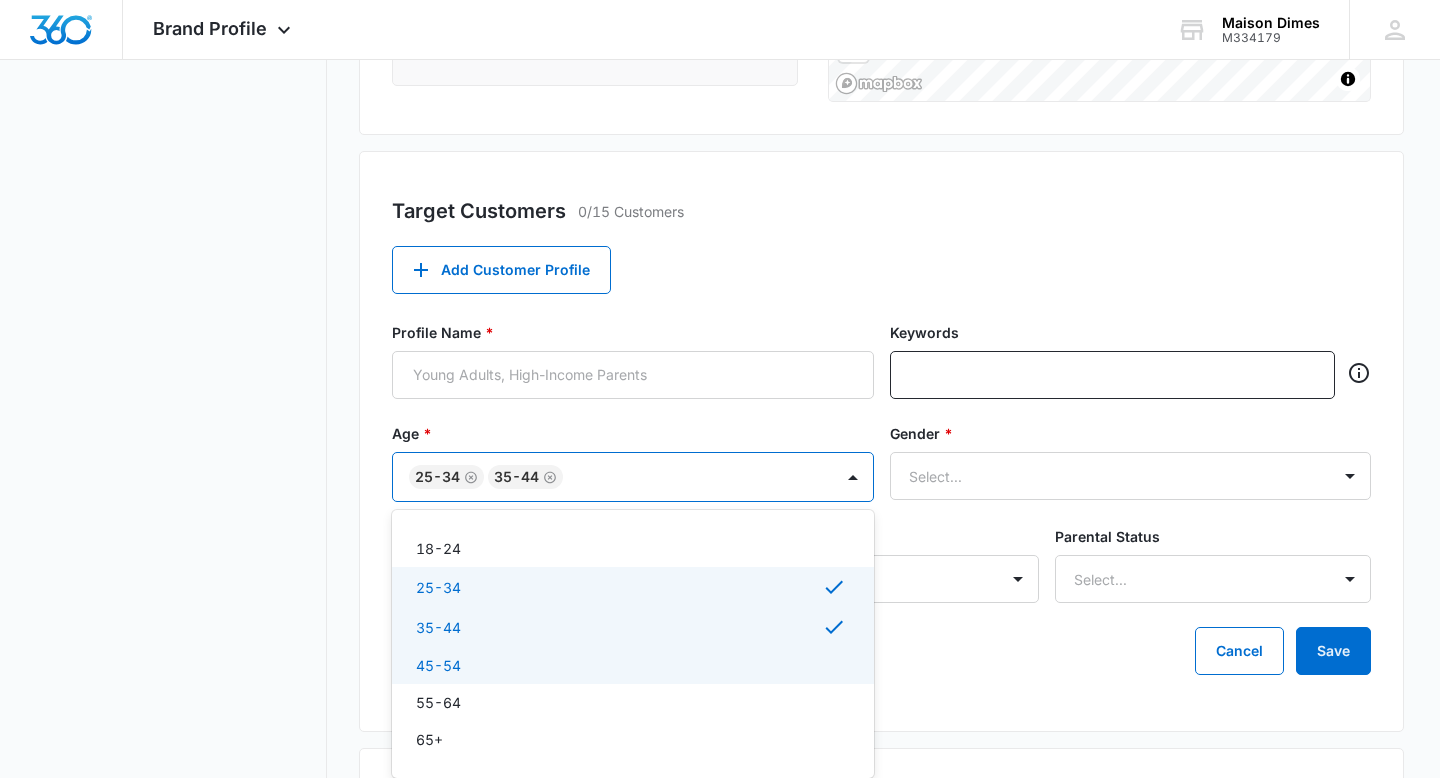 click on "45-54" at bounding box center (631, 665) 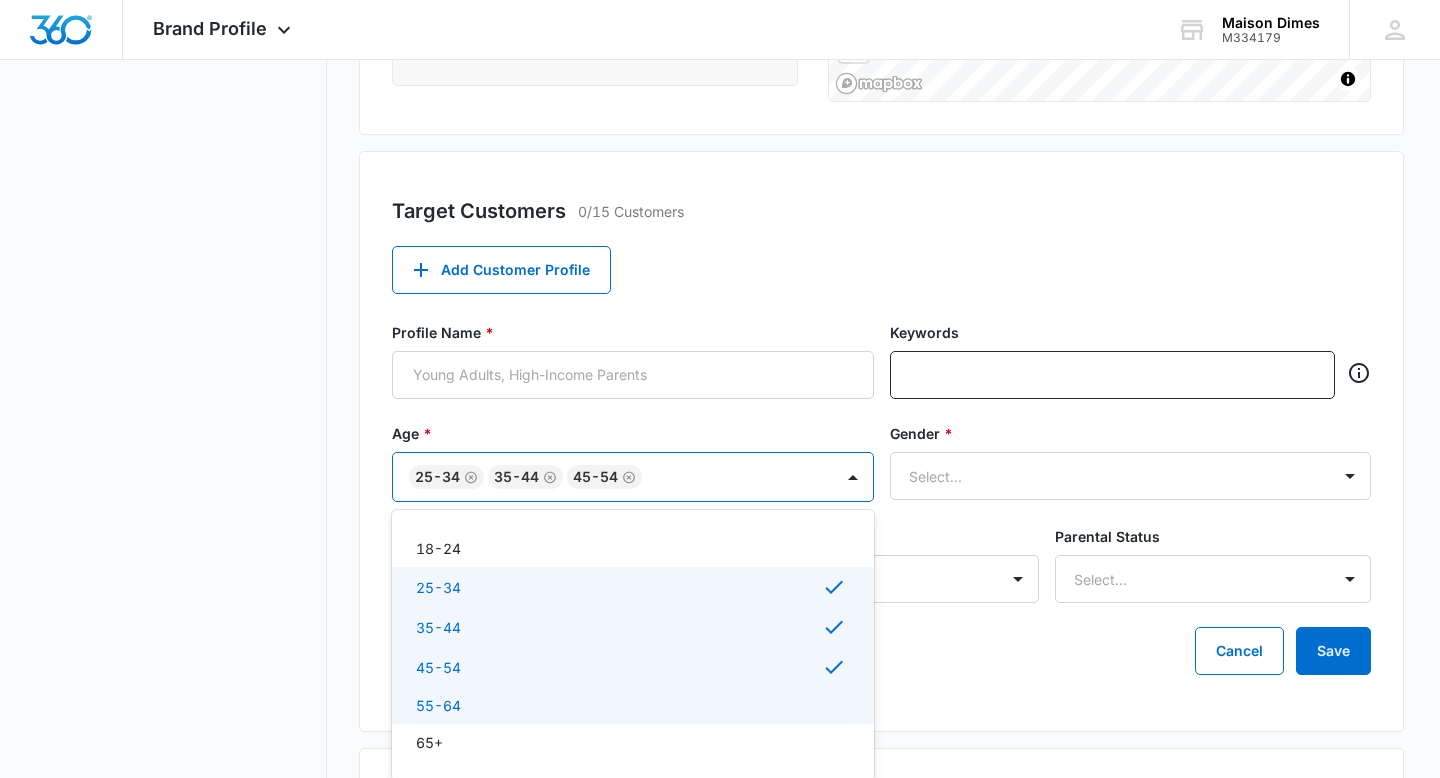 click on "55-64" at bounding box center [633, 705] 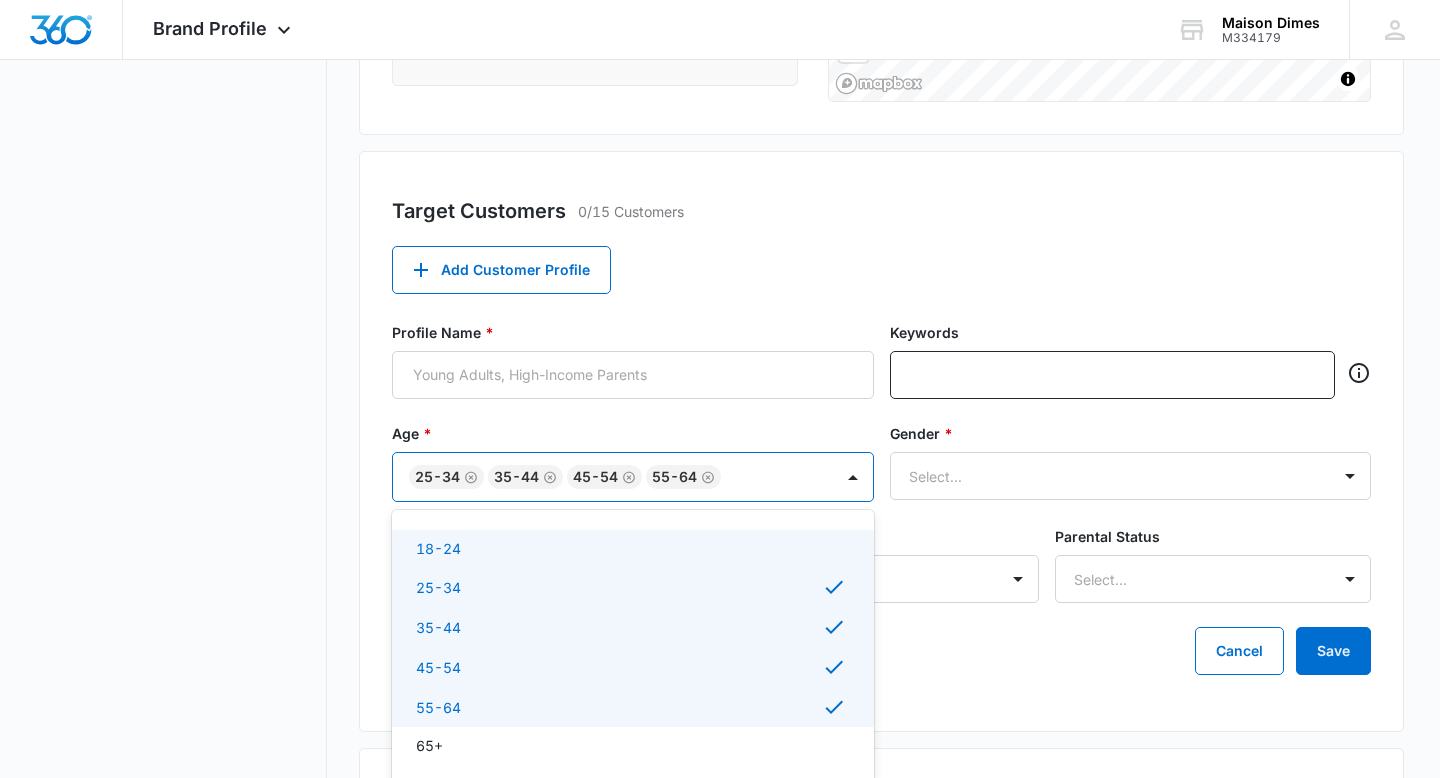 click on "18-24" at bounding box center [633, 548] 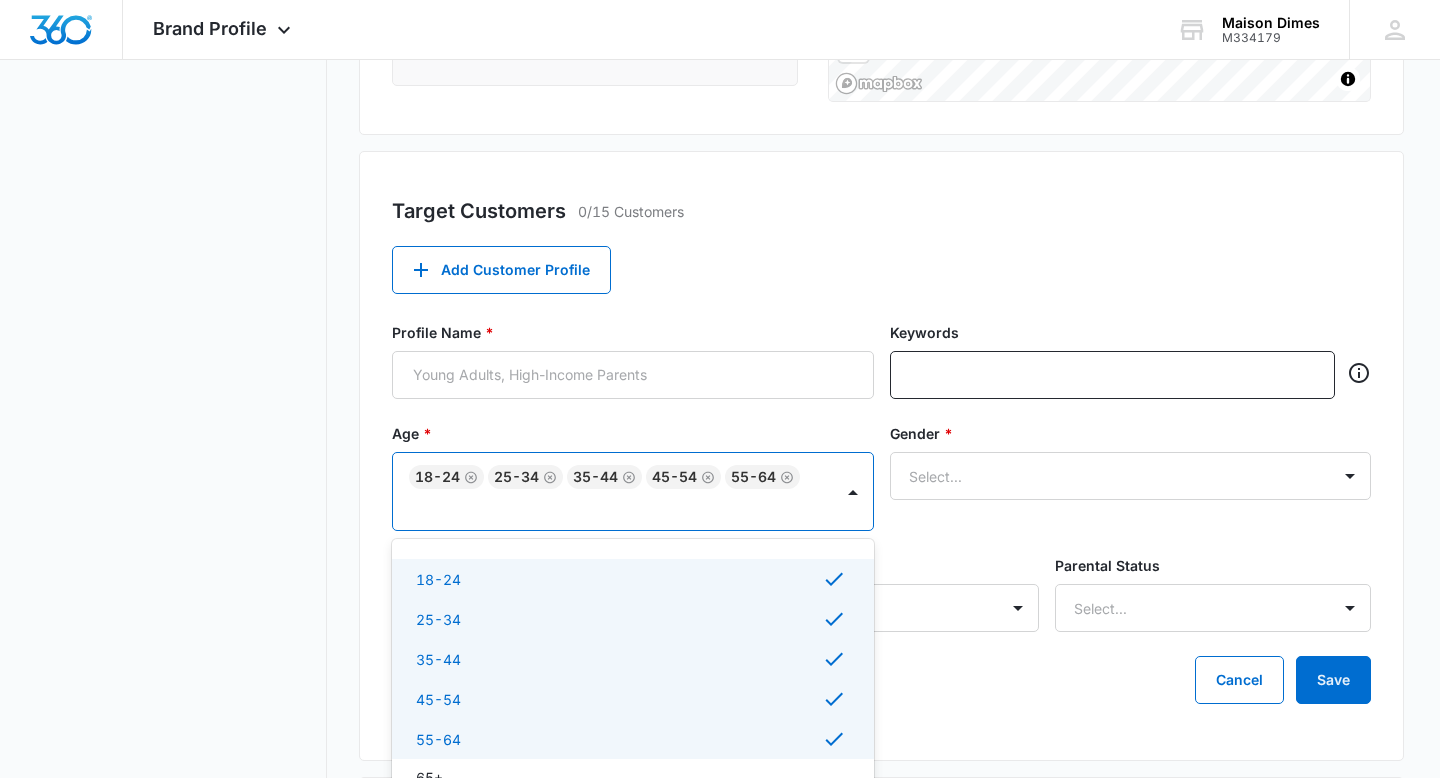 click on "Cancel Save" at bounding box center [881, 680] 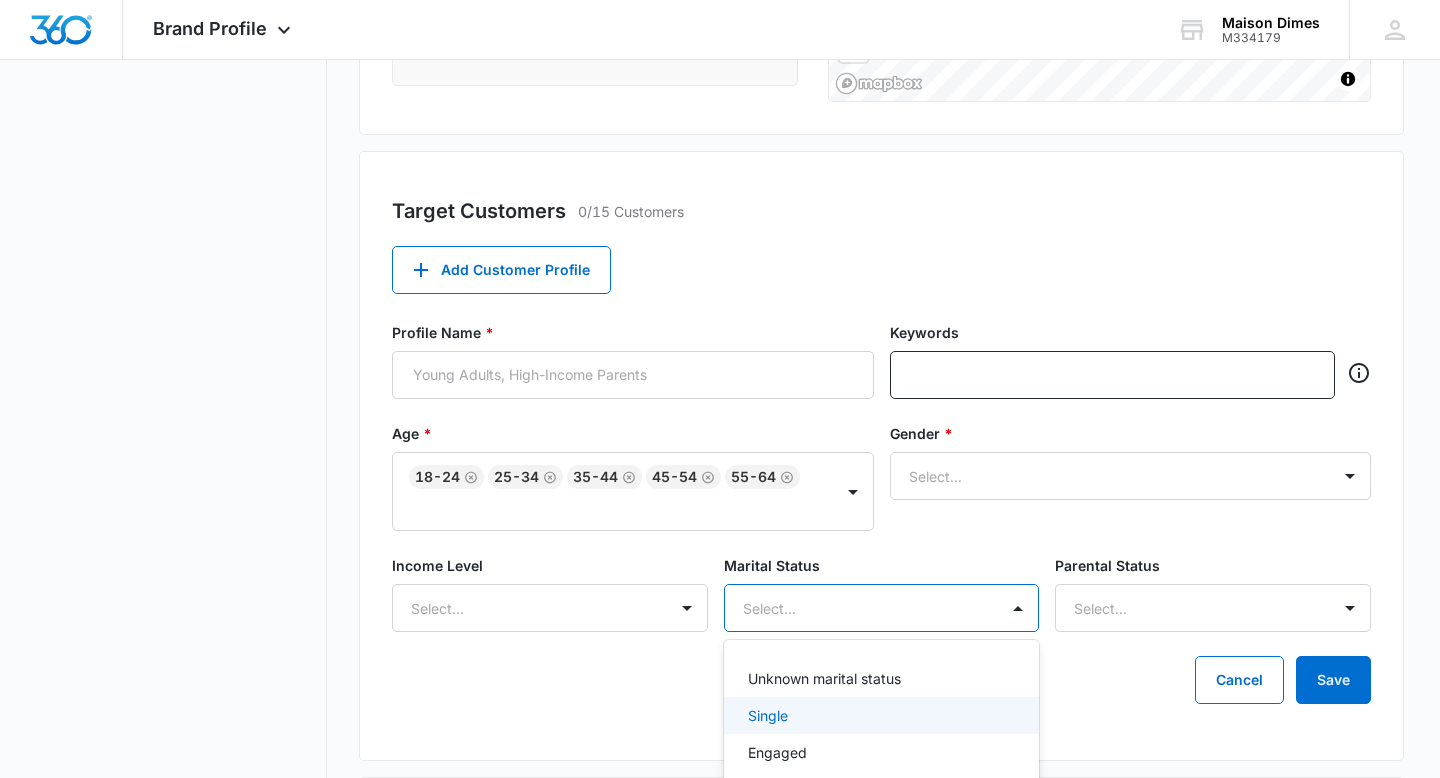 scroll, scrollTop: 759, scrollLeft: 0, axis: vertical 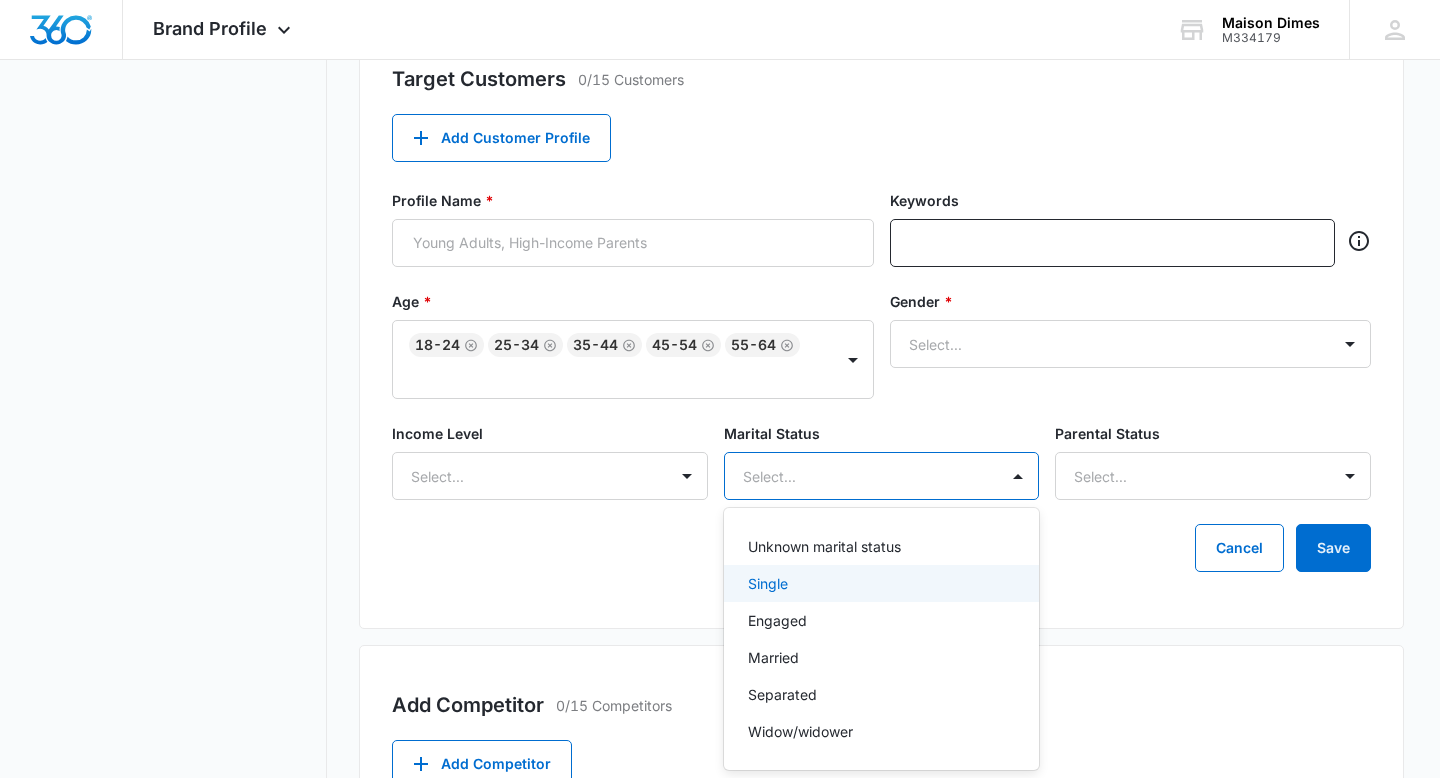 click on "Single, 2 of 6. 6 results available. Use Up and Down to choose options, press Enter to select the currently focused option, press Escape to exit the menu, press Tab to select the option and exit the menu. Select... Unknown marital status Single Engaged Married Separated Widow/widower" at bounding box center [882, 476] 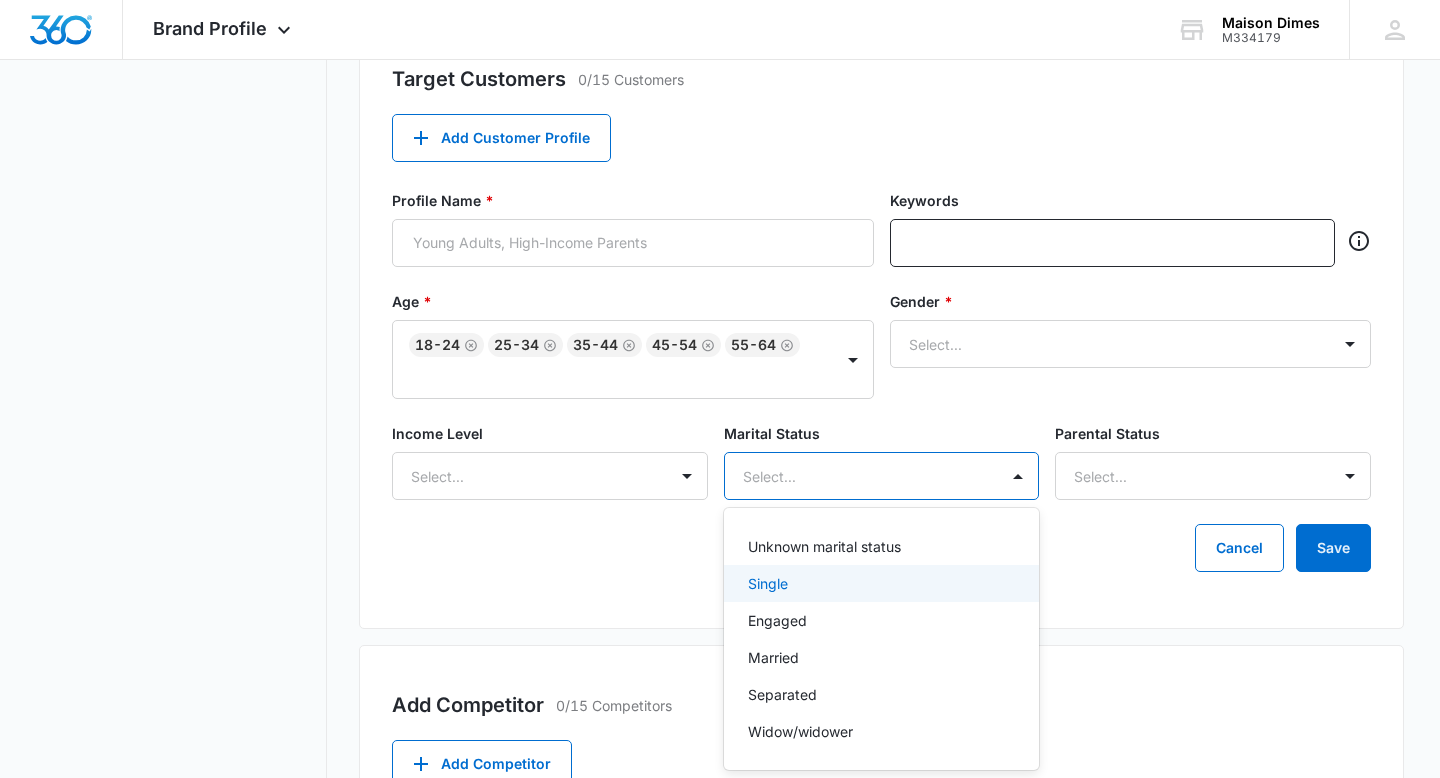 click on "Single" at bounding box center (880, 583) 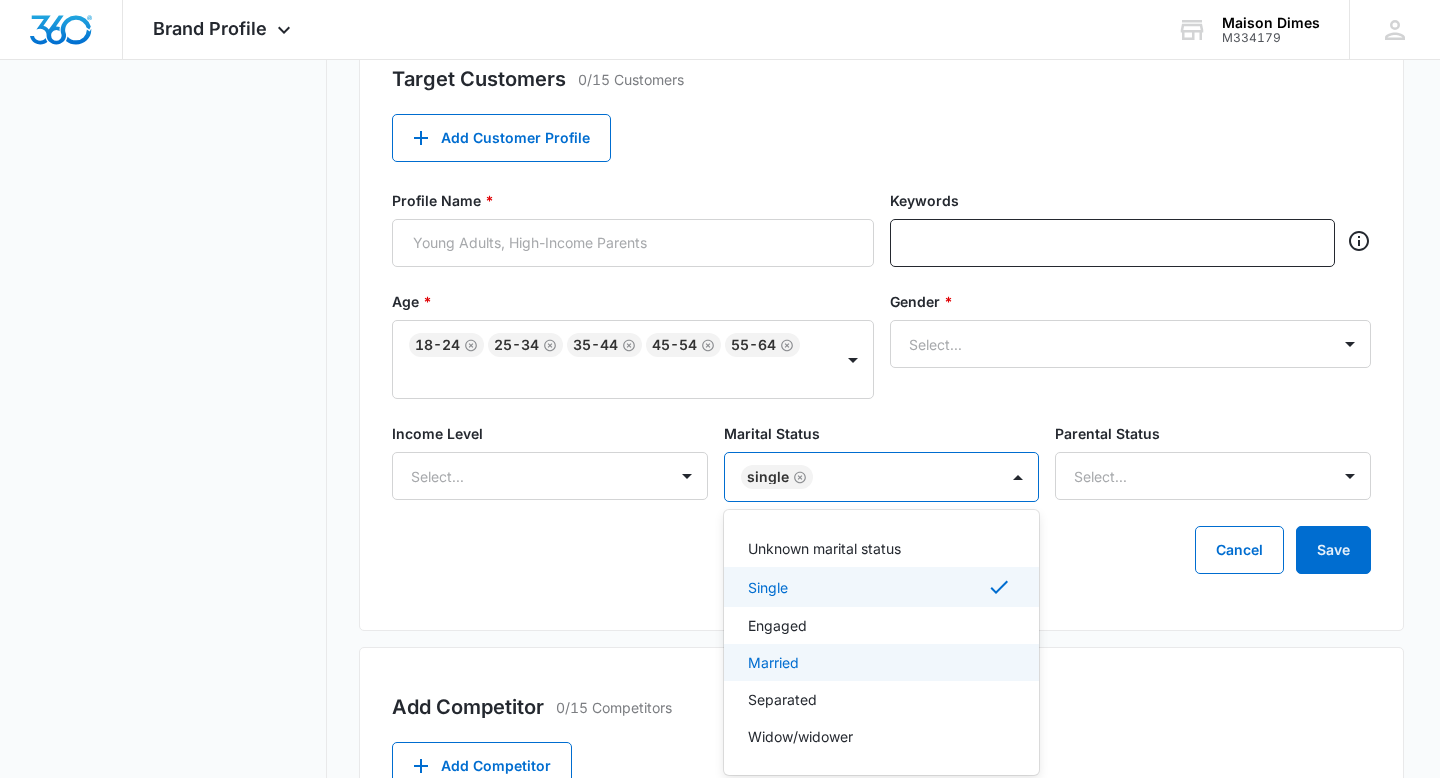 click on "Married" at bounding box center [880, 662] 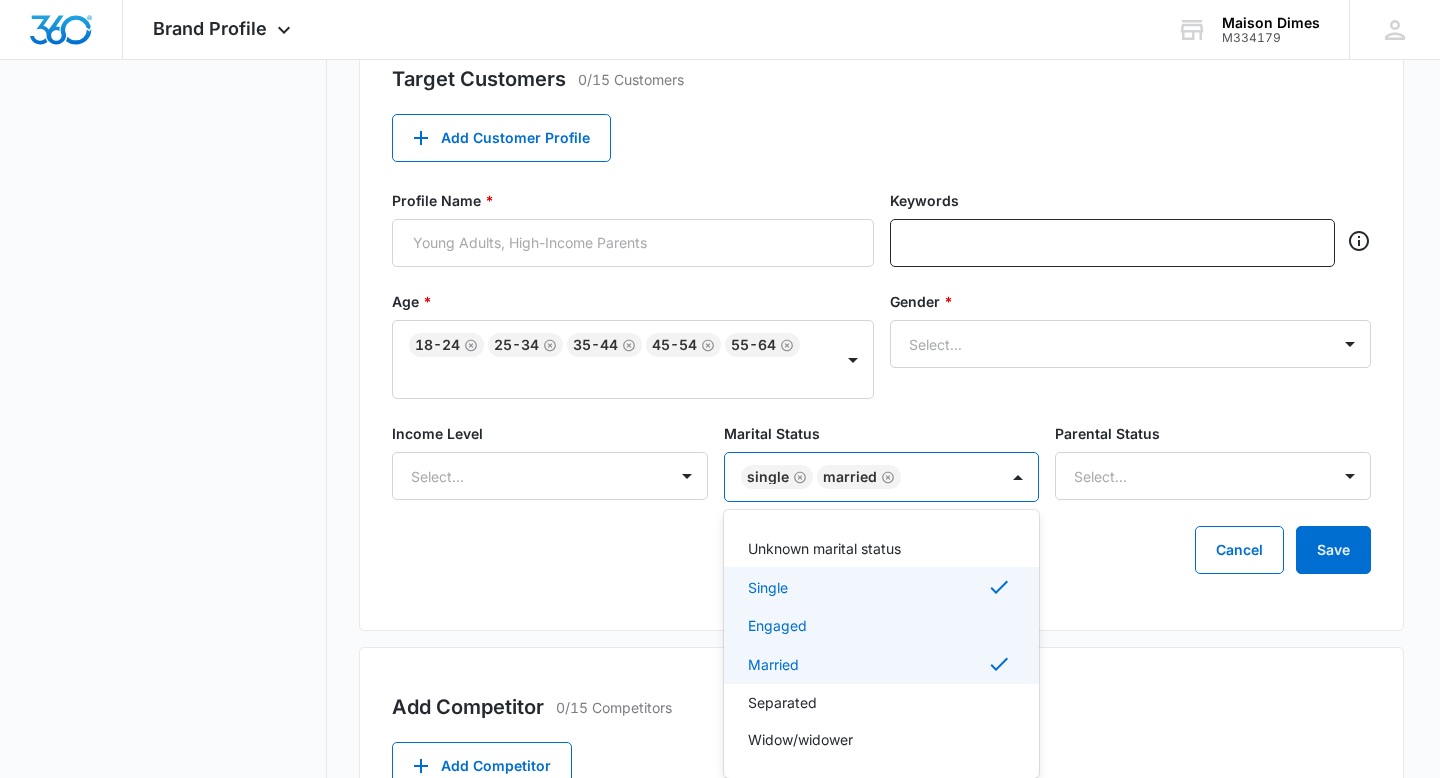click on "Engaged" at bounding box center (882, 625) 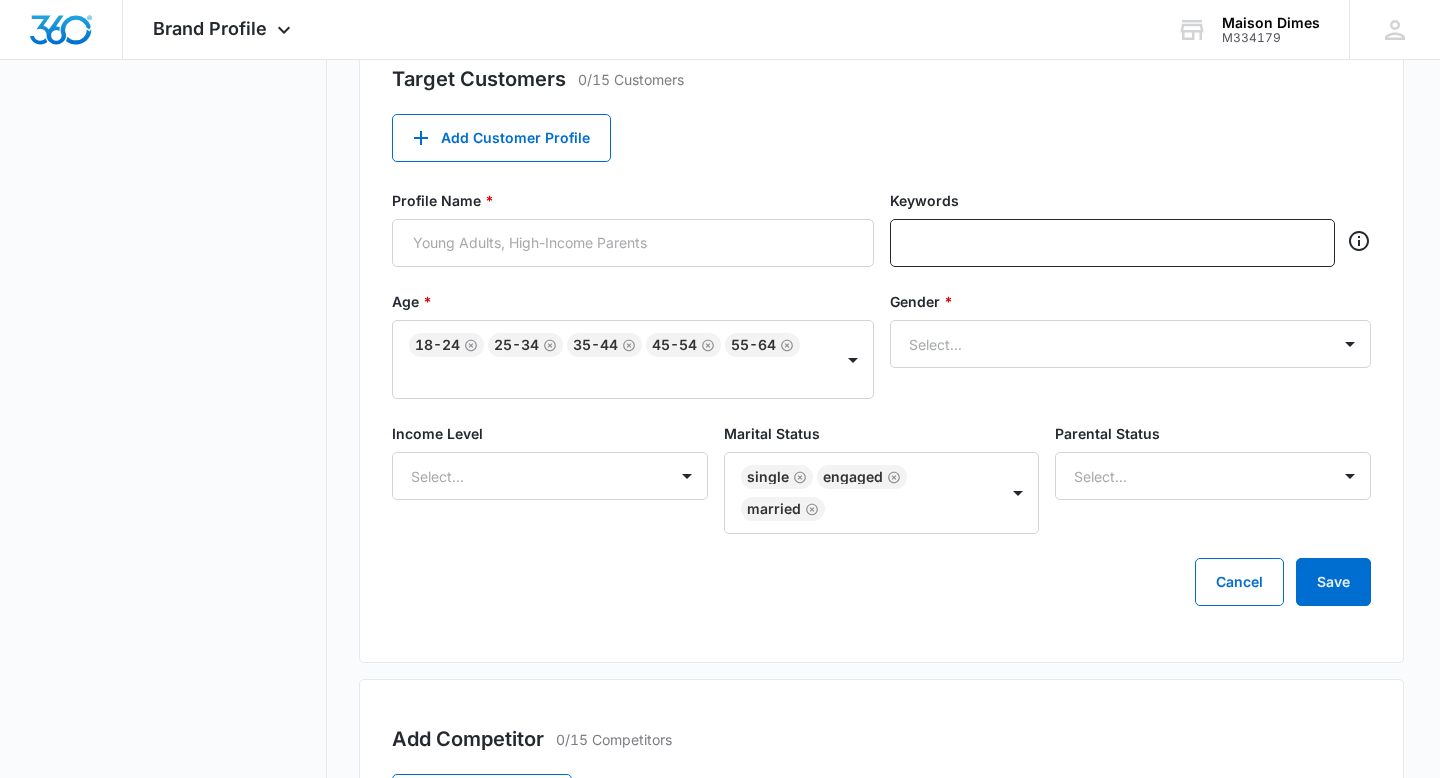 click on "Target Customers 0/15 Customers Add Customer Profile Profile Name * Keywords Age * 18-24 25-34 35-44 45-54 55-64 Gender * Select... Income Level Select... Marital Status Single Engaged Married Parental Status Select... Cancel Save" at bounding box center [881, 341] 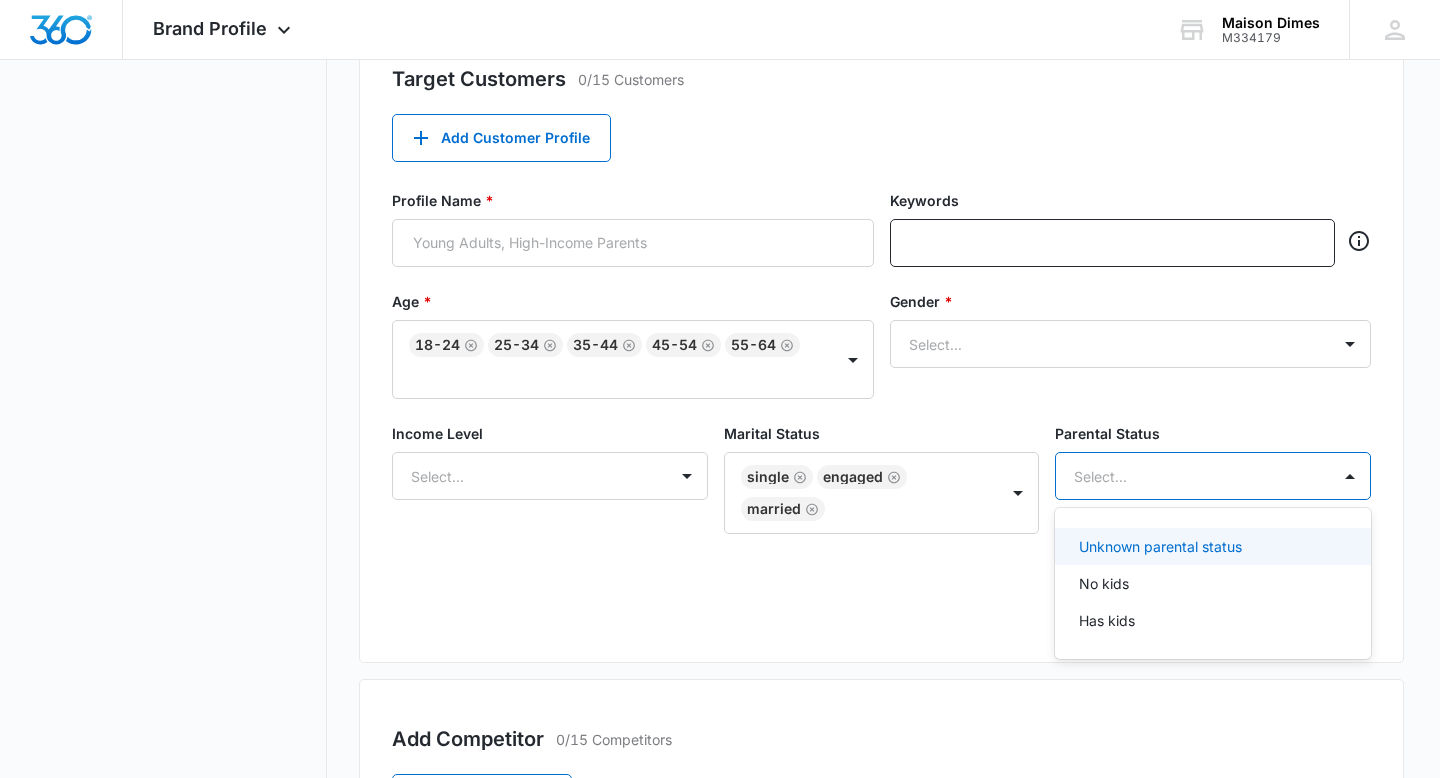 click at bounding box center [1189, 476] 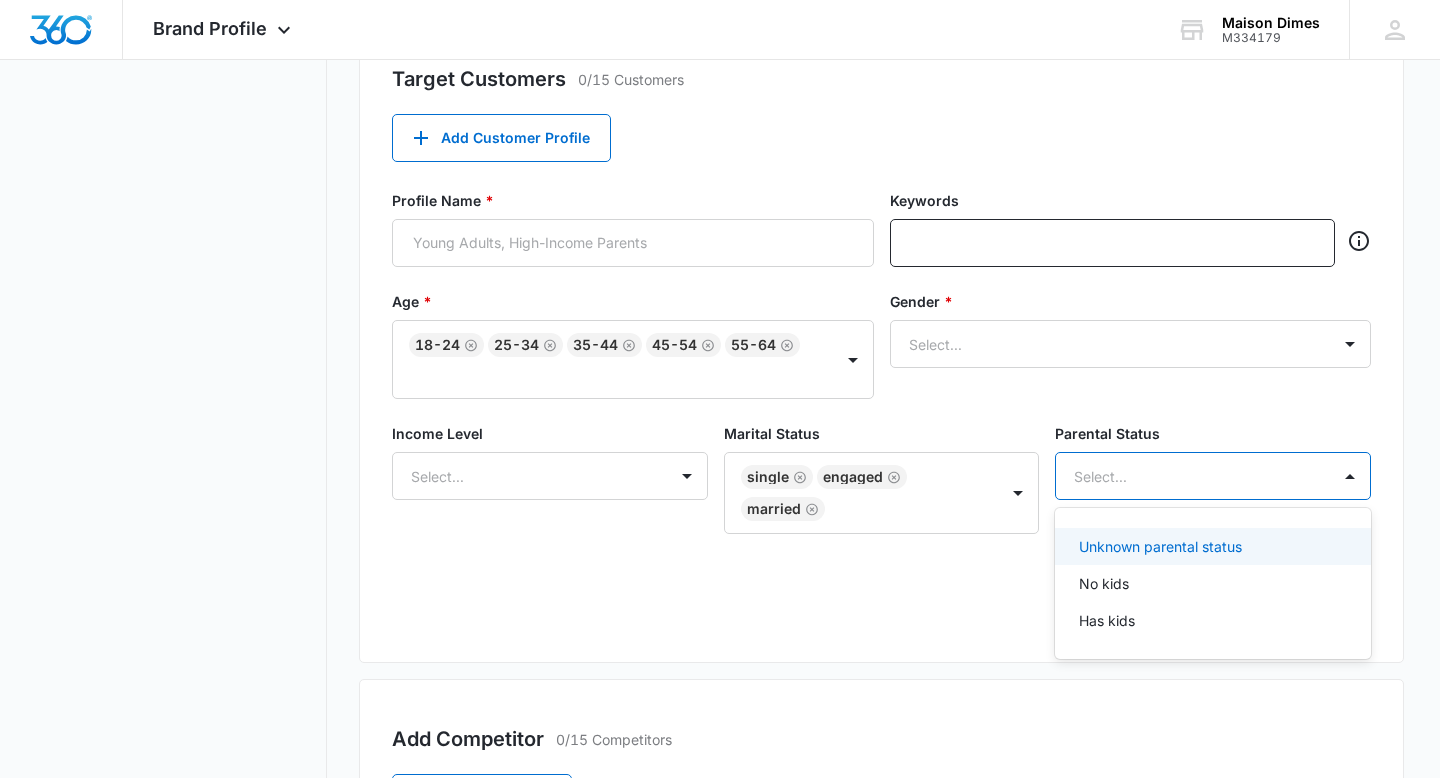 click on "Unknown parental status" at bounding box center (1160, 546) 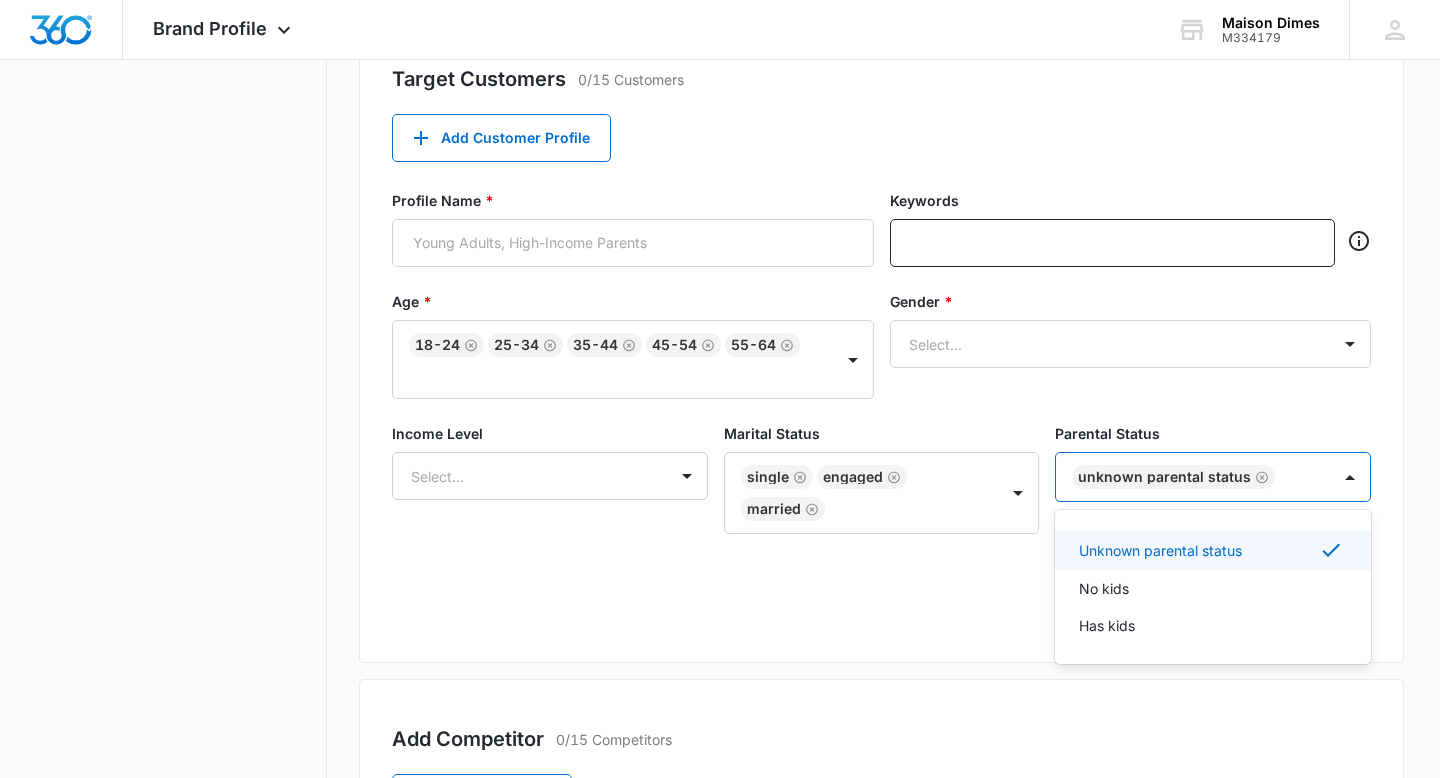 click on "Income Level Select... Marital Status Single Engaged Married Parental Status option Unknown parental status, selected. Unknown parental status selected, 1 of 3. 3 results available. Use Up and Down to choose options, press Enter to select the currently focused option, press Escape to exit the menu, press Tab to select the option and exit the menu. Unknown parental status Unknown parental status No kids Has kids" at bounding box center (881, 490) 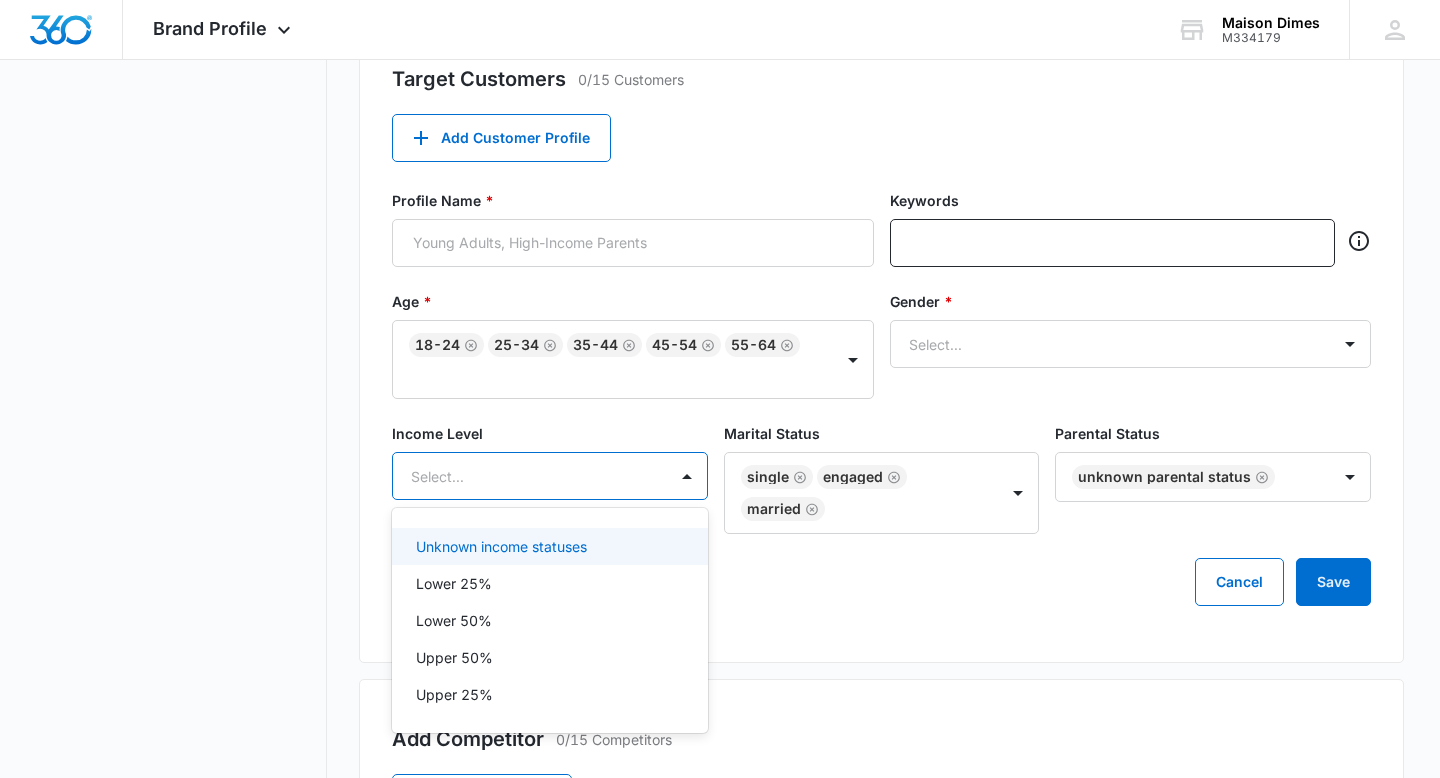 click on "Select..." at bounding box center [530, 476] 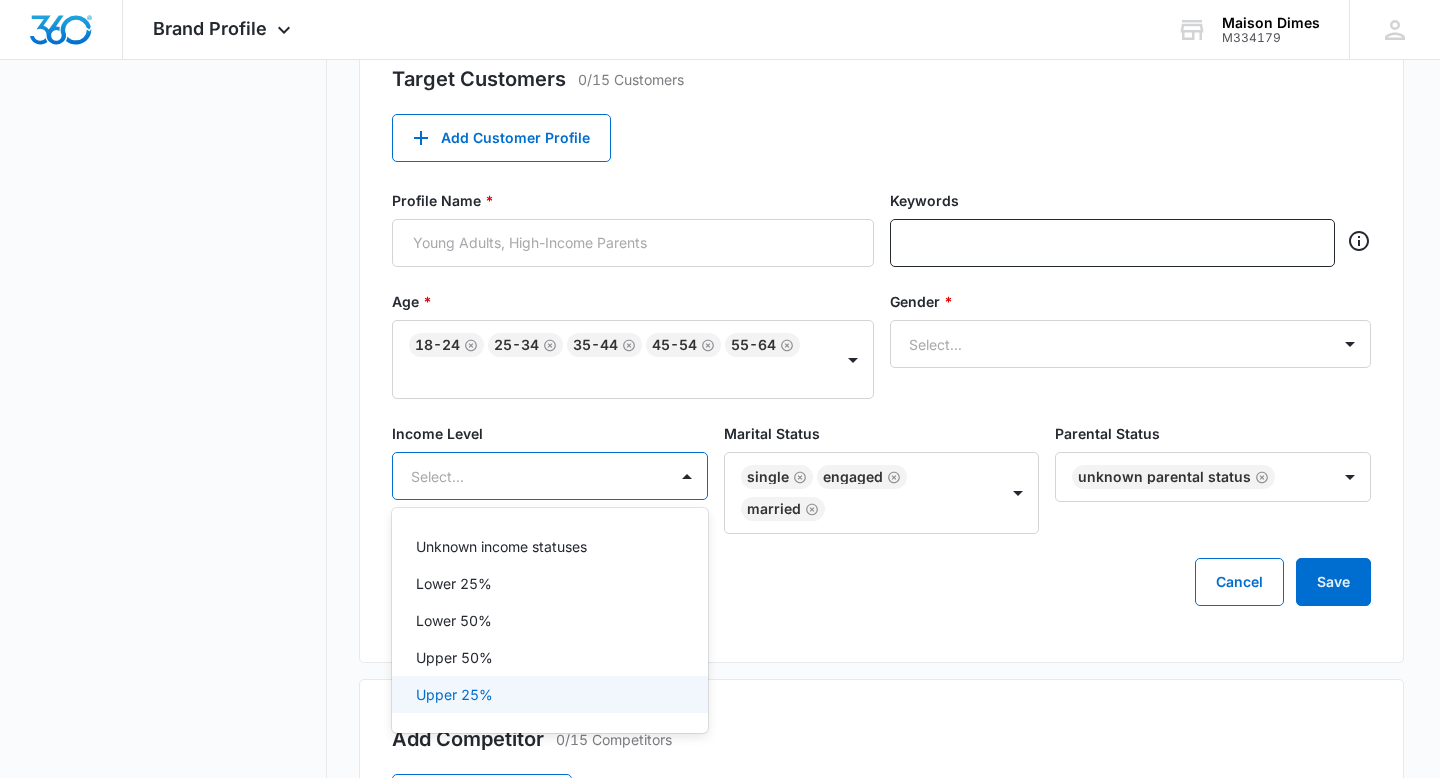 click on "Upper 25%" at bounding box center [550, 694] 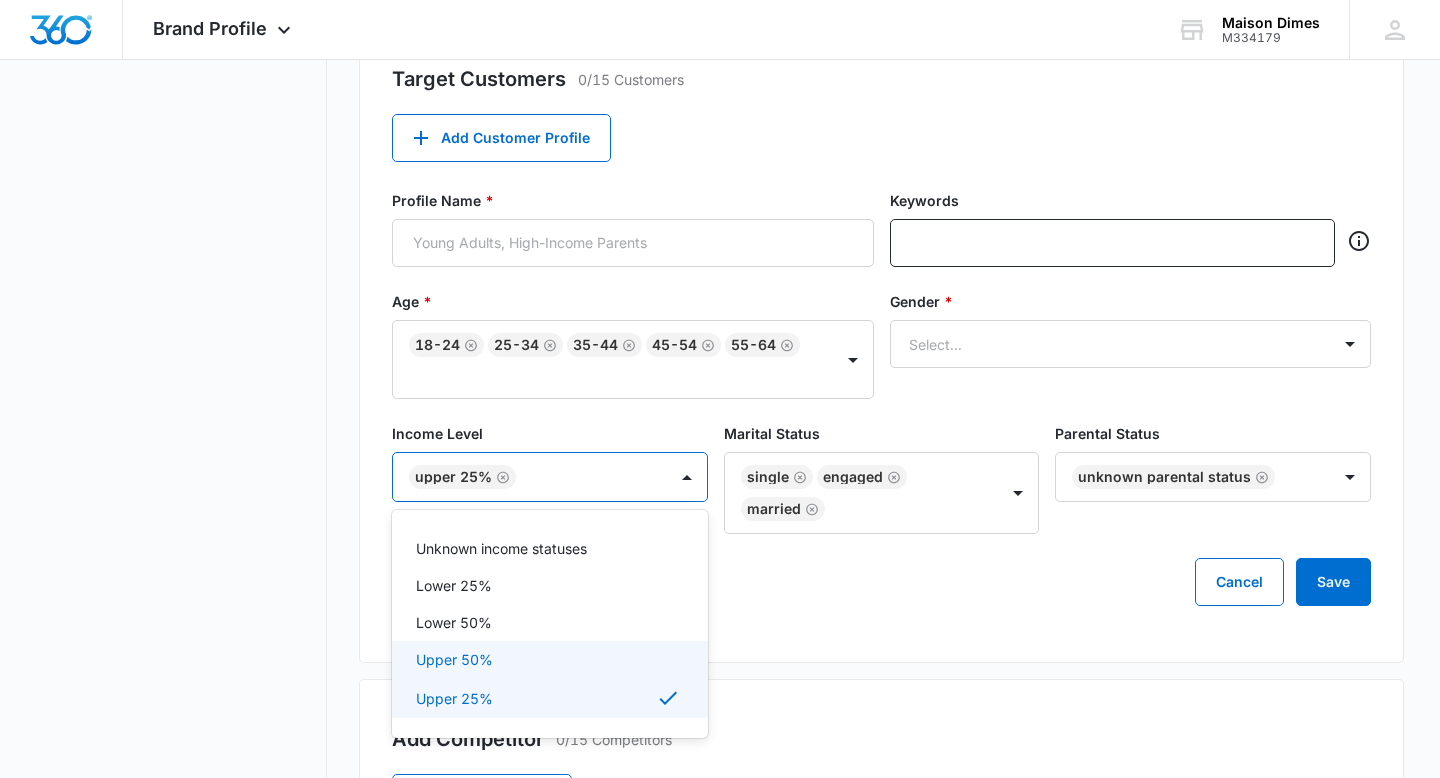 click on "Upper 50%" at bounding box center [550, 659] 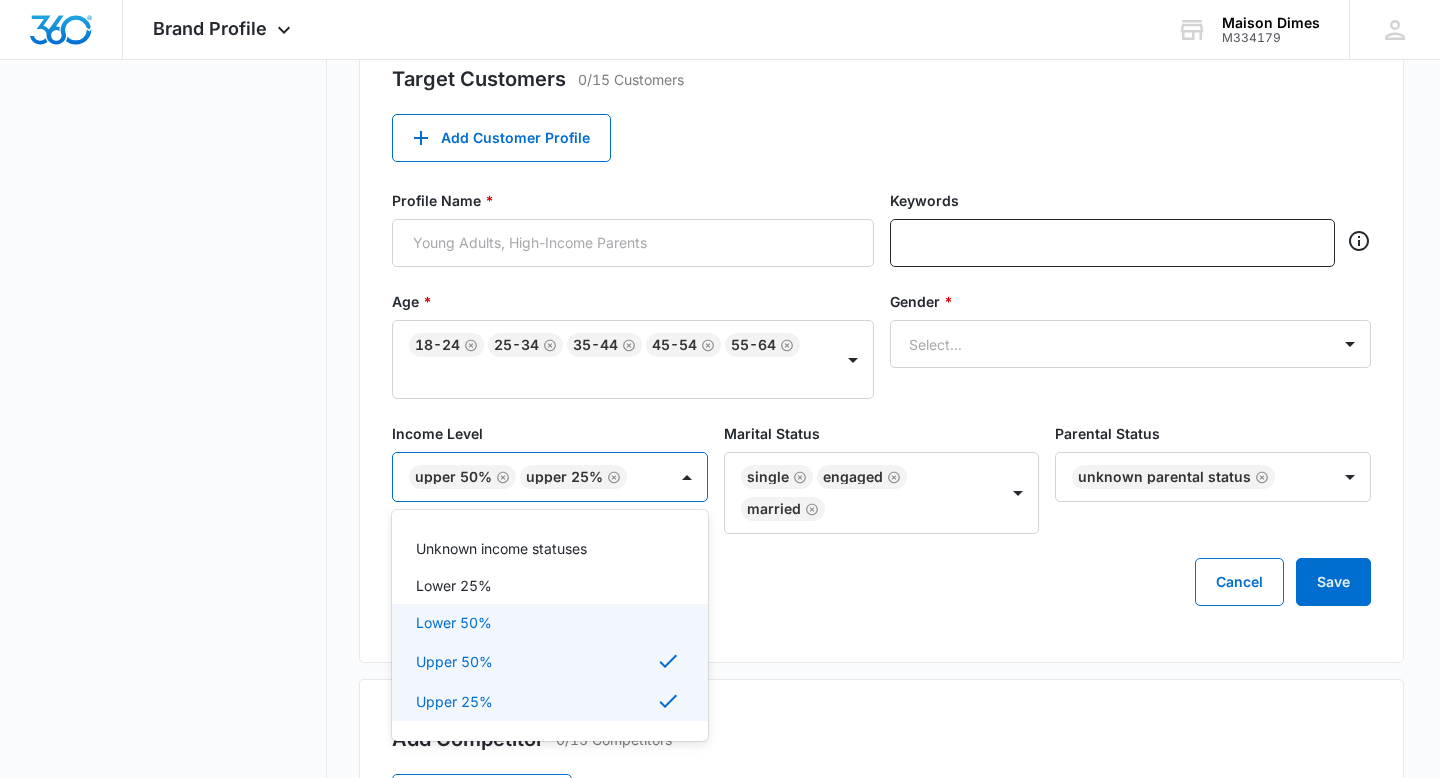 click on "Lower 50%" at bounding box center (548, 622) 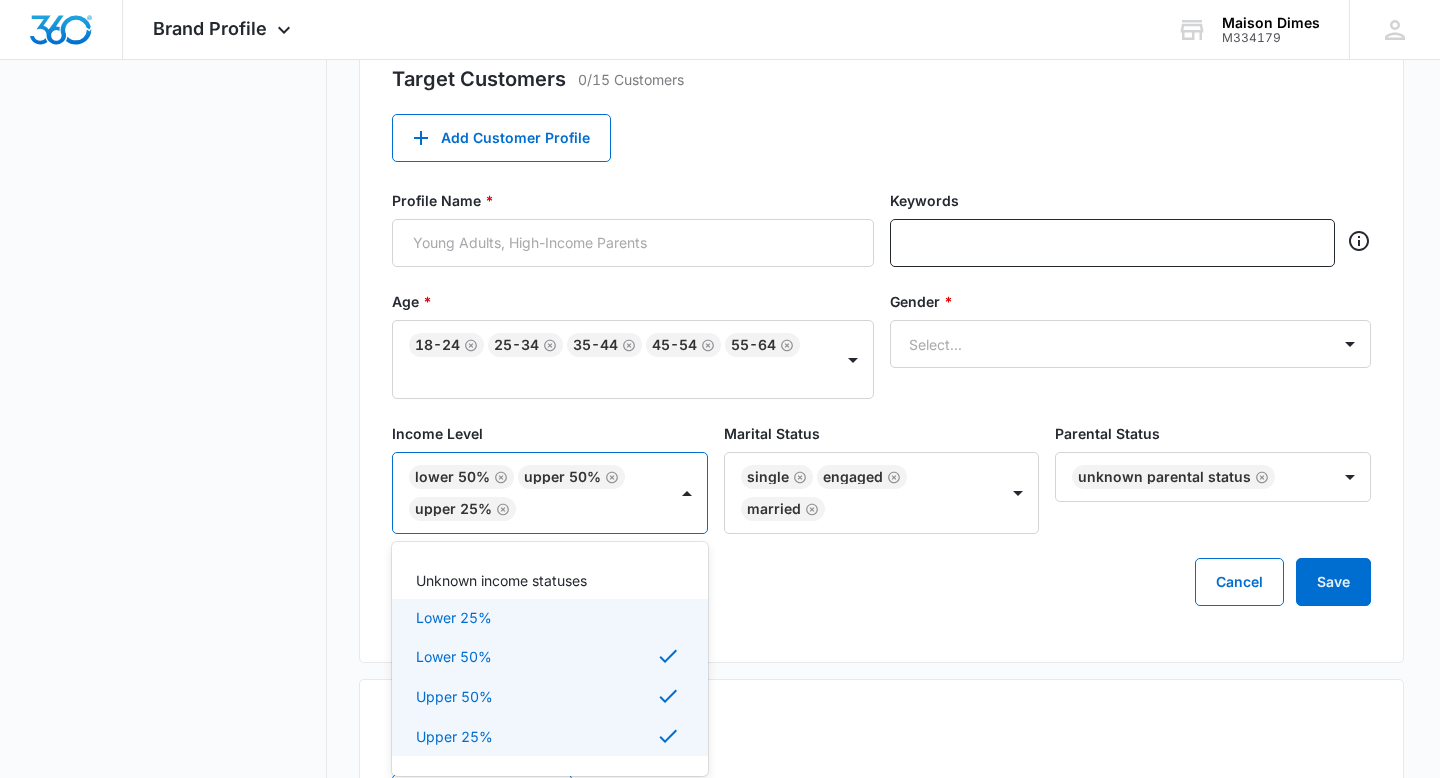 click on "Lower 25%" at bounding box center (548, 617) 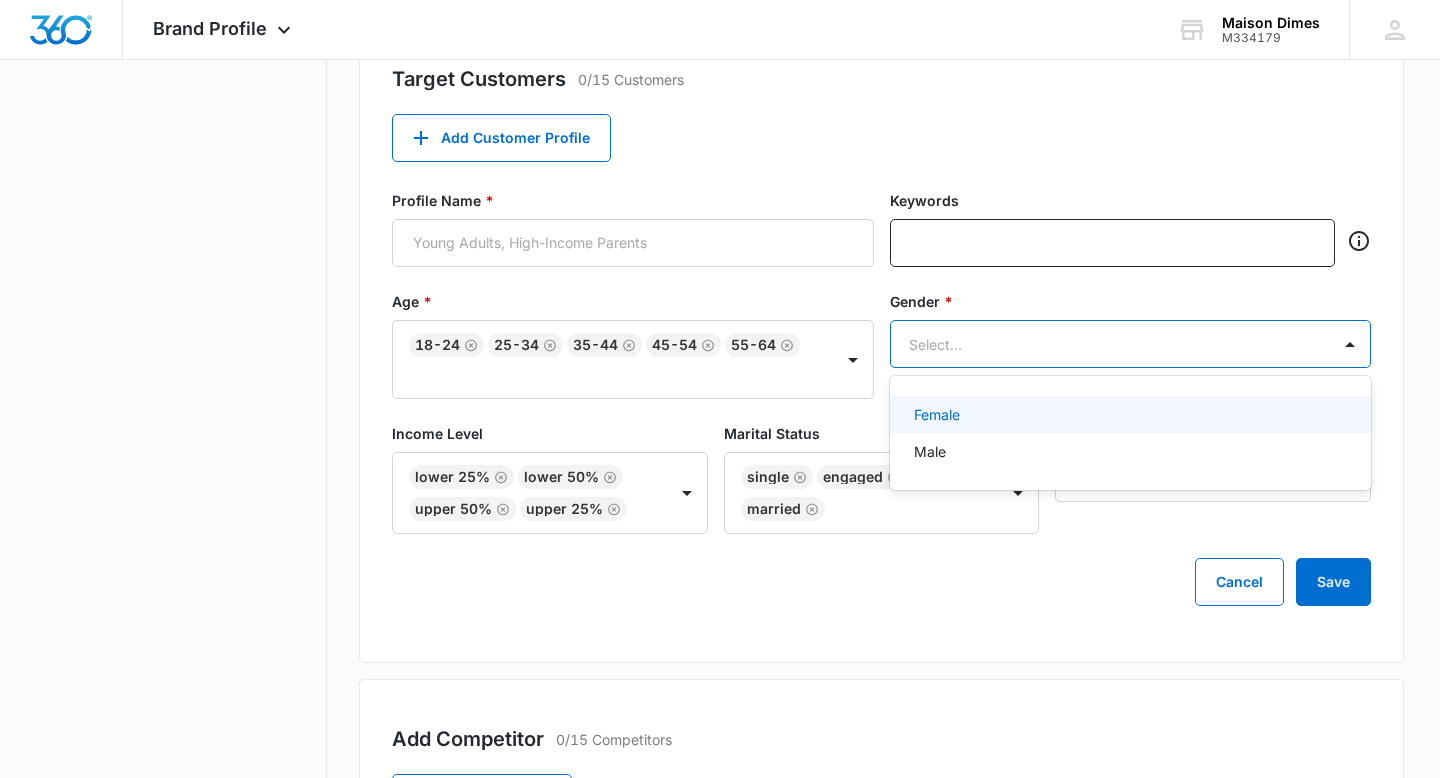 click at bounding box center [1107, 344] 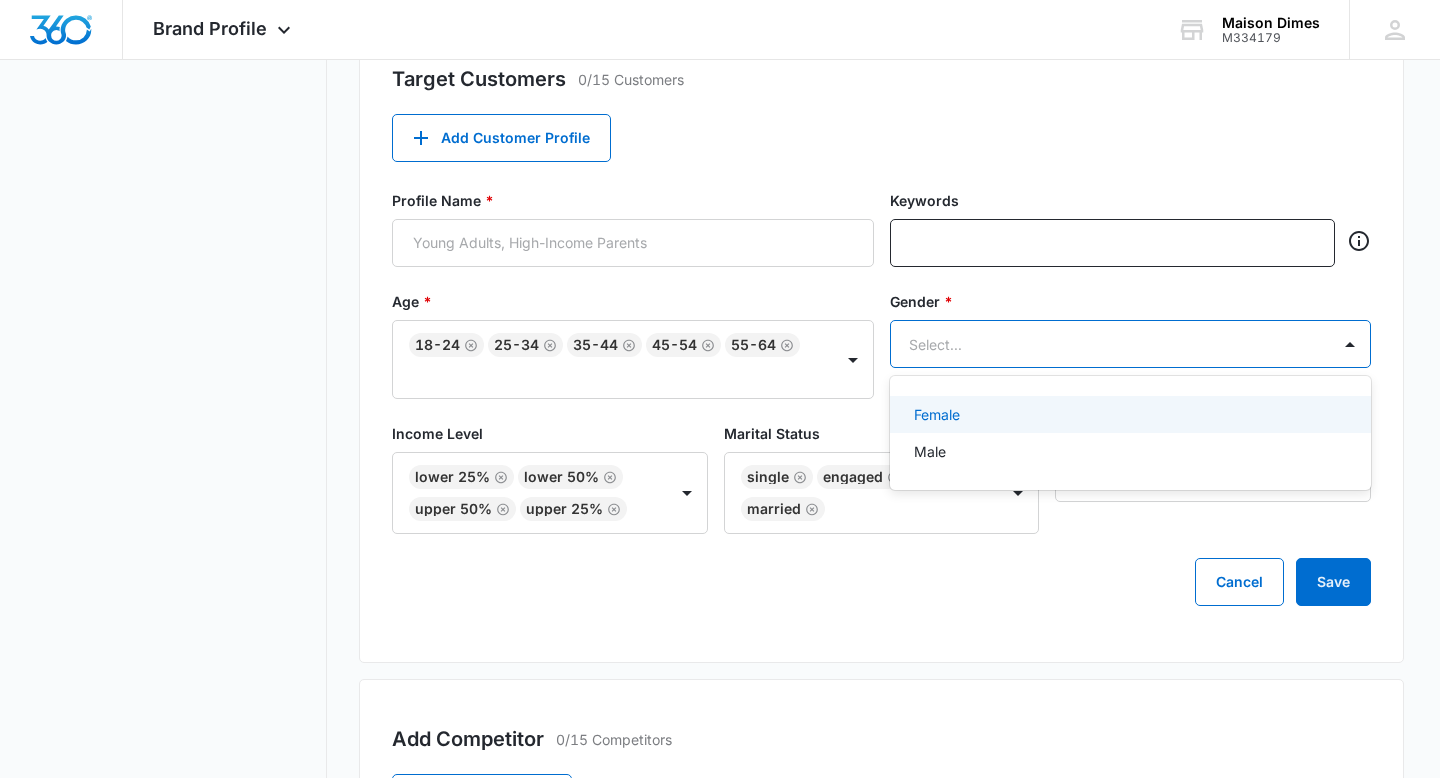 click on "Female" at bounding box center [1129, 414] 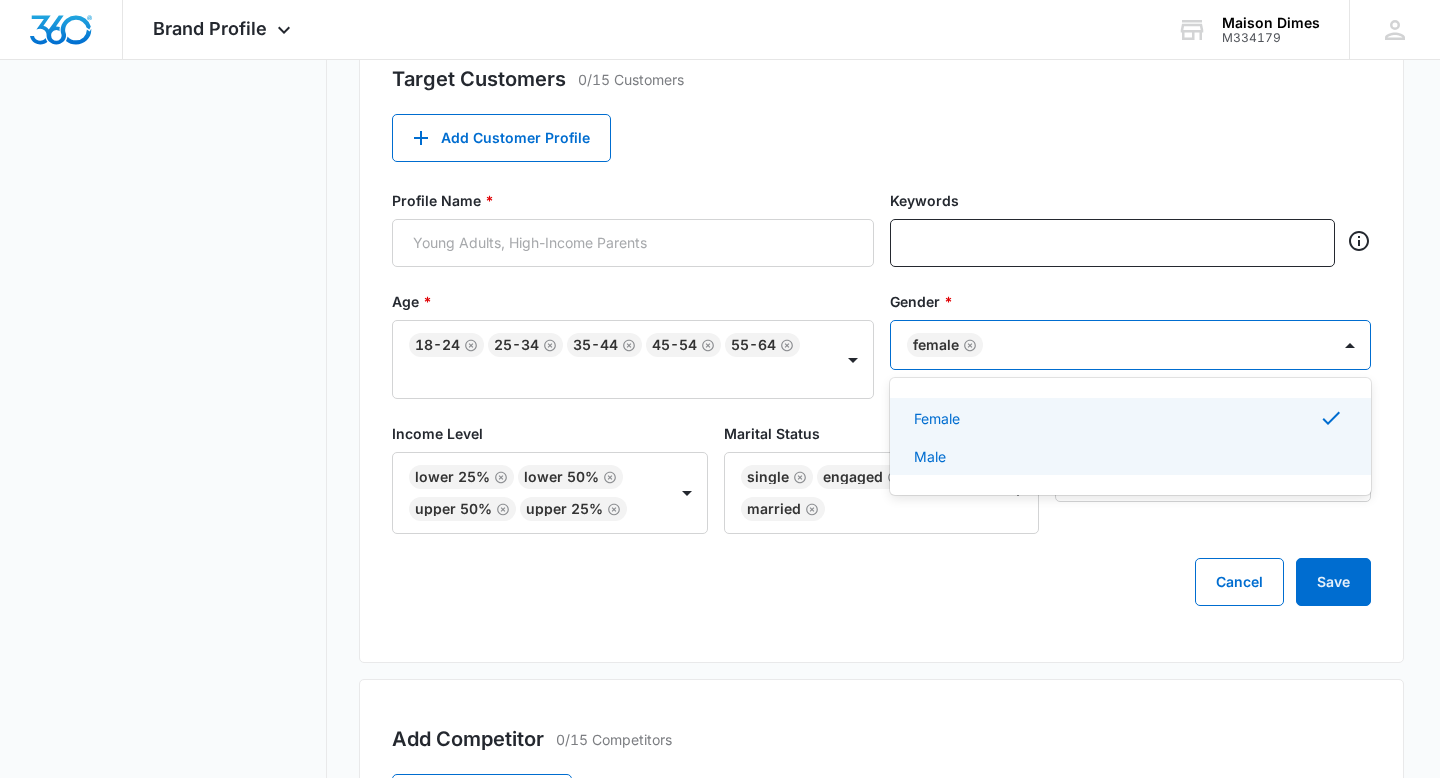 click on "Male" at bounding box center [1129, 456] 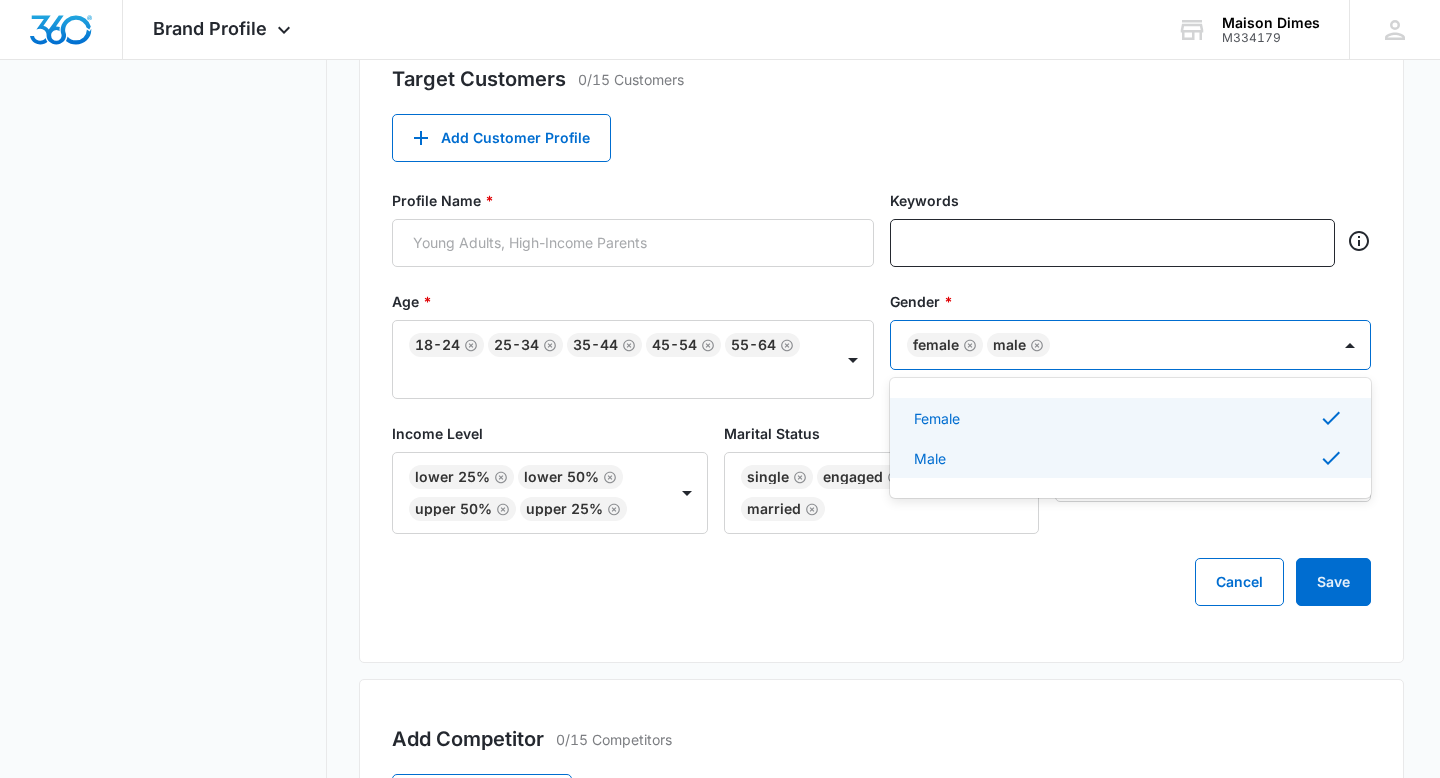 click on "Gender *" at bounding box center (1131, 301) 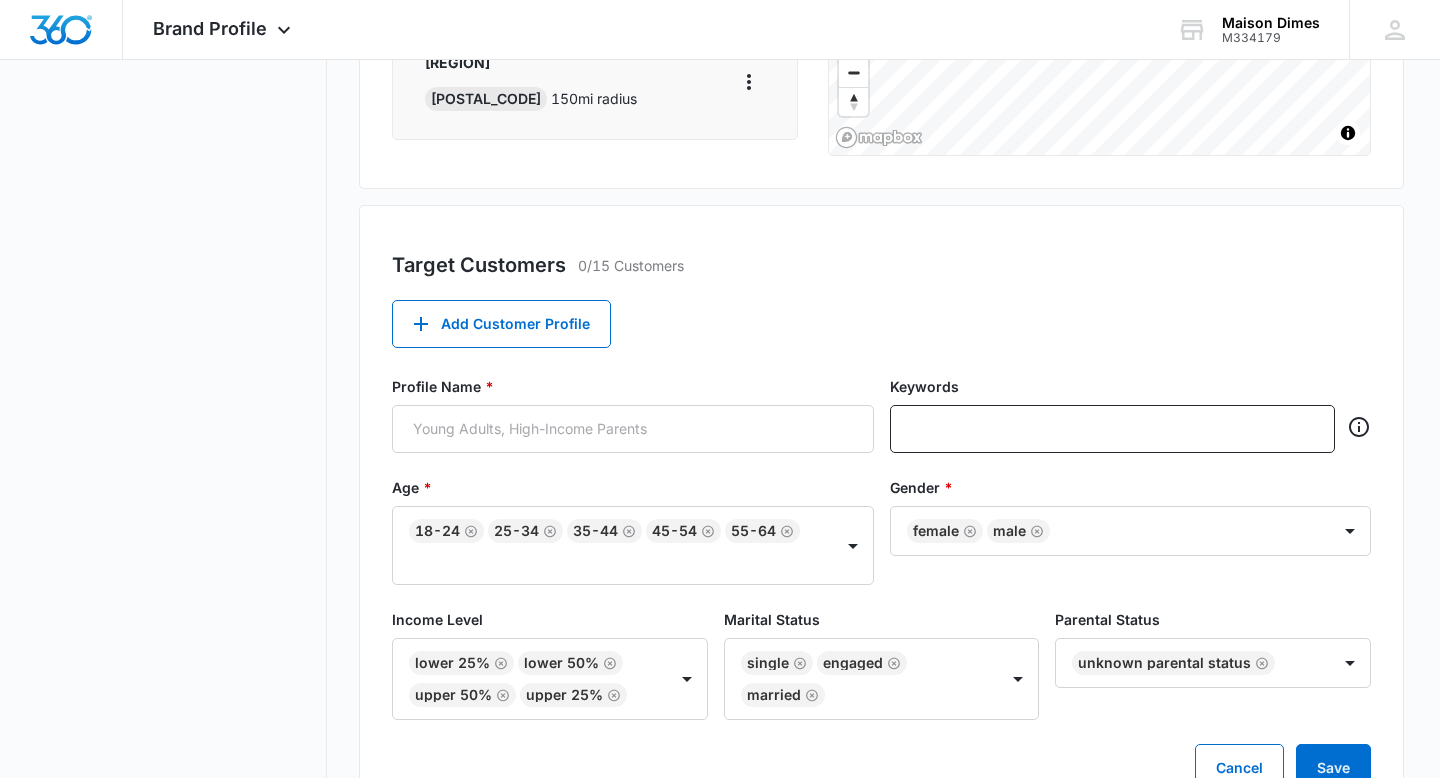 scroll, scrollTop: 571, scrollLeft: 0, axis: vertical 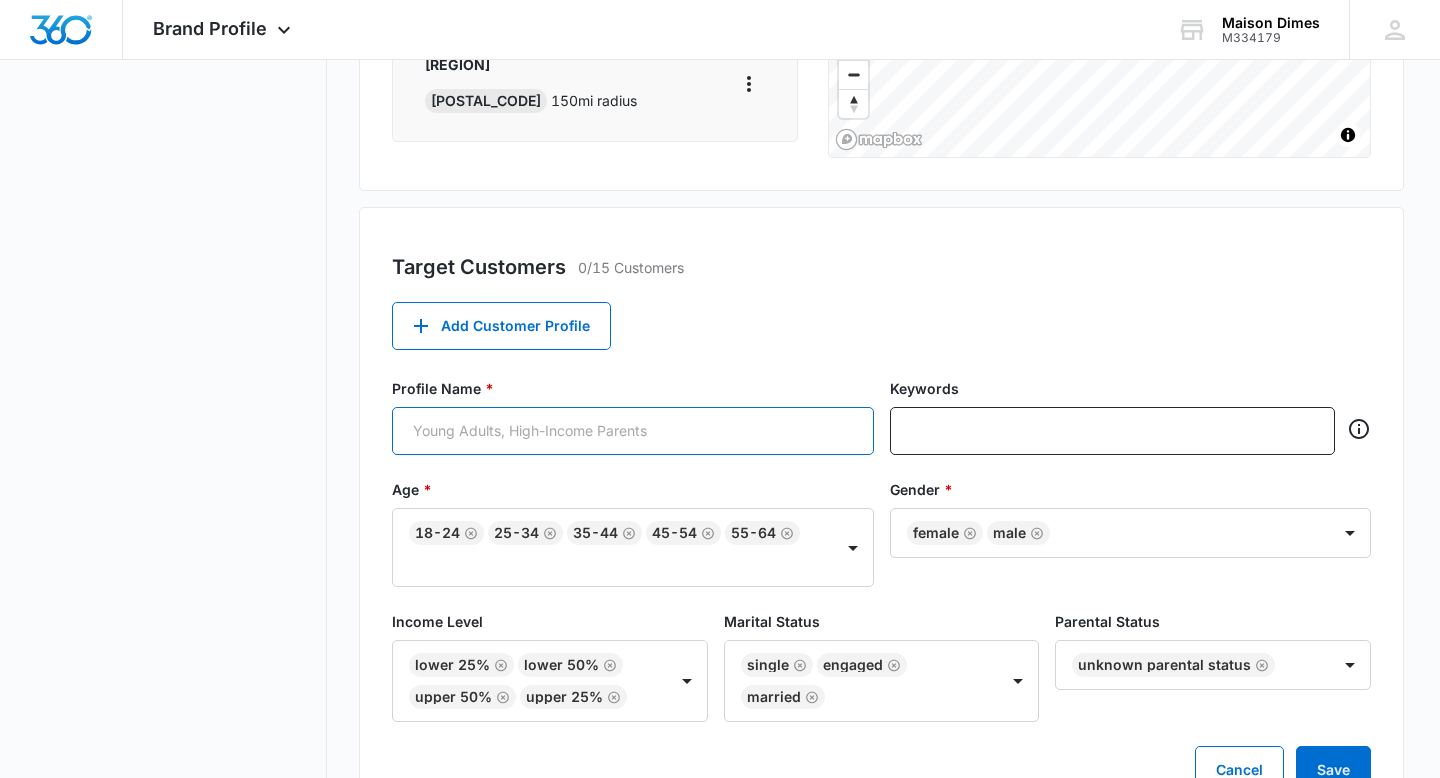 click on "Profile Name *" at bounding box center (633, 431) 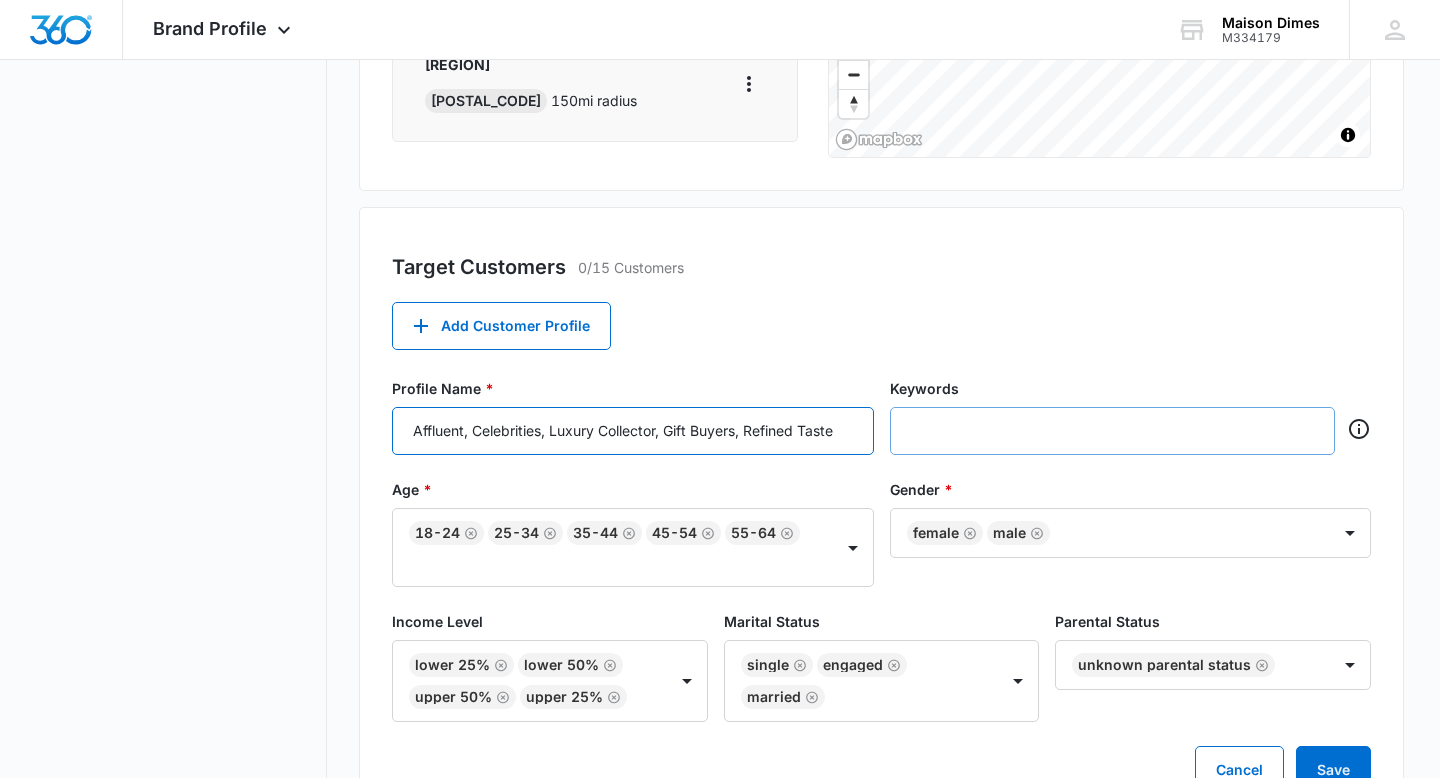 type on "Affluent, Celebrities, Luxury Collector, Gift Buyers, Refined Taste" 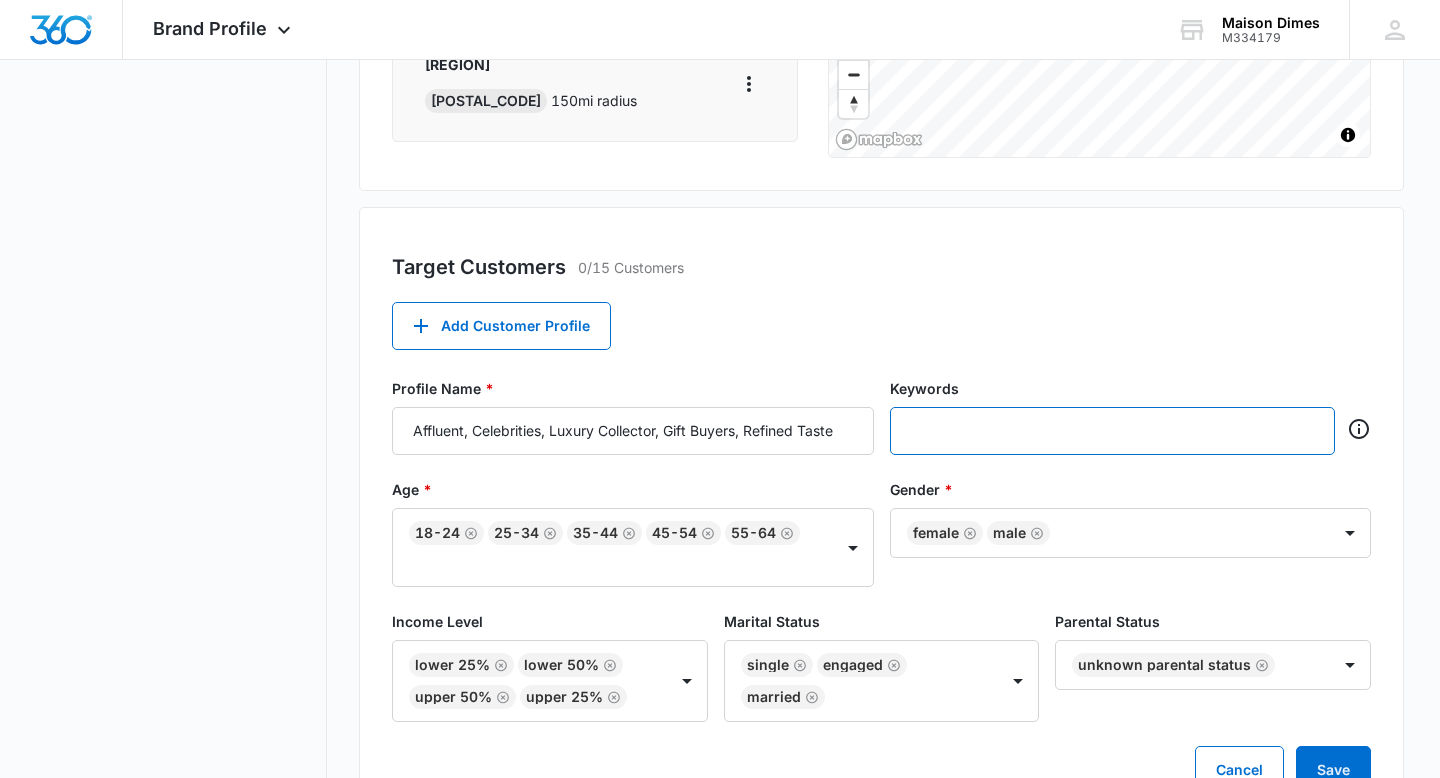 click at bounding box center (1115, 431) 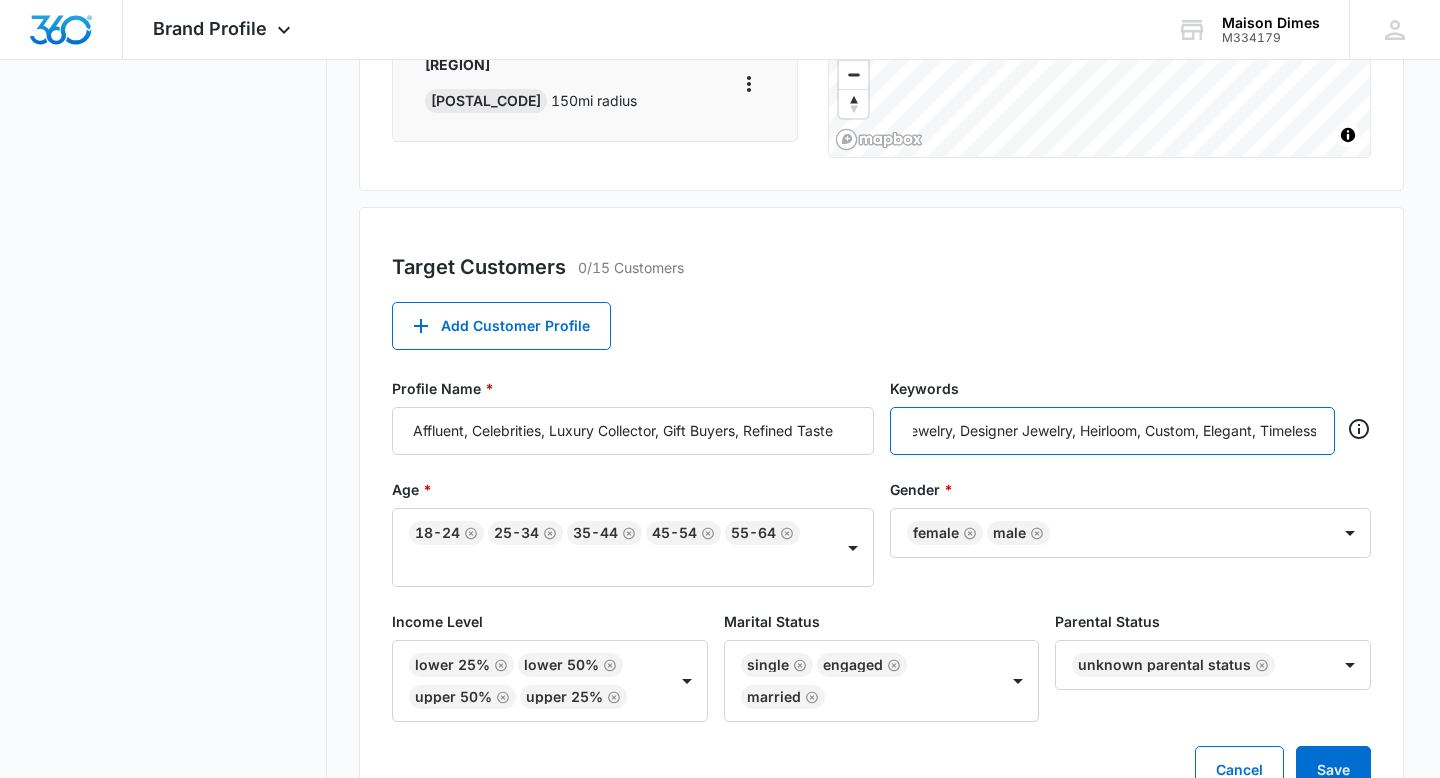 scroll, scrollTop: 0, scrollLeft: 553, axis: horizontal 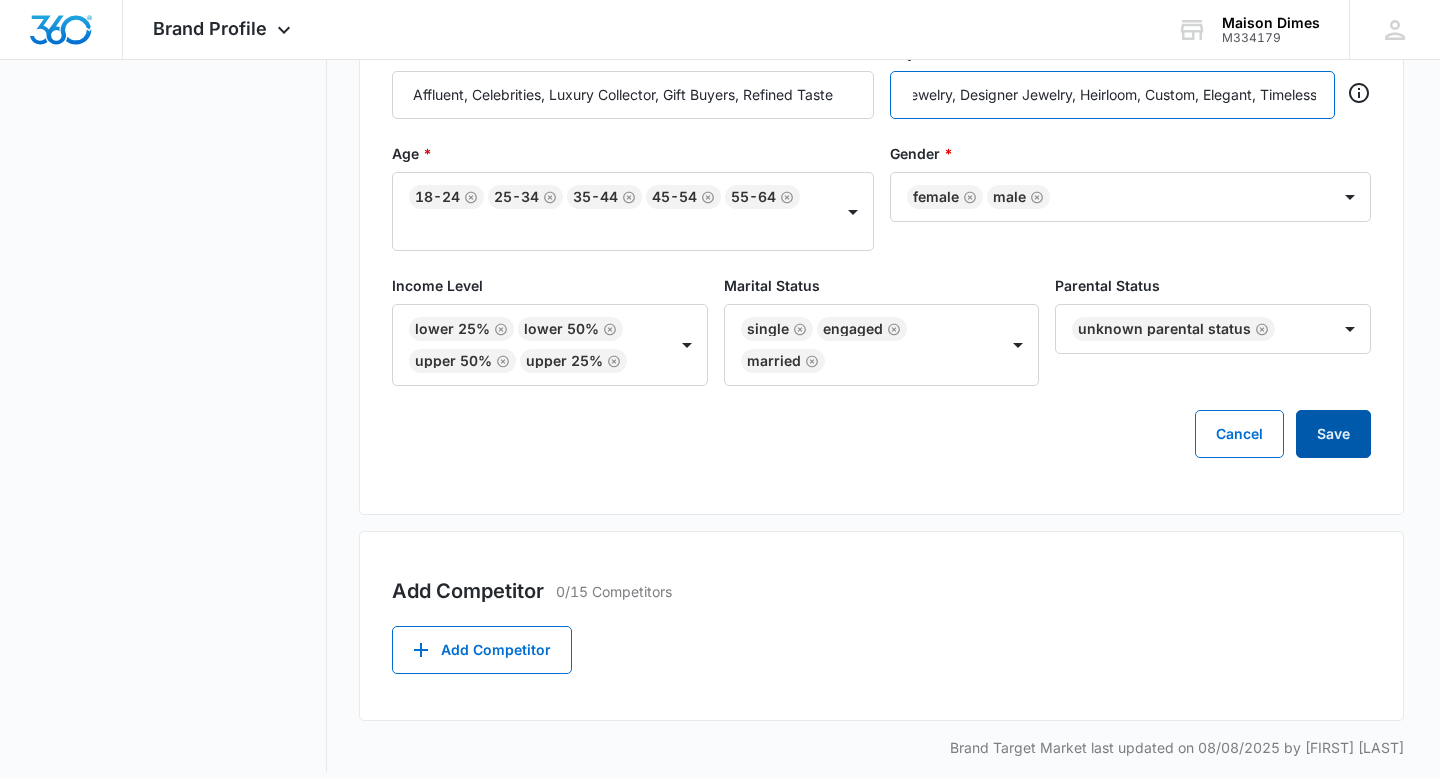 type on "Luxury Jewelry, Bespoke, Exclusive, Ethical Fine Jewelry, Sustainable, High End Jewelry, Designer Jewelry, Heirloom, Custom, Elegant, Timeless" 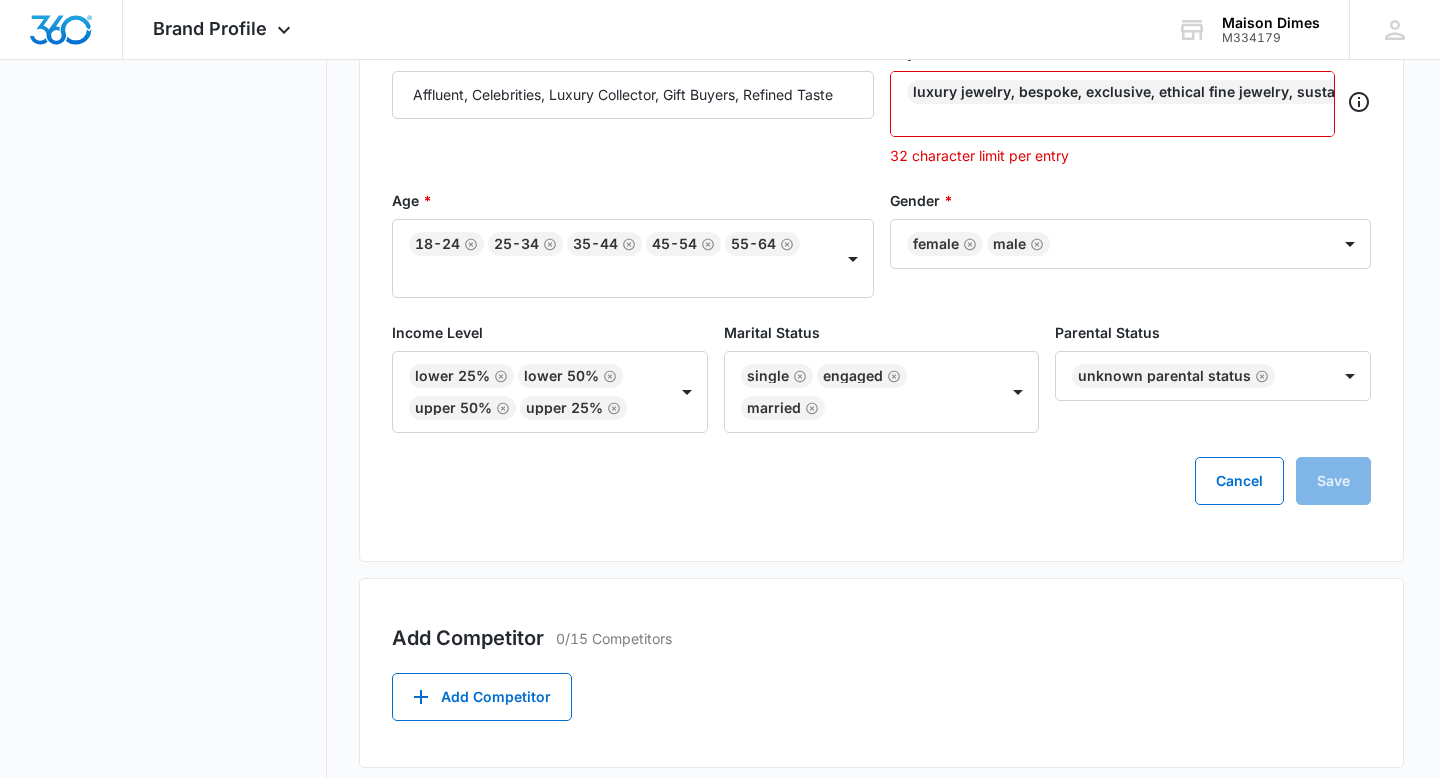 click on "Profile Name * Affluent, Celebrities, Luxury Collector, Gift Buyers, Refined Taste Keywords Luxury Jewelry, Bespoke, Exclusive, Ethical Fine Jewelry, Sustainable, High End Jewelry, Designer Jewelry, Heirloom, Custom, Elegant, Timeless 32 character limit per entry Age * 18-24 25-34 35-44 45-54 55-64 Gender * Female Male Income Level Lower 25% Lower 50% Upper 50% Upper 25% Marital Status Single Engaged Married Parental Status Unknown parental status Cancel Save © Mapbox" at bounding box center [881, 273] 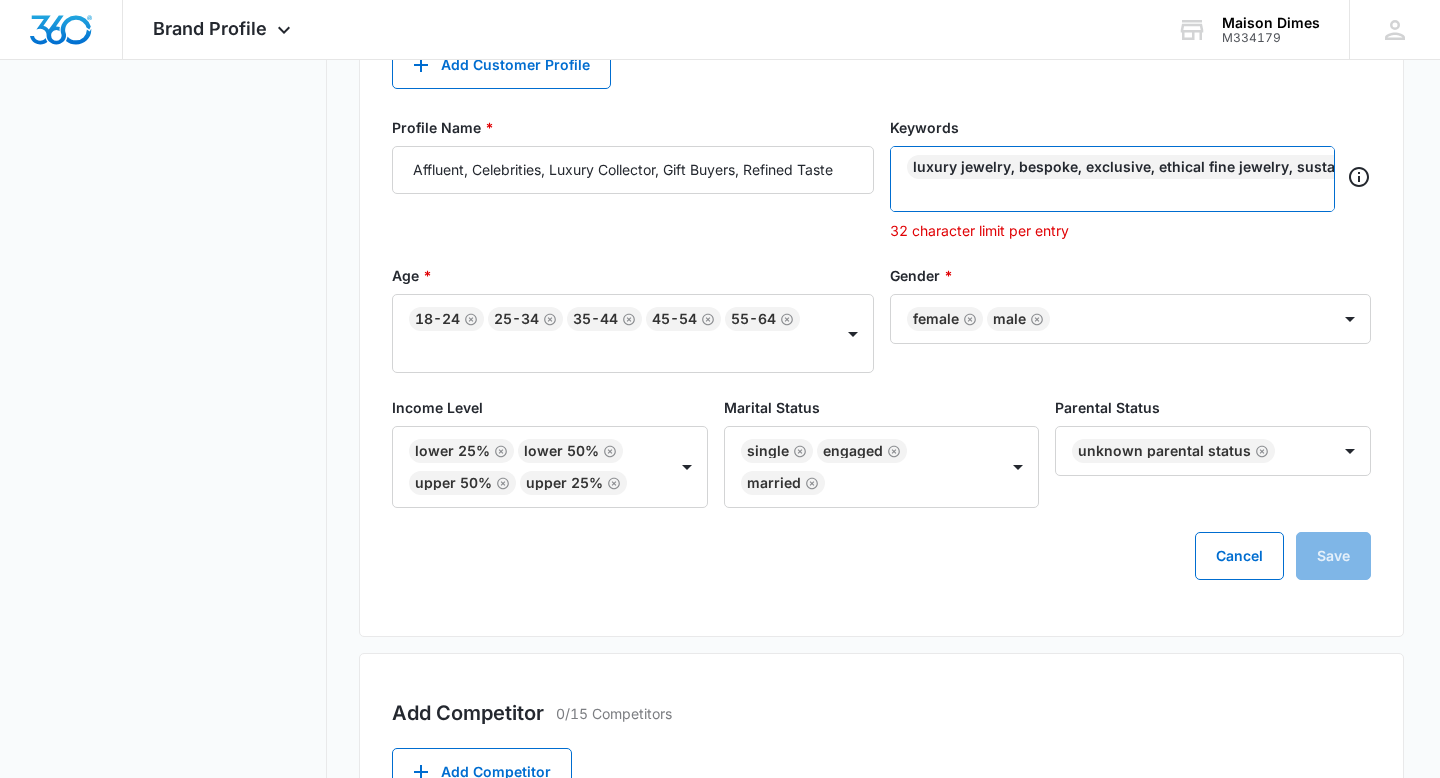 click at bounding box center (1115, 191) 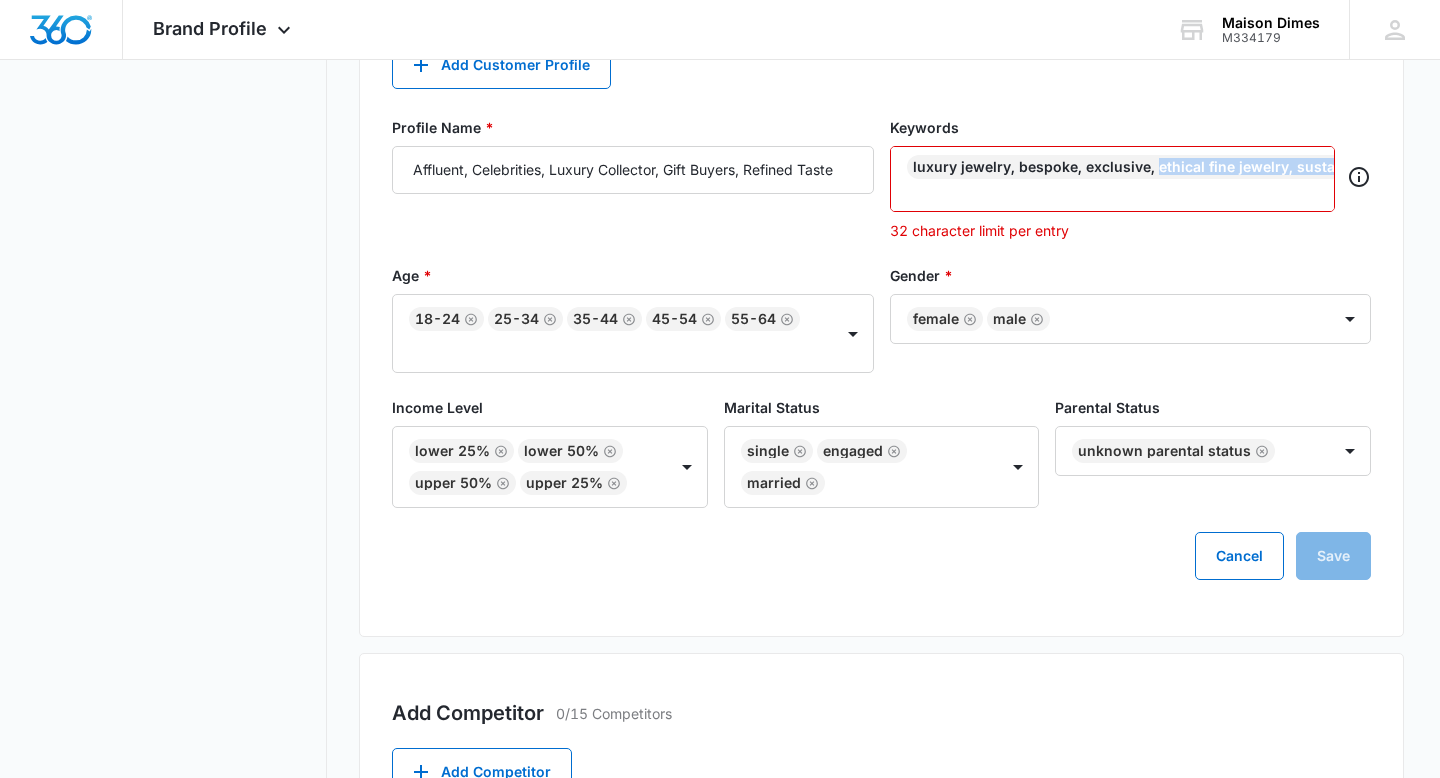 scroll, scrollTop: 0, scrollLeft: 543, axis: horizontal 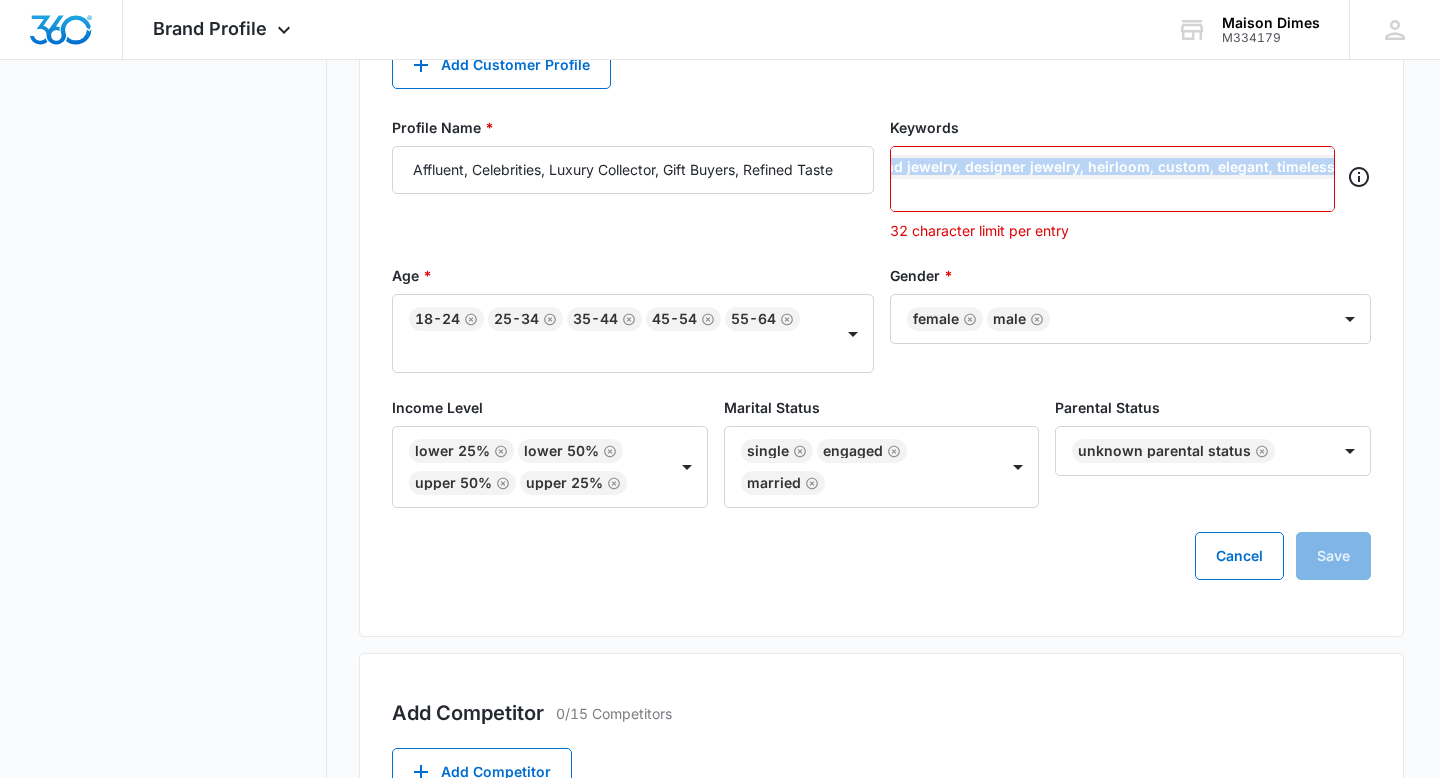 drag, startPoint x: 1156, startPoint y: 172, endPoint x: 1427, endPoint y: 166, distance: 271.0664 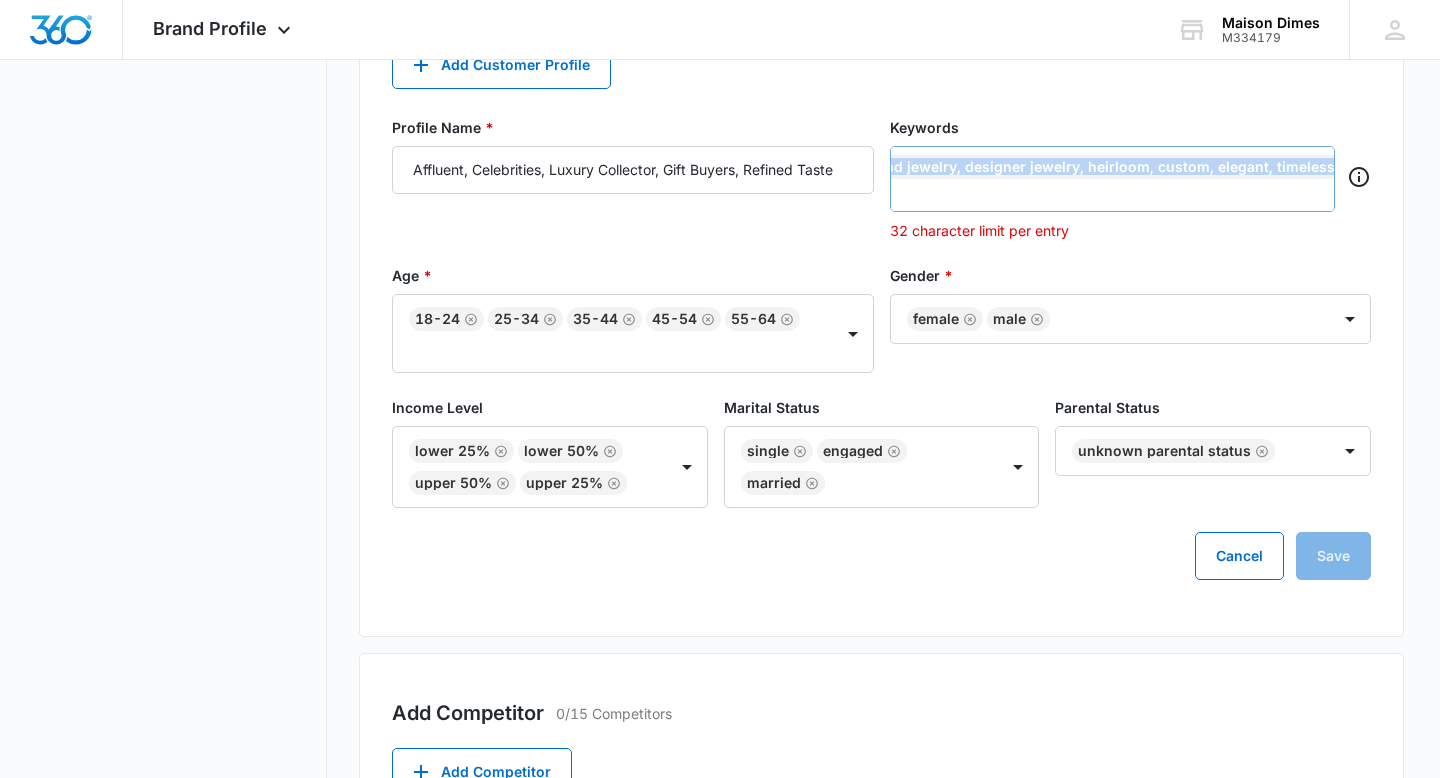 click on "Luxury Jewelry, Bespoke, Exclusive, Ethical Fine Jewelry, Sustainable, High End Jewelry, Designer Jewelry, Heirloom, Custom, Elegant, Timeless" at bounding box center (1113, 179) 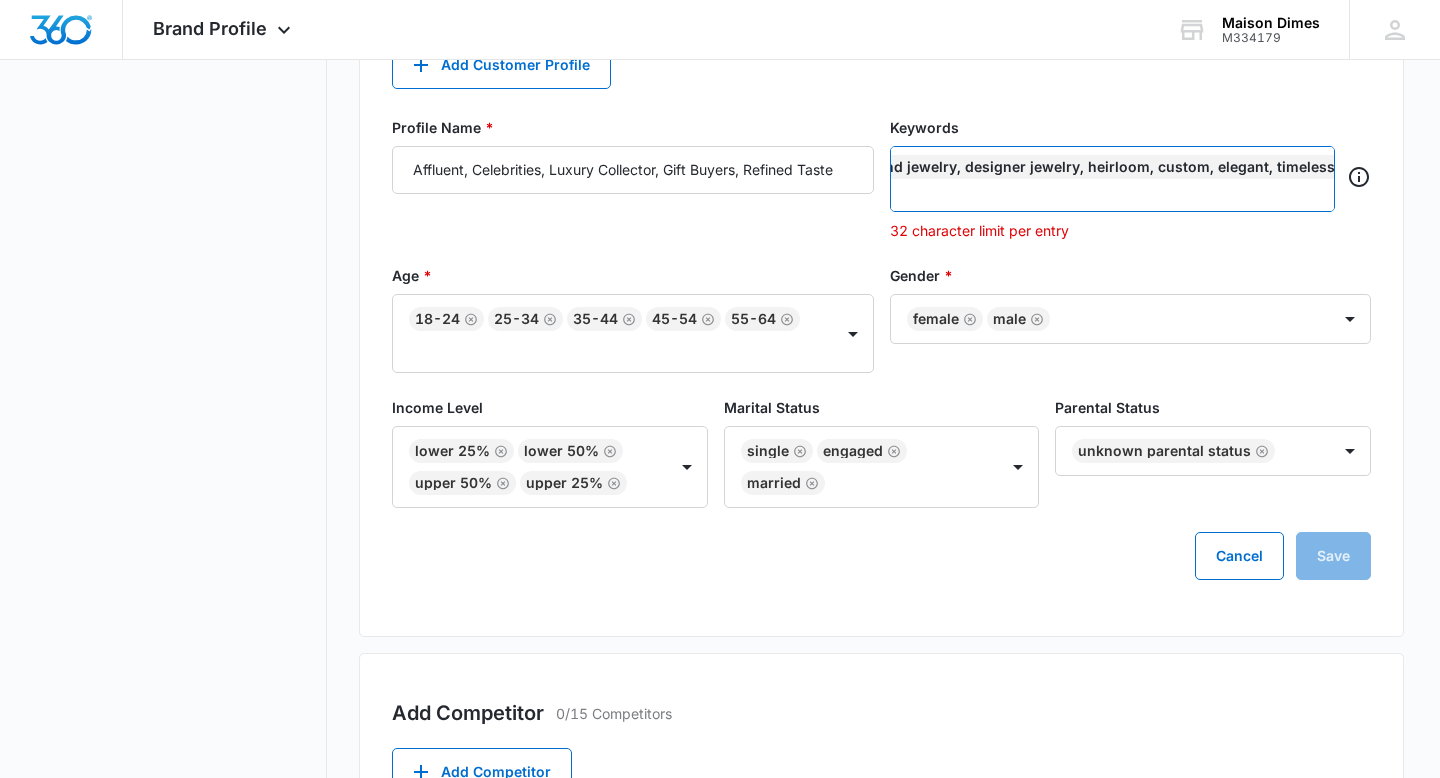 click 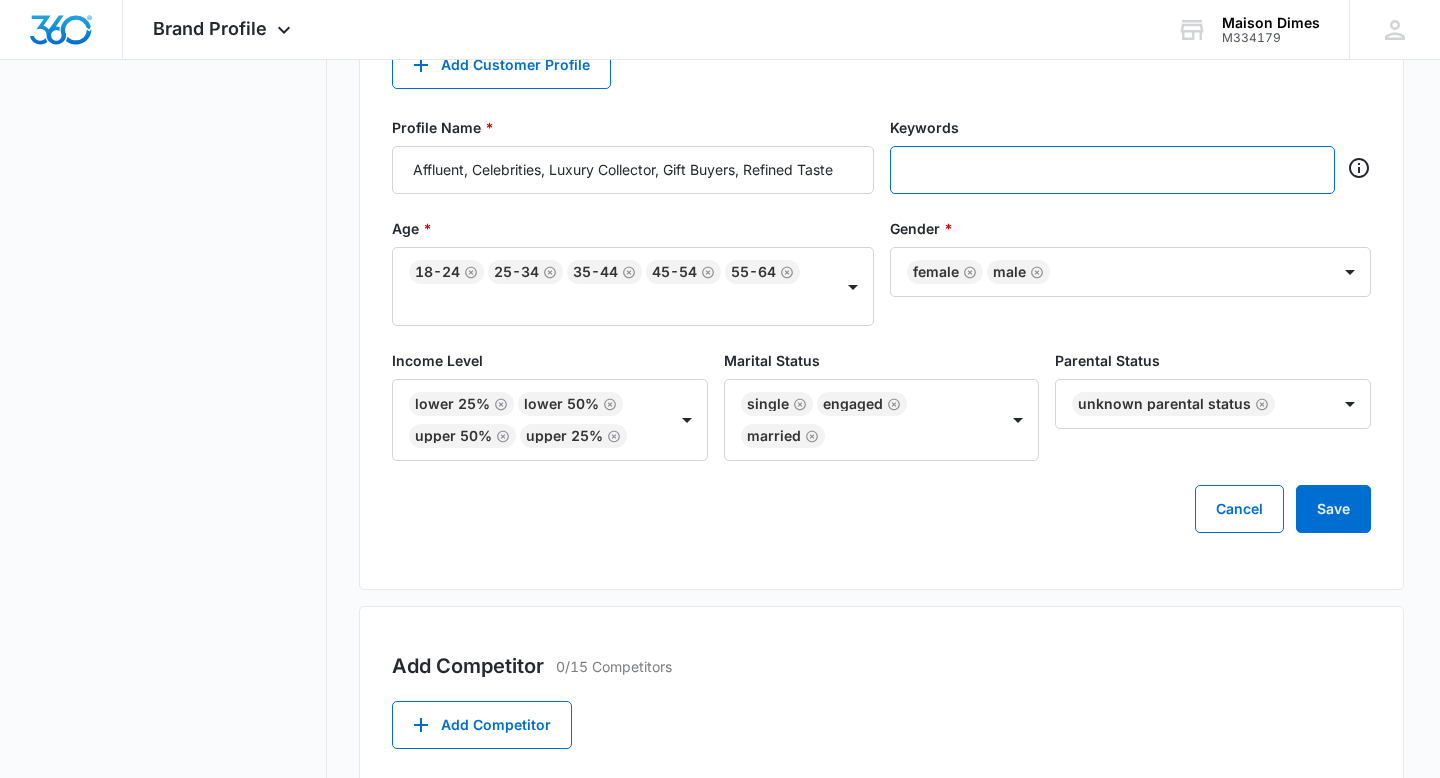 scroll, scrollTop: 0, scrollLeft: 0, axis: both 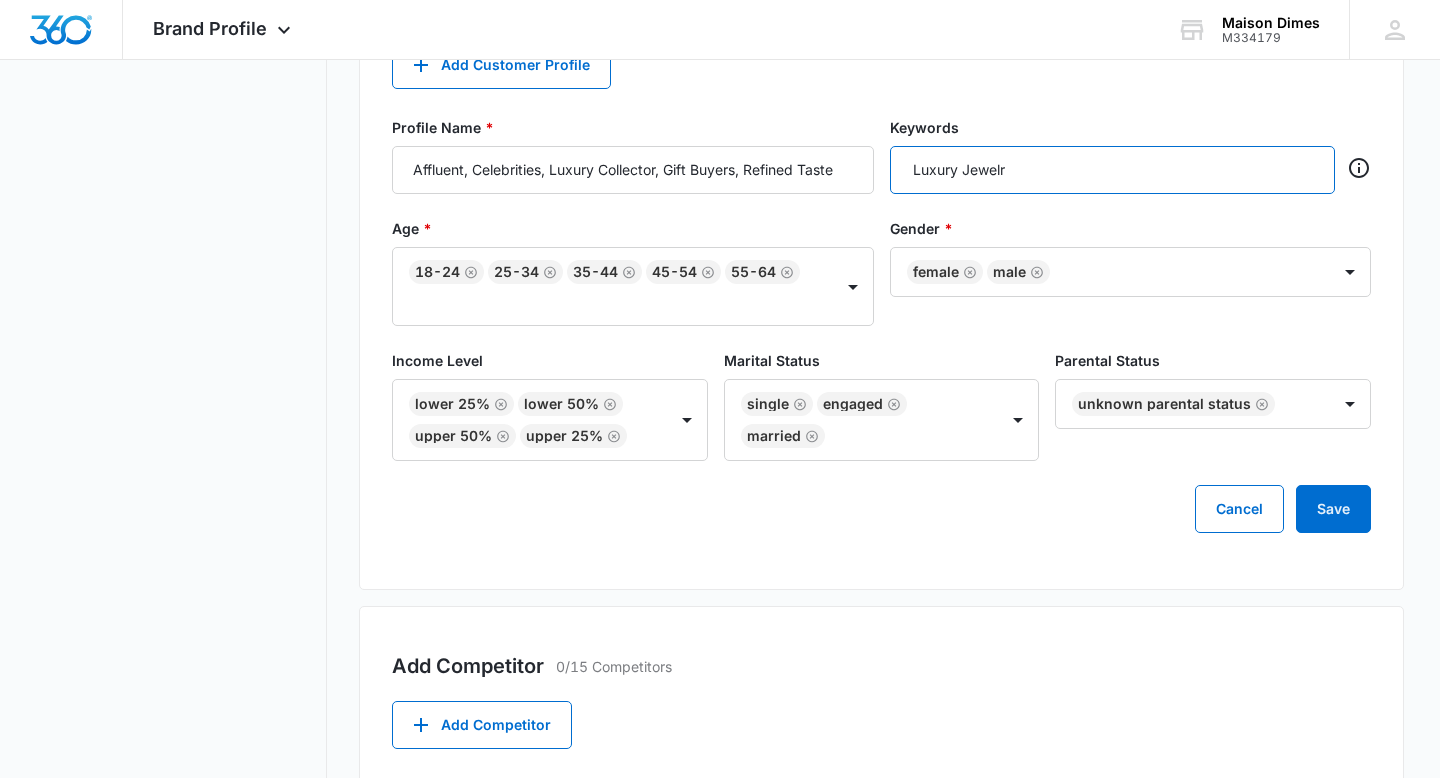type on "Luxury Jewelry" 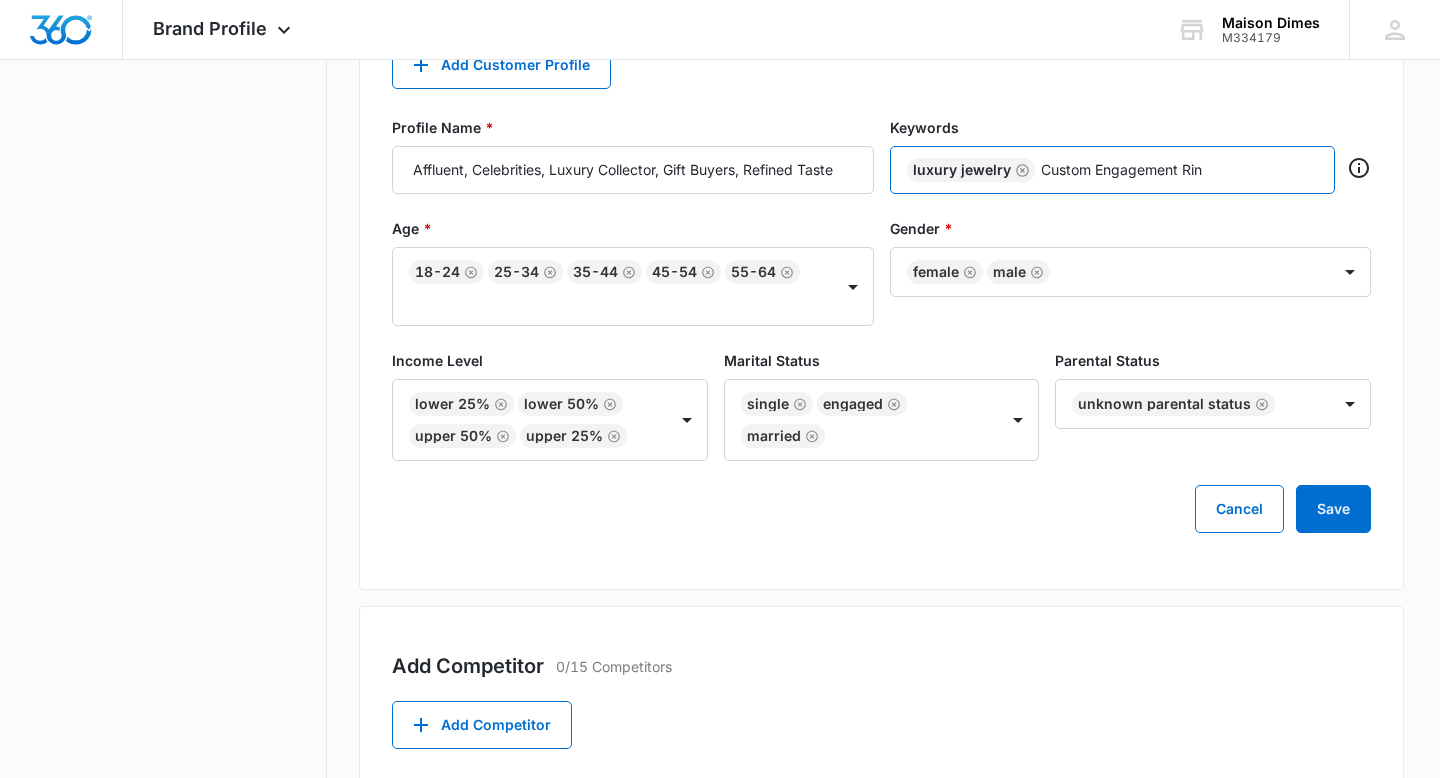 type on "Custom Engagement Ring" 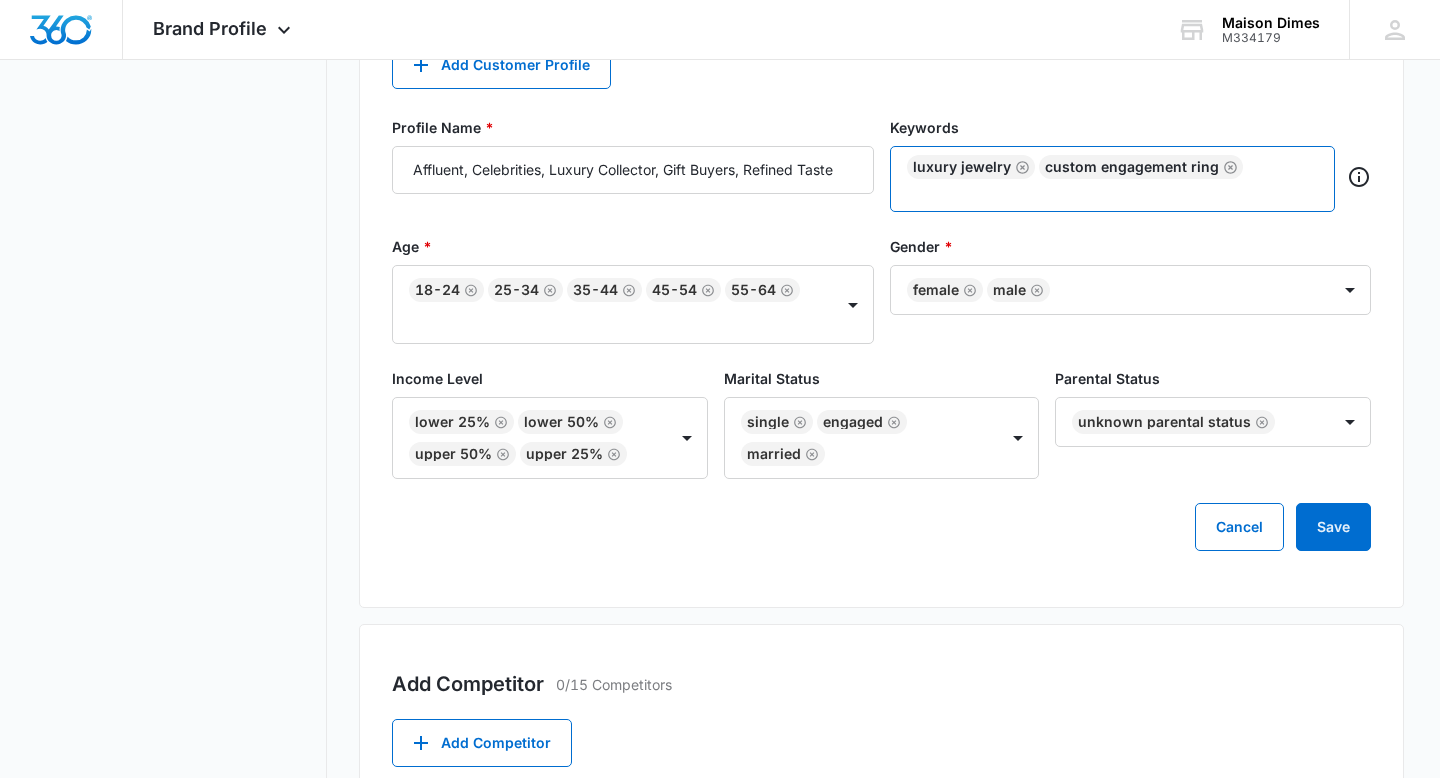 type on "D" 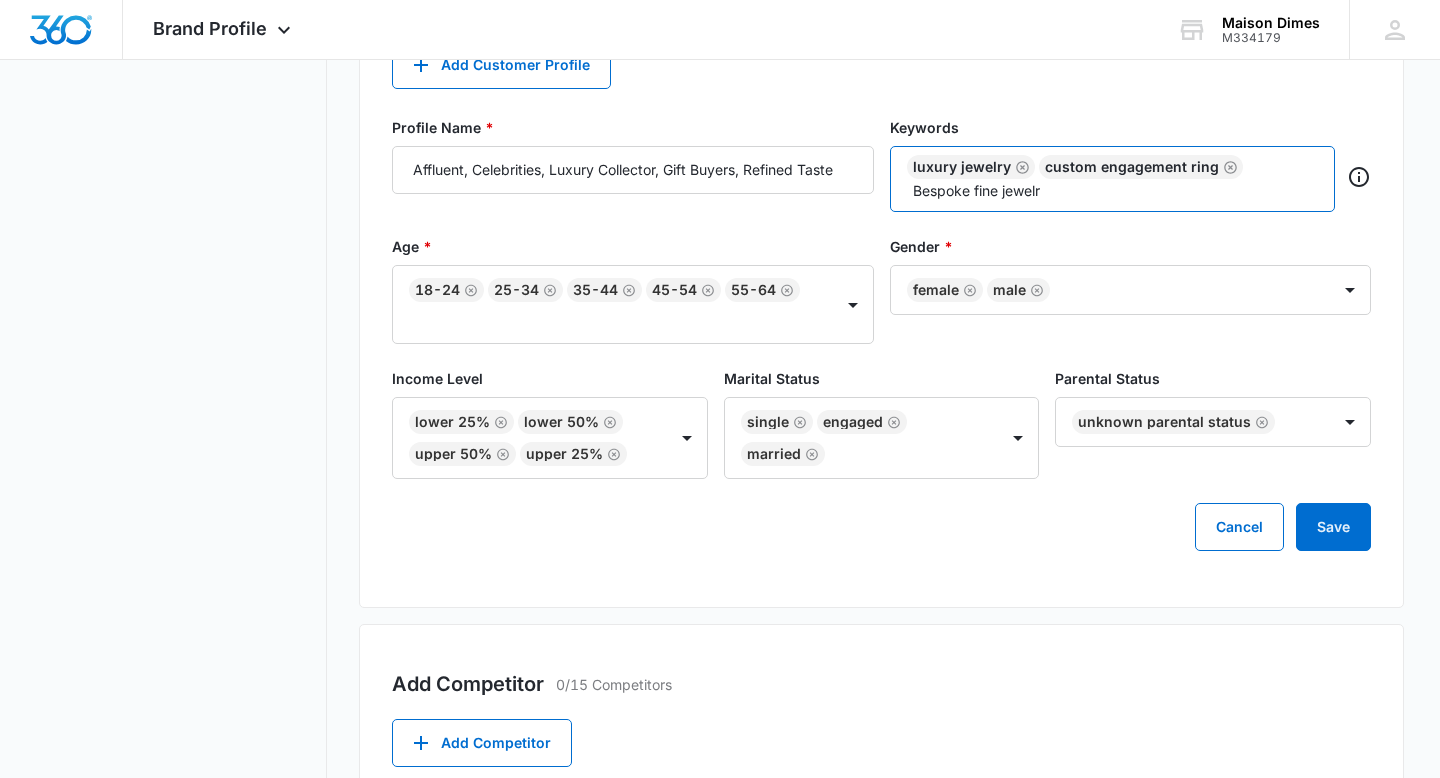 type on "Bespoke fine jewelry" 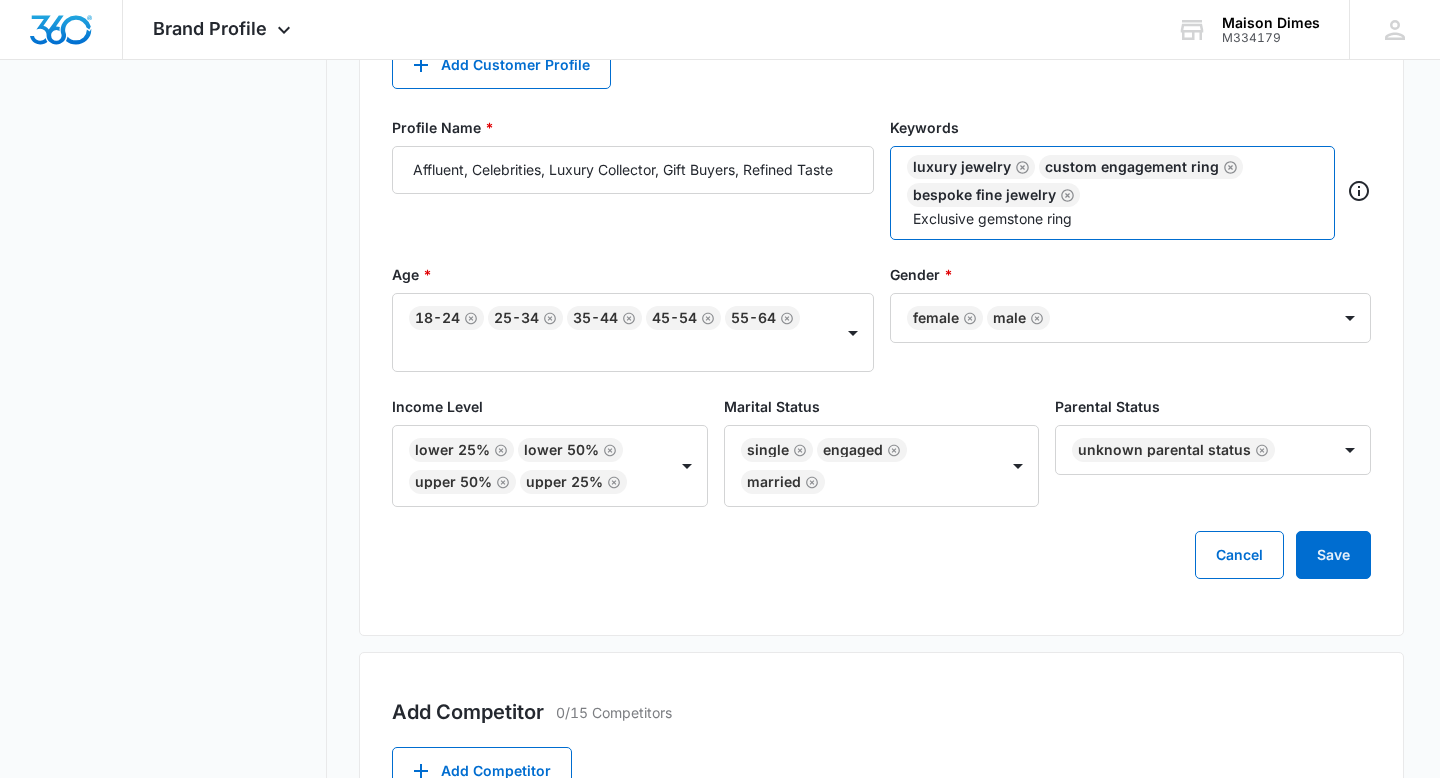 type on "Exclusive gemstone rings" 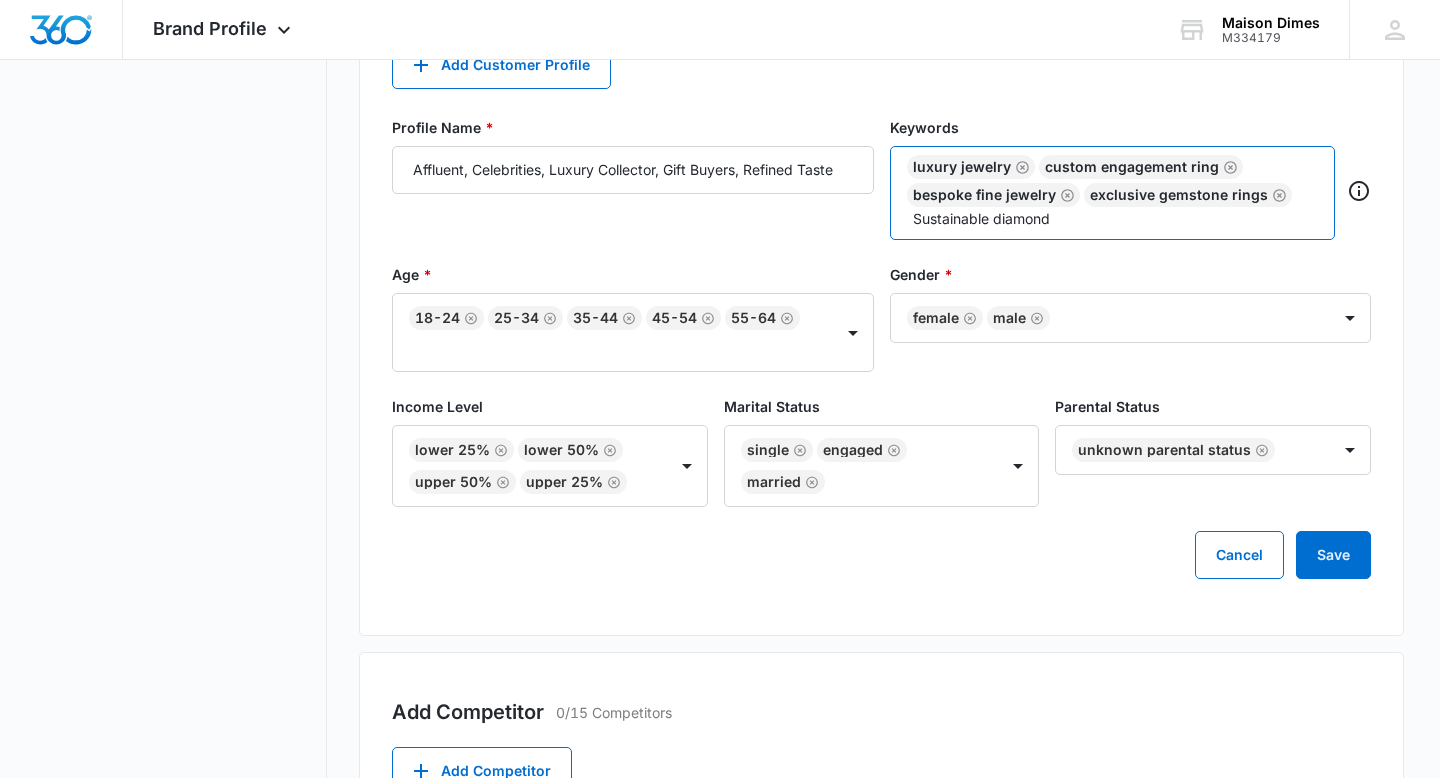 type on "Sustainable diamonds" 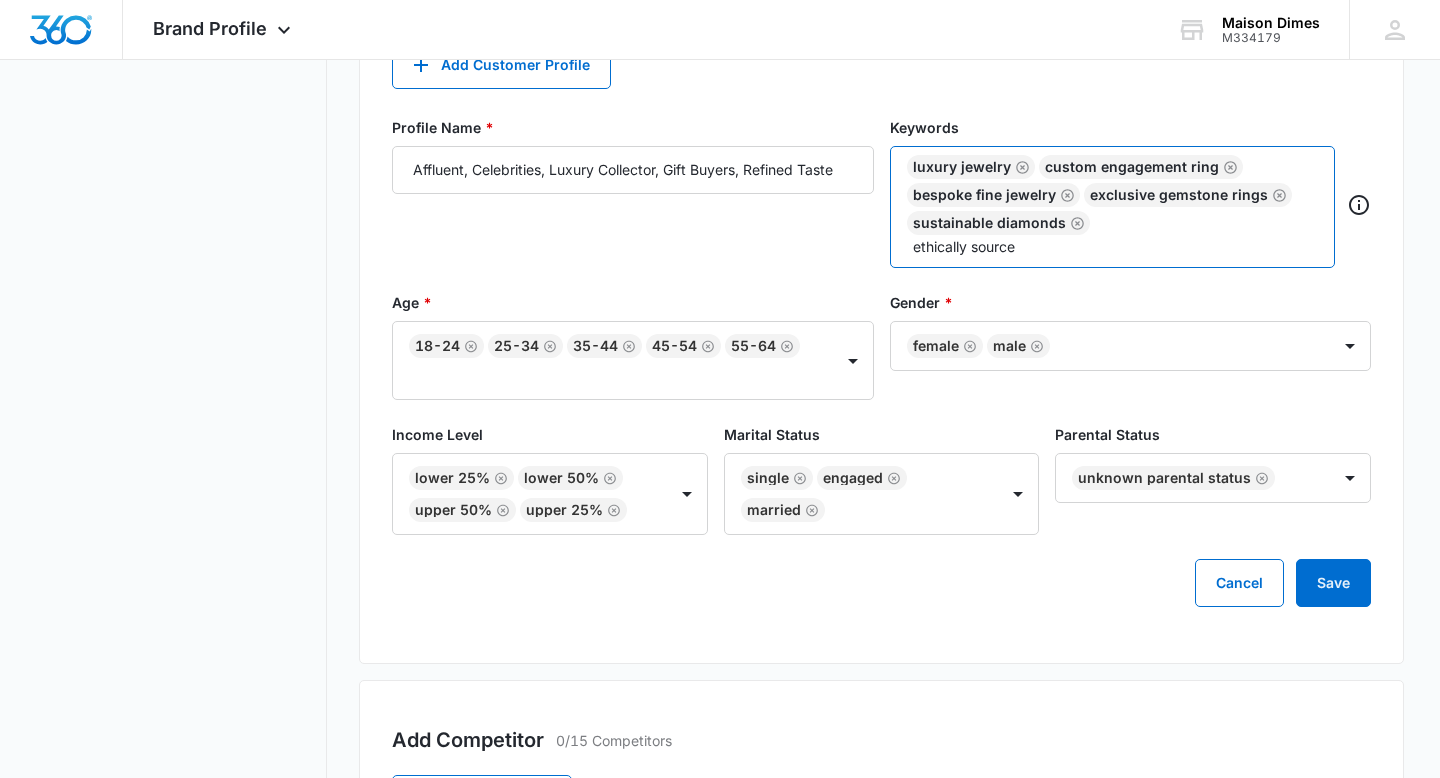 type on "ethically sourced" 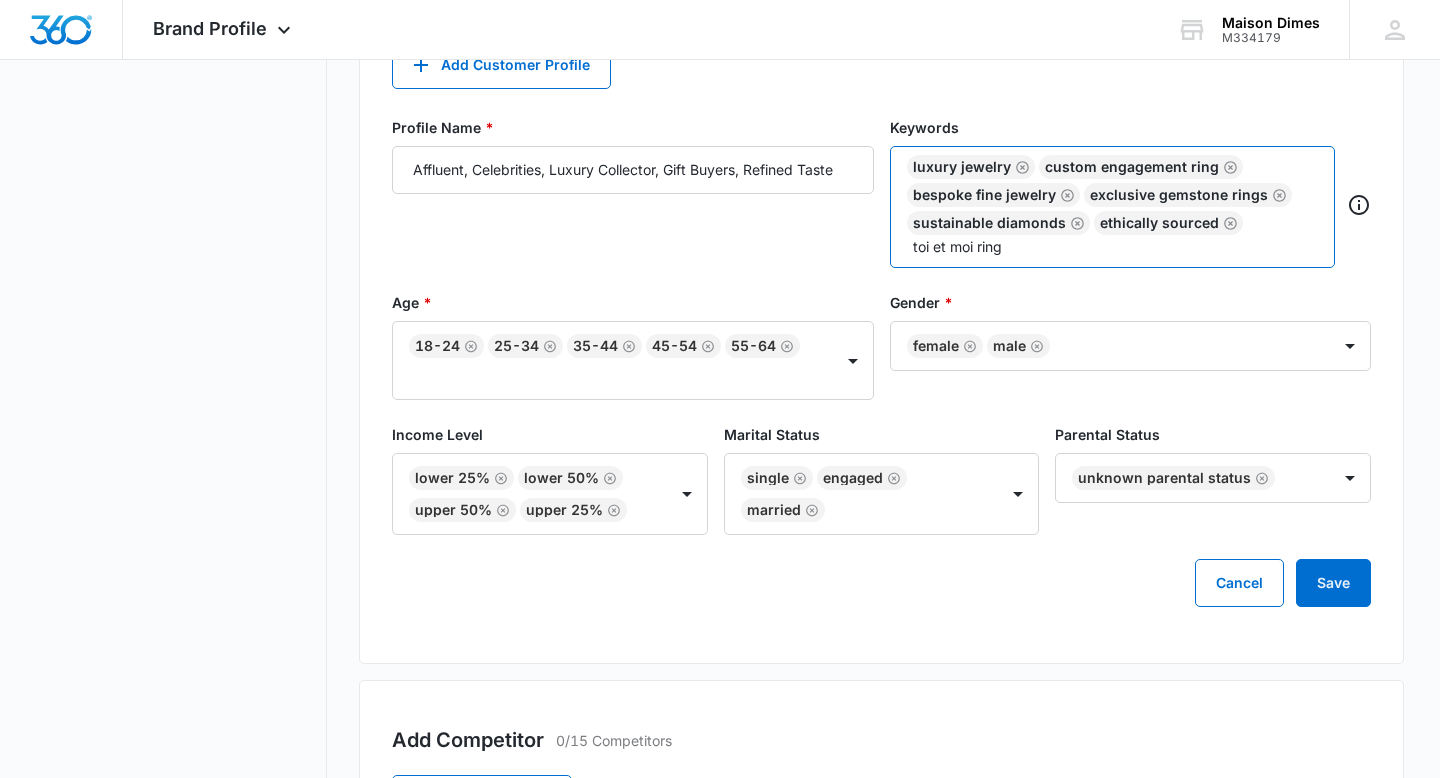 type on "toi et moi rings" 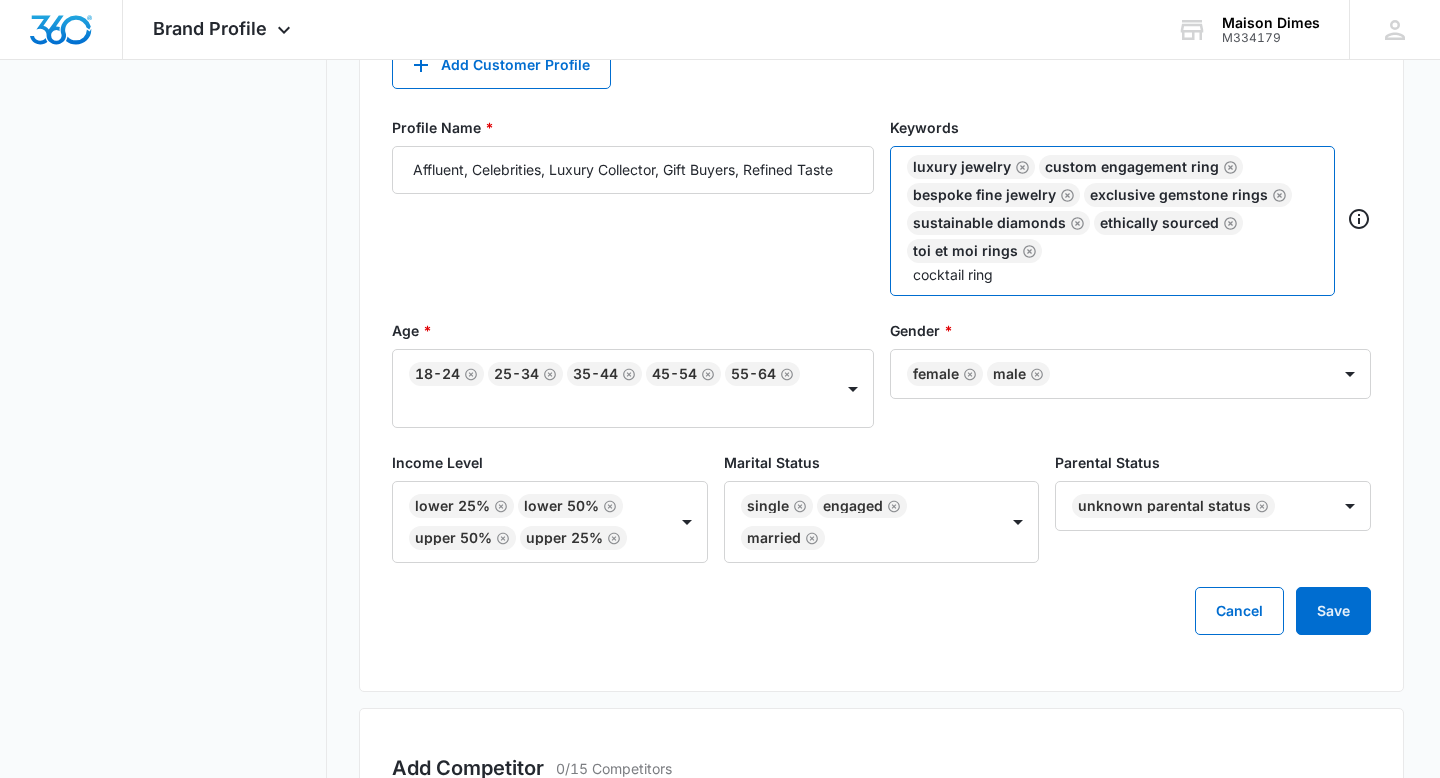 type on "cocktail rings" 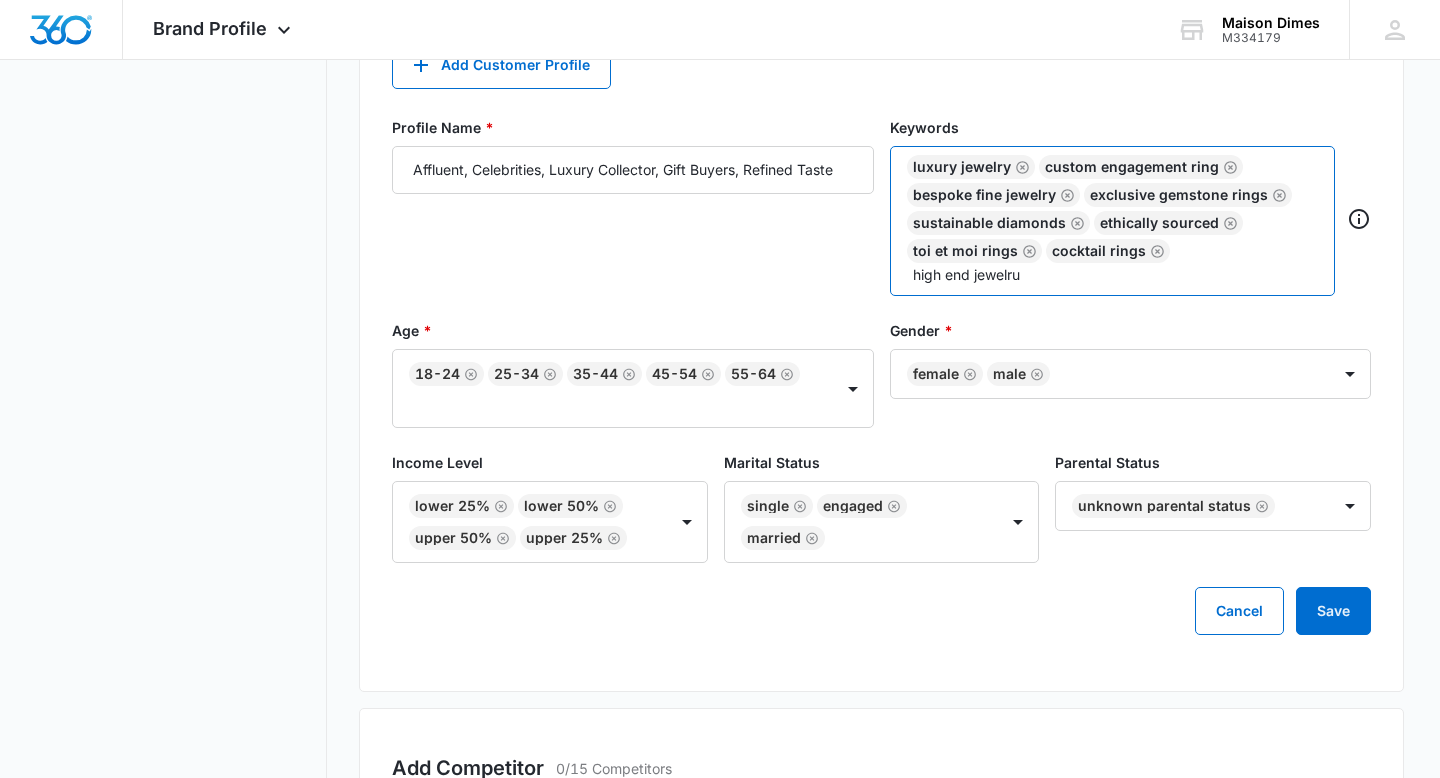 type on "high end jewelru" 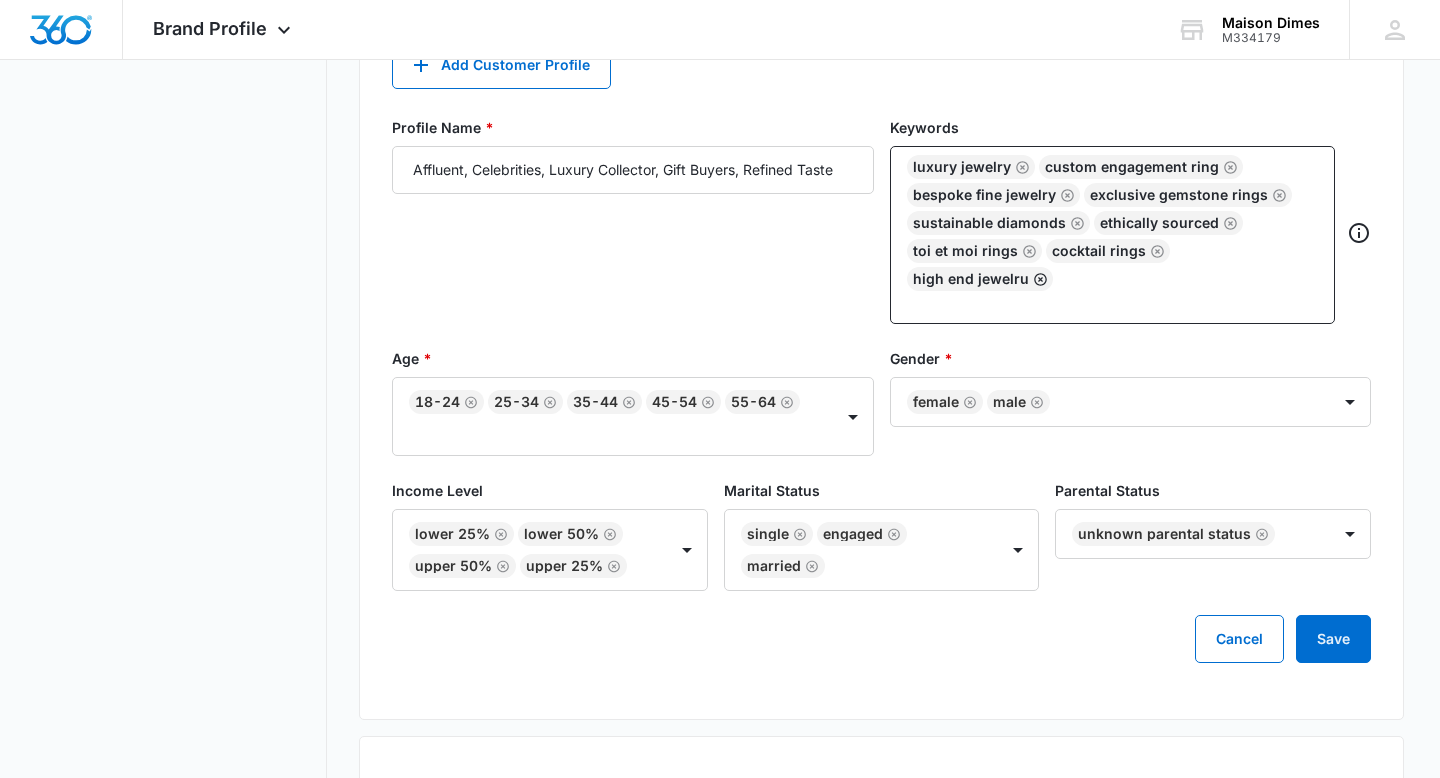 click 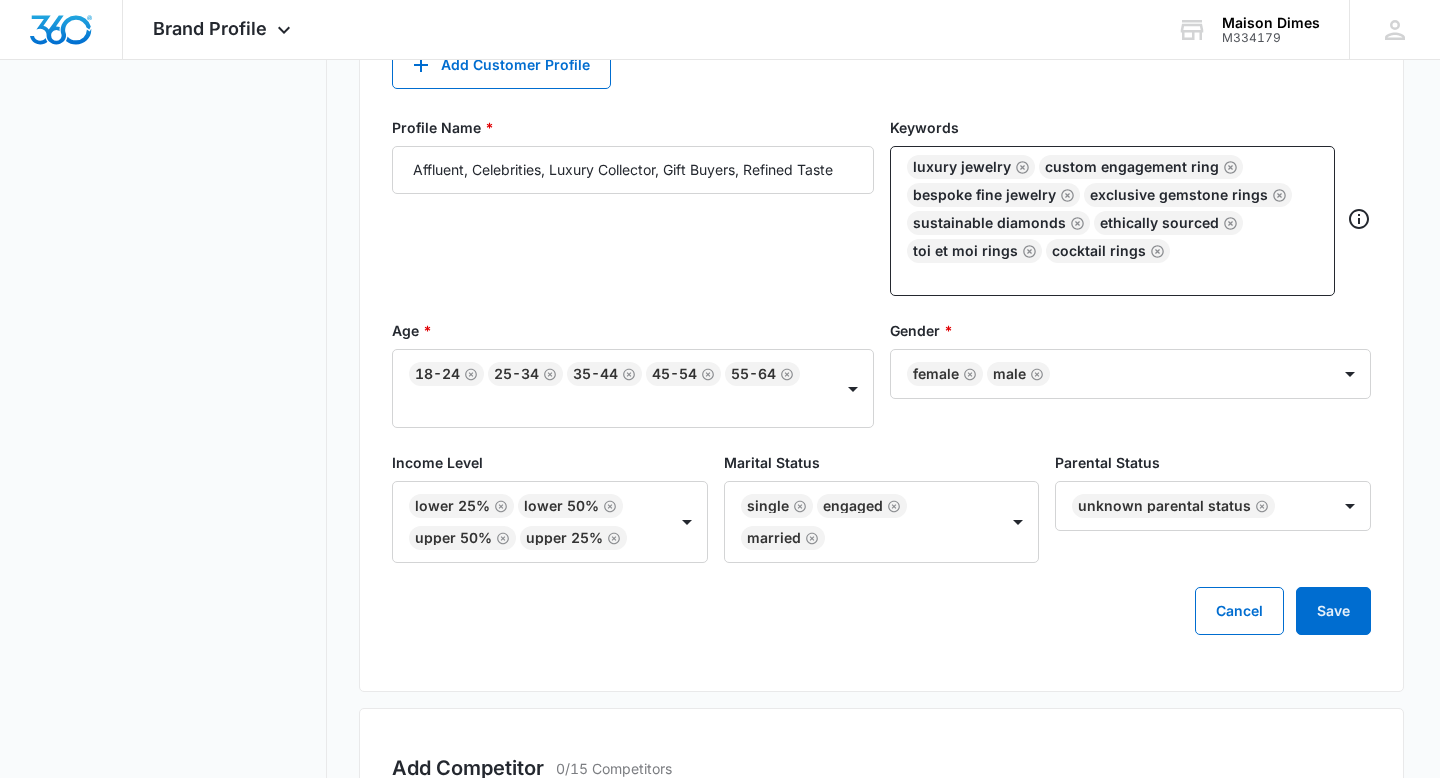 click on "Luxury Jewelry Custom Engagement Ring Bespoke fine jewelry Exclusive gemstone rings Sustainable diamonds ethically sourced toi et moi rings cocktail rings" at bounding box center [1113, 209] 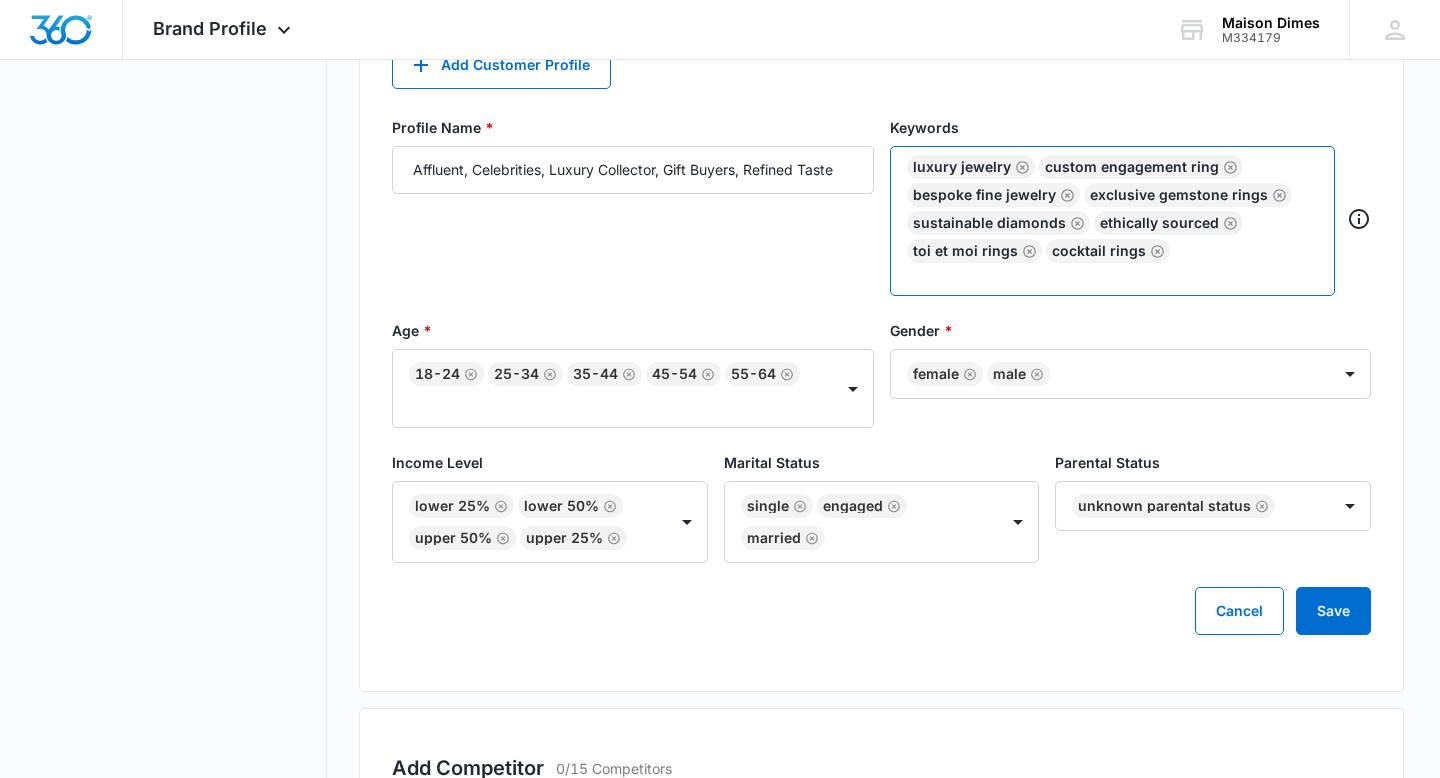 click at bounding box center [1115, 275] 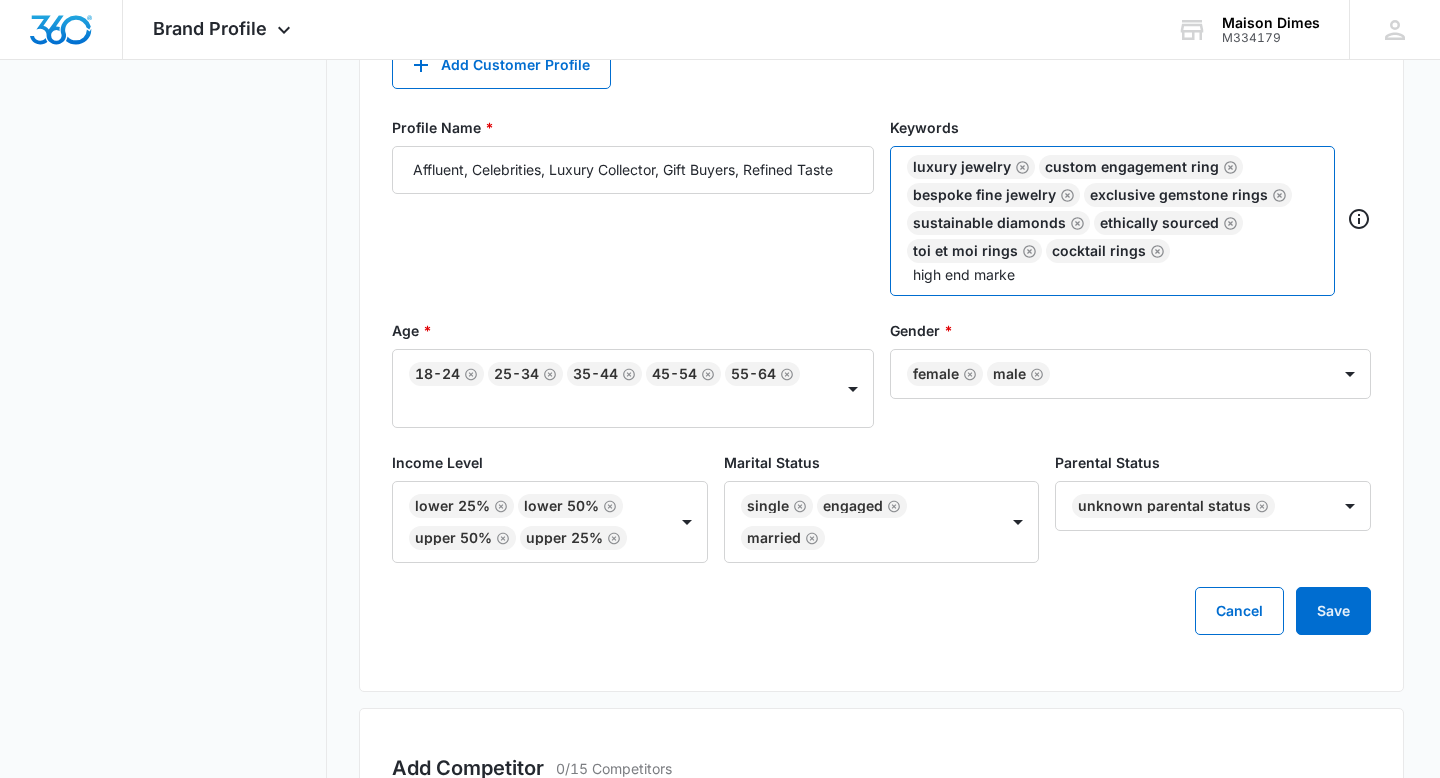 type on "high end market" 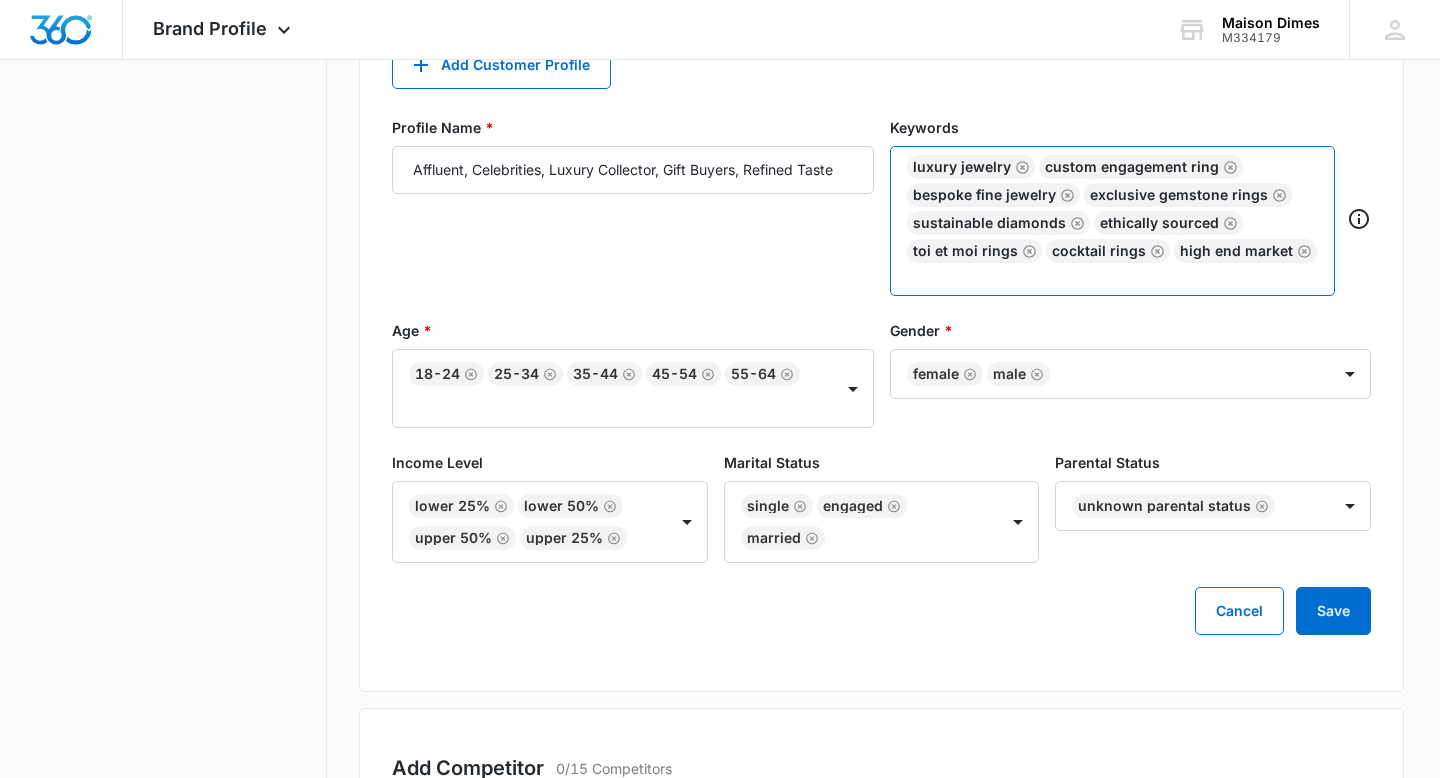type on "h" 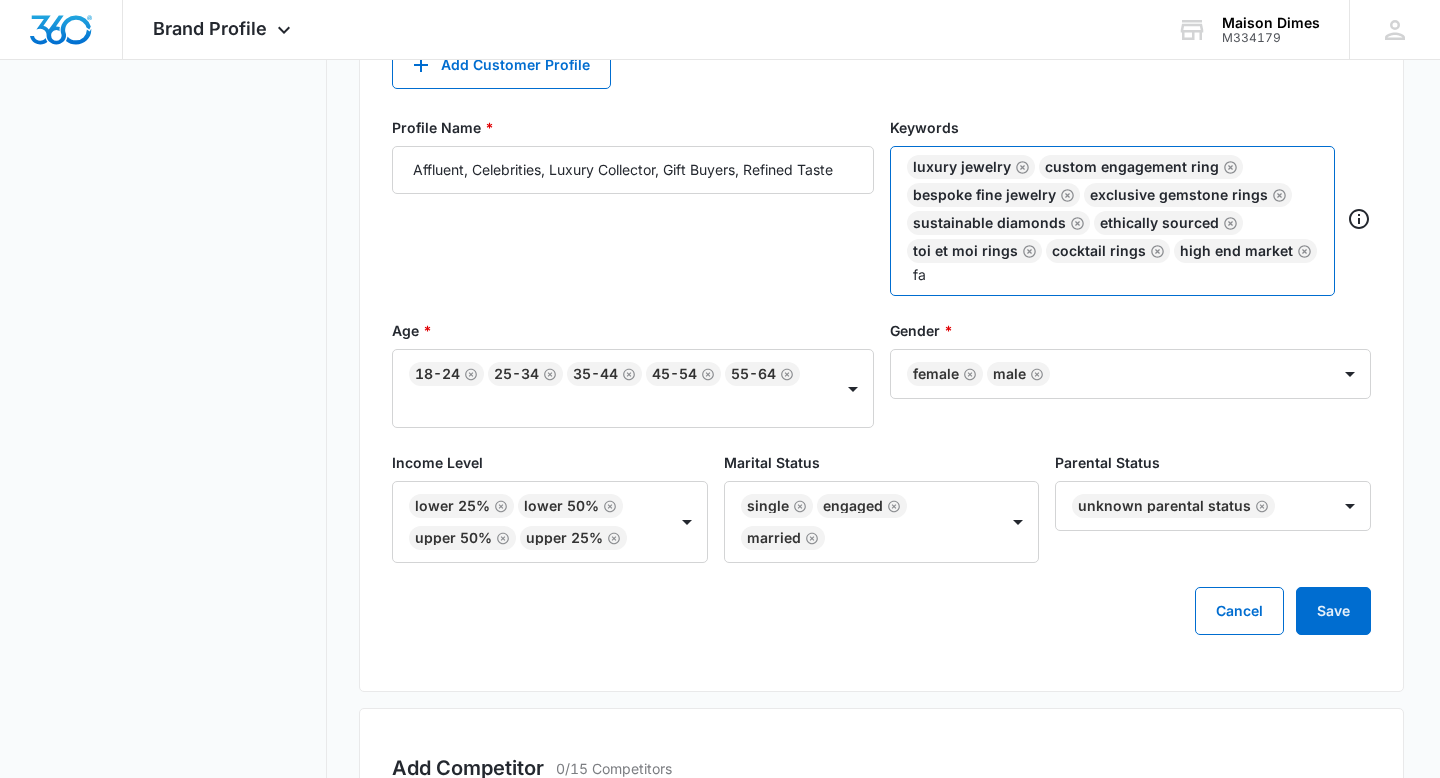type on "f" 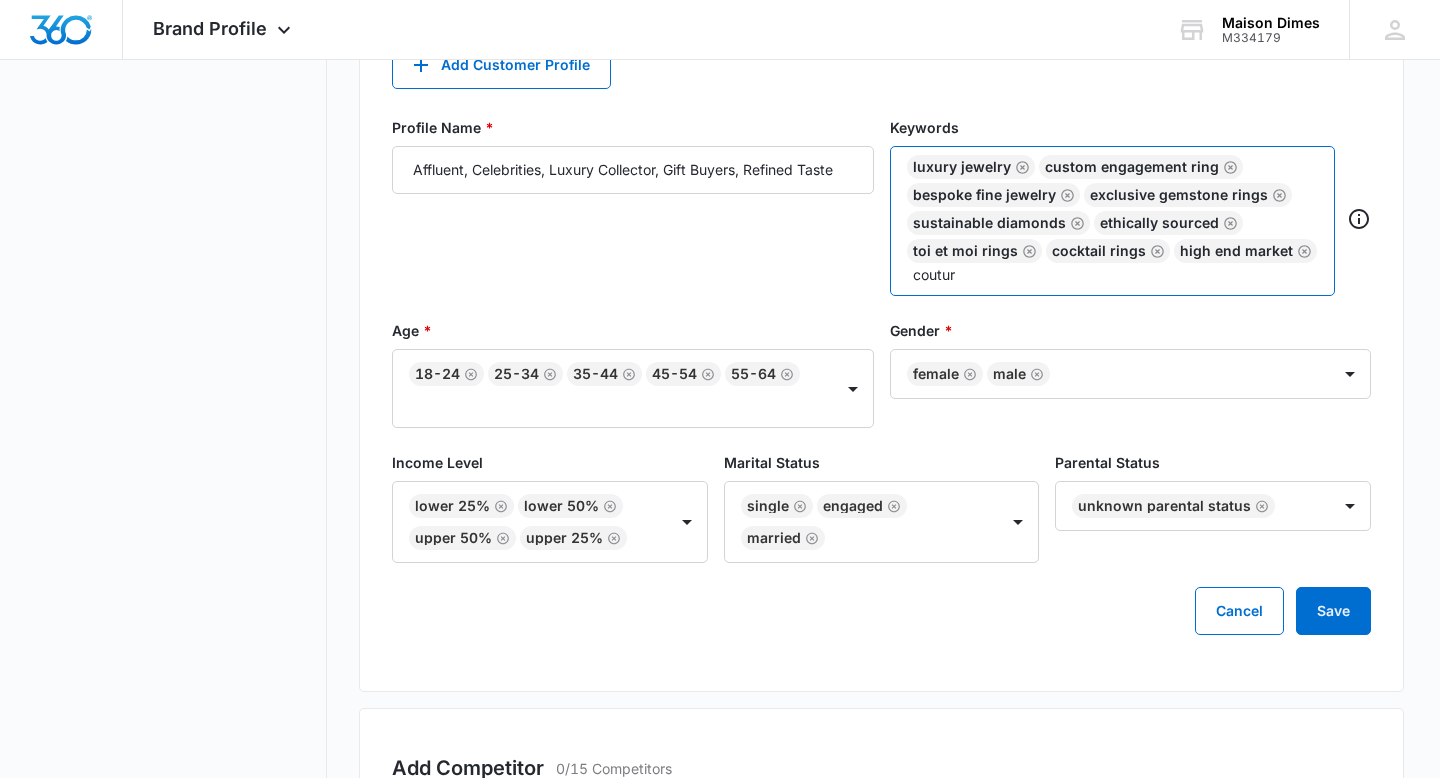 type on "couture" 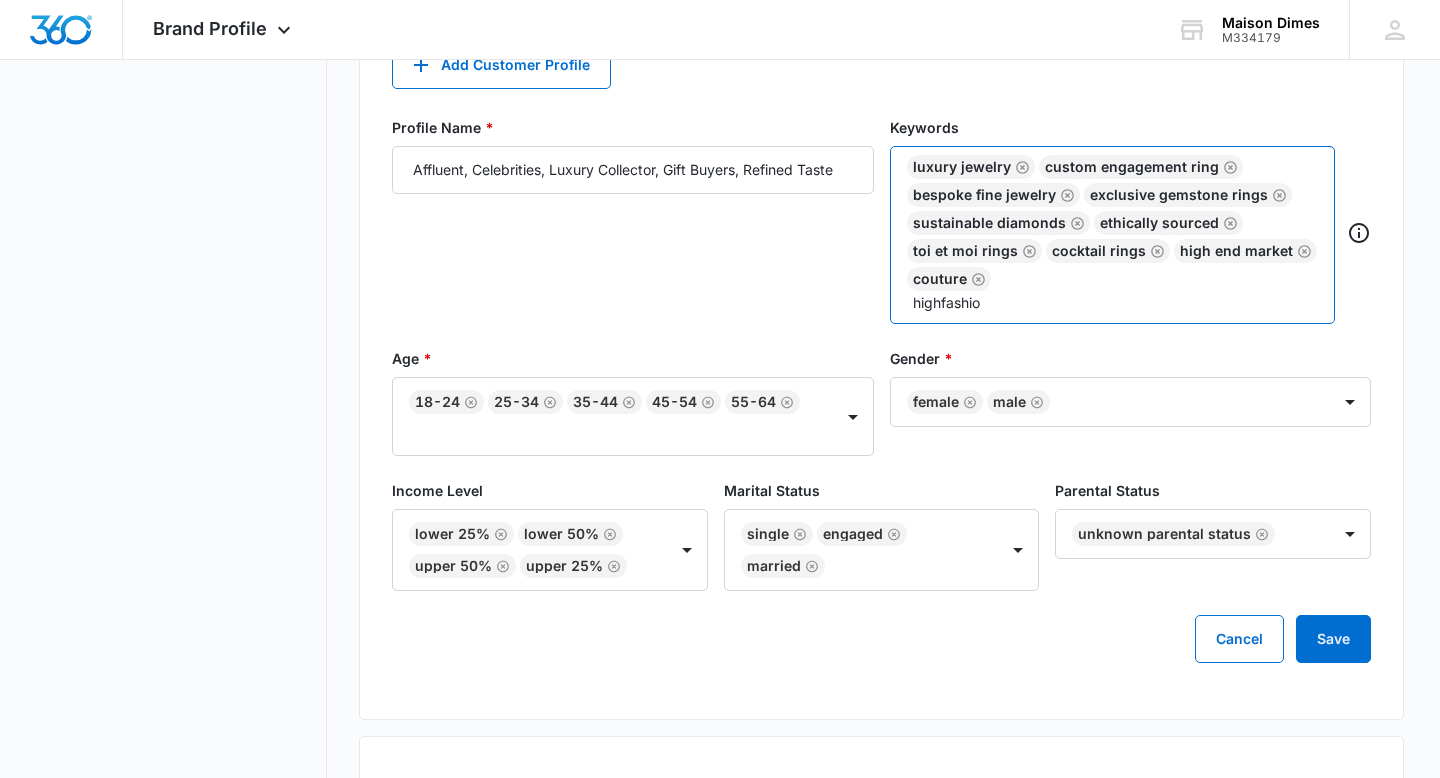 type on "highfashion" 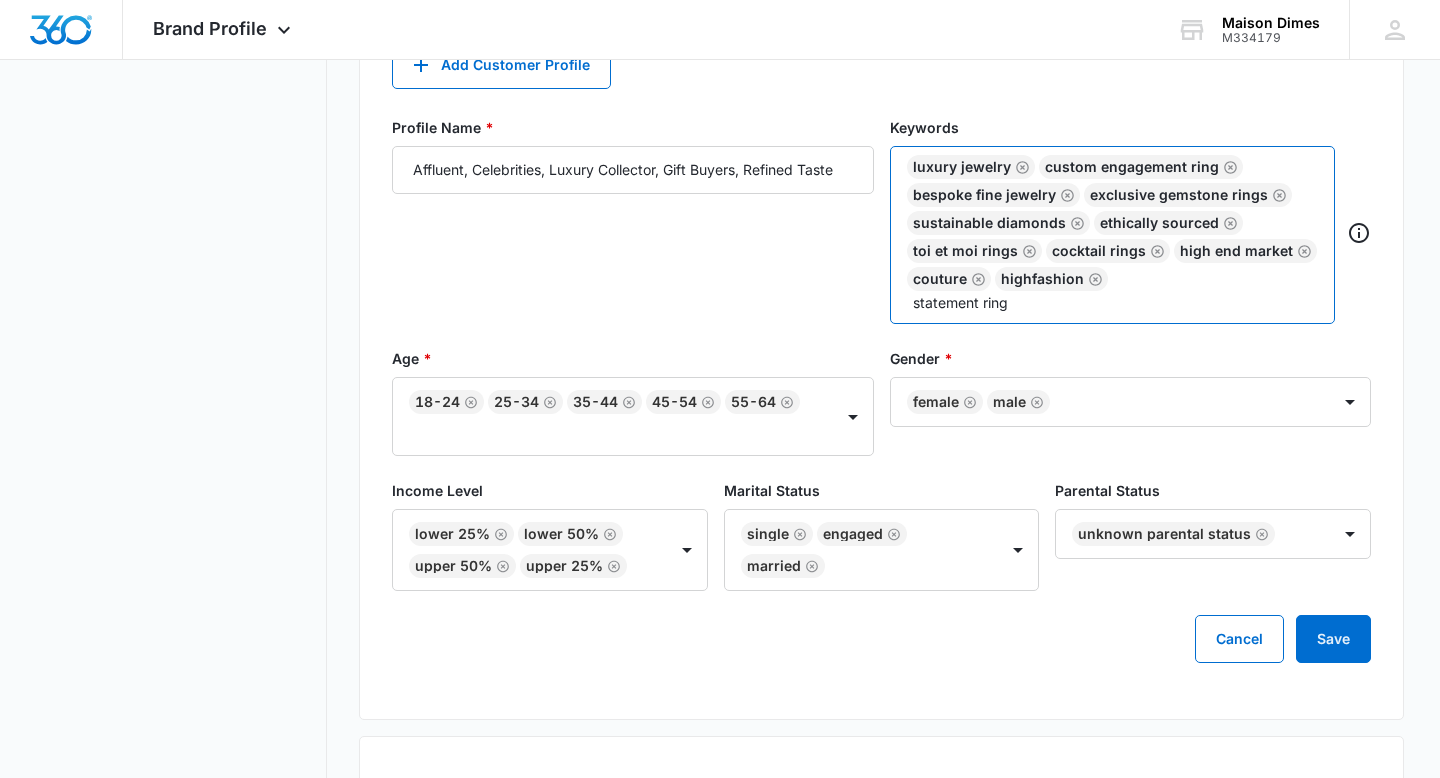 type on "statement rings" 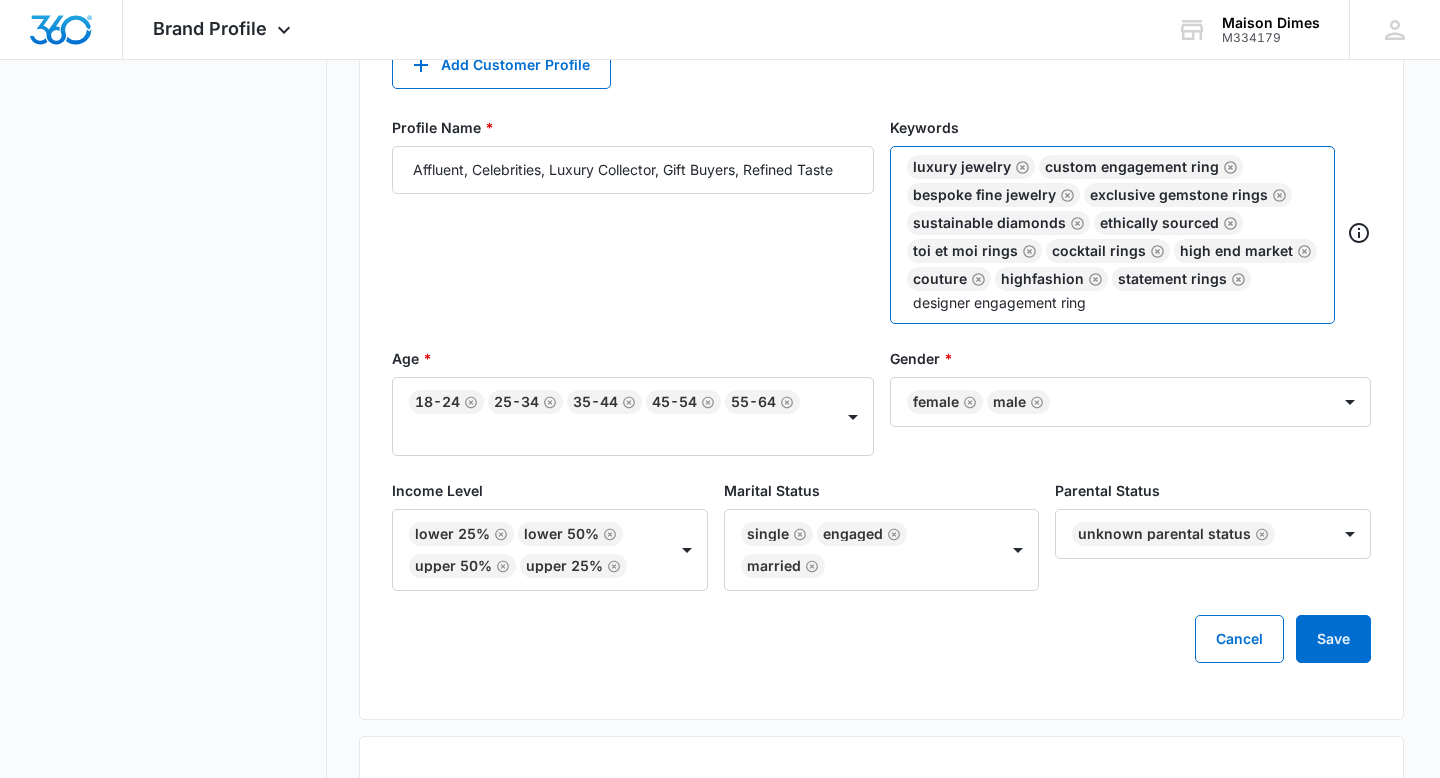 type on "[DESIGNER] [OCCASION] [ITEM]" 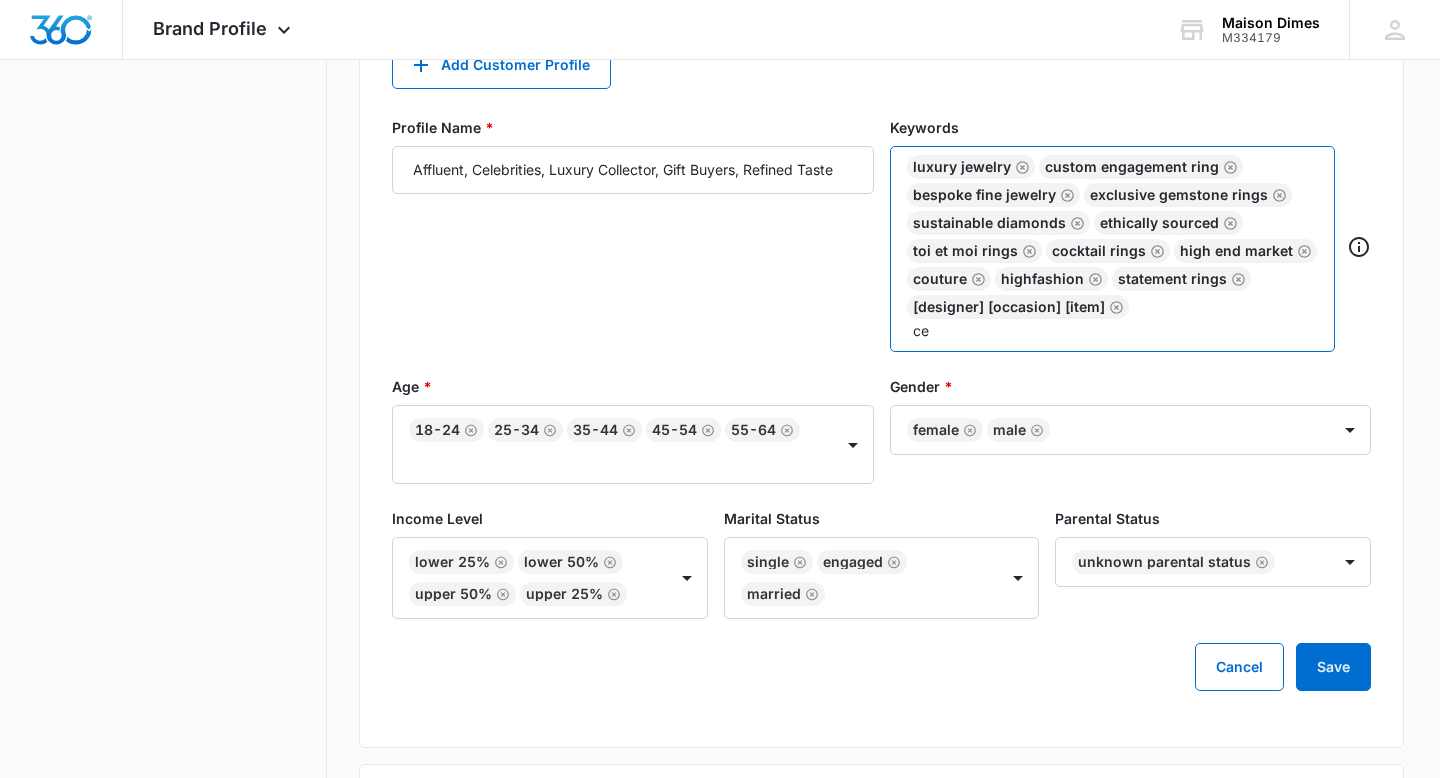 type on "c" 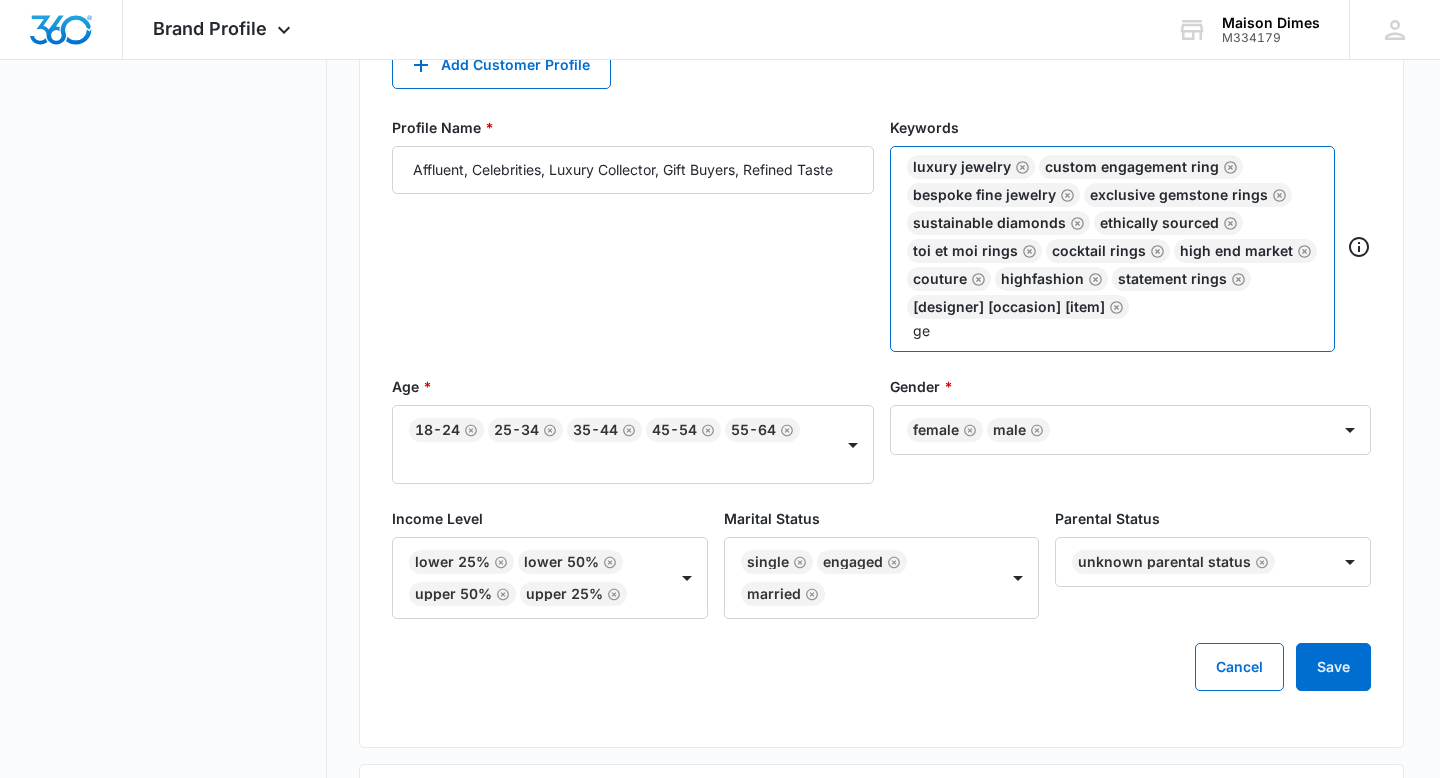 type on "g" 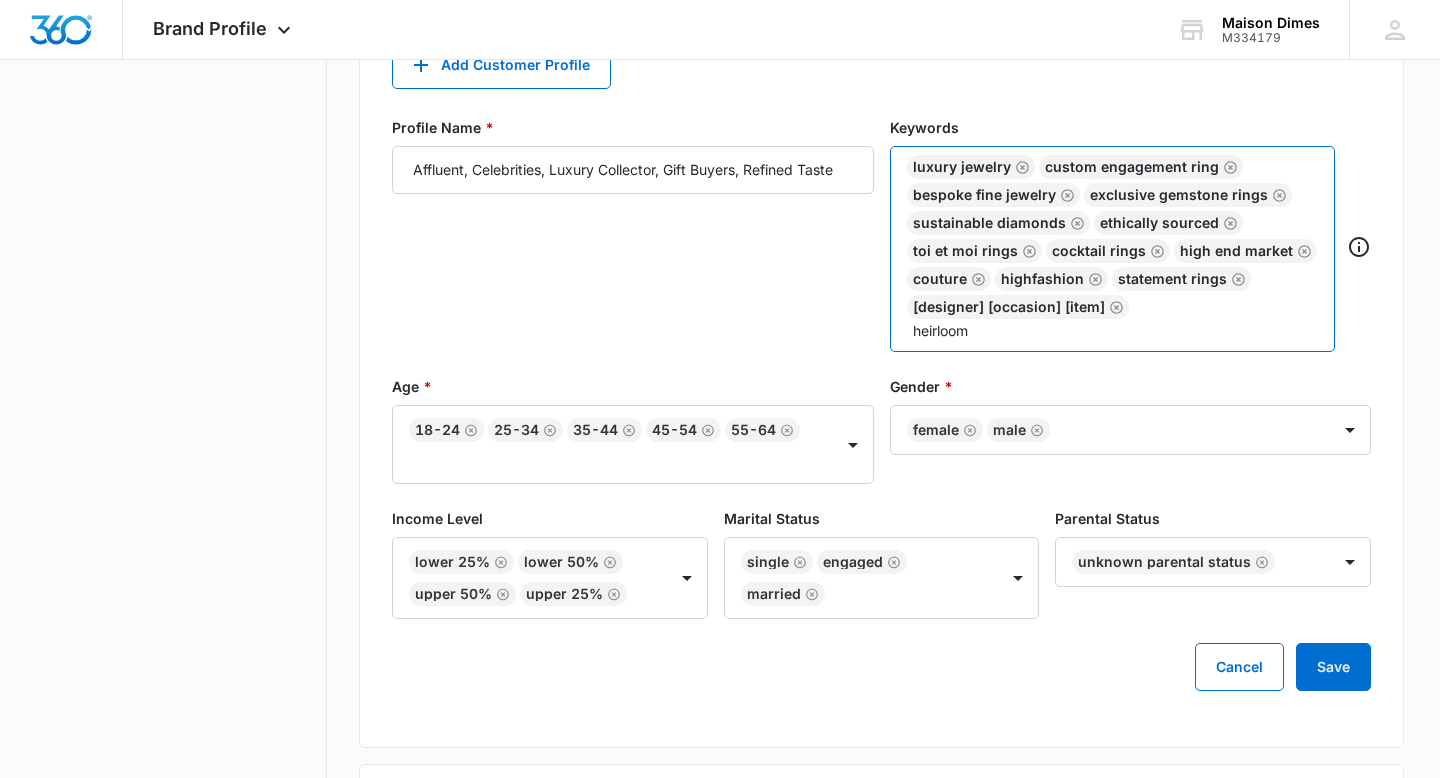 type on "heirloom" 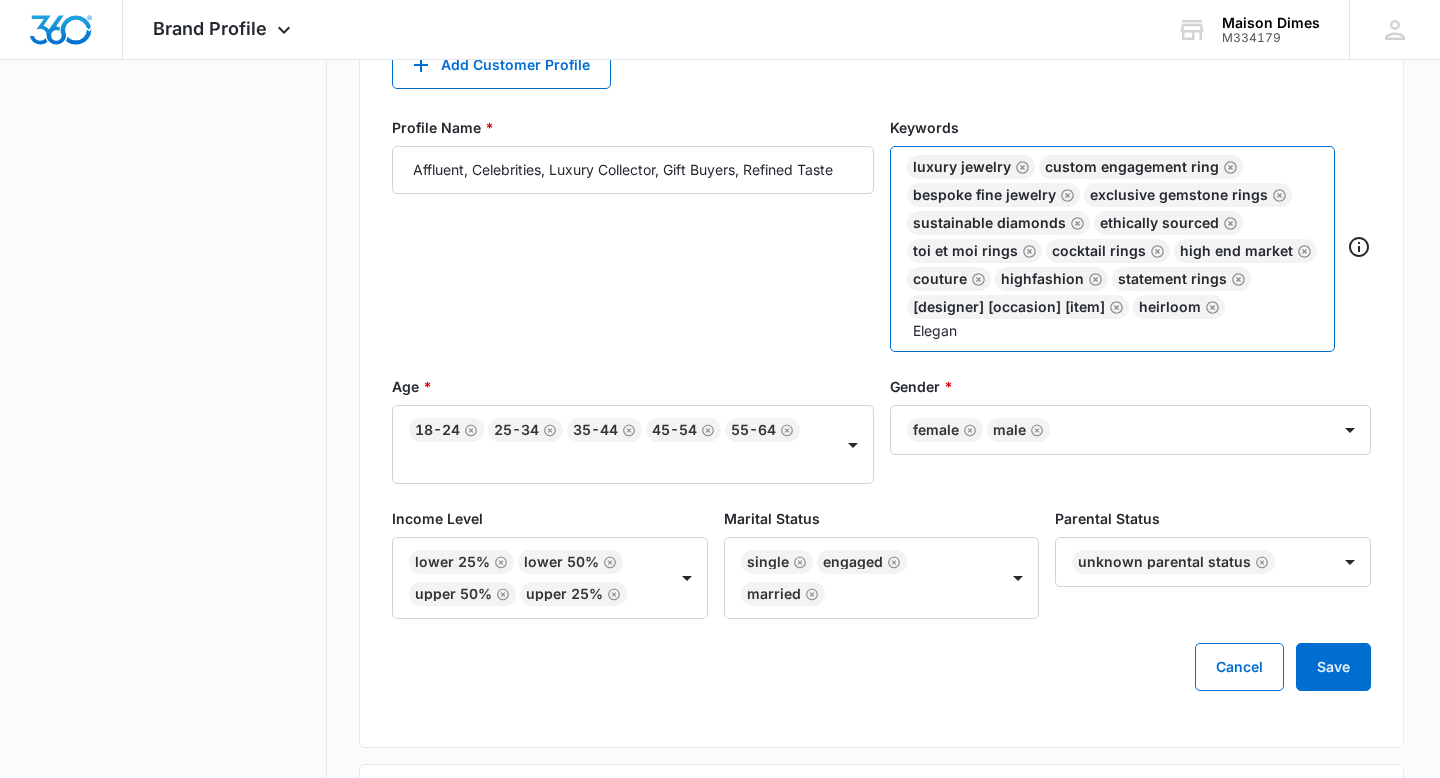 type on "Elegant" 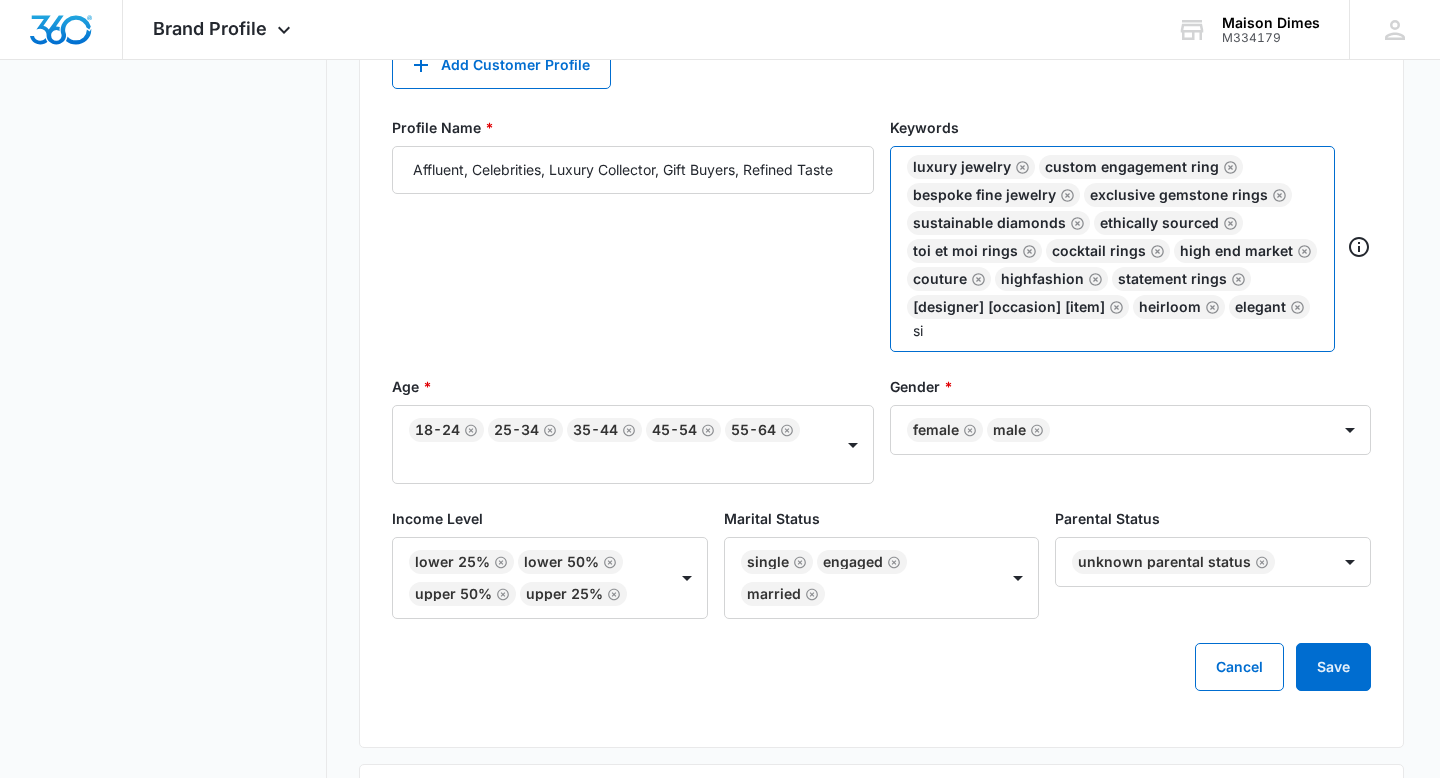 type on "s" 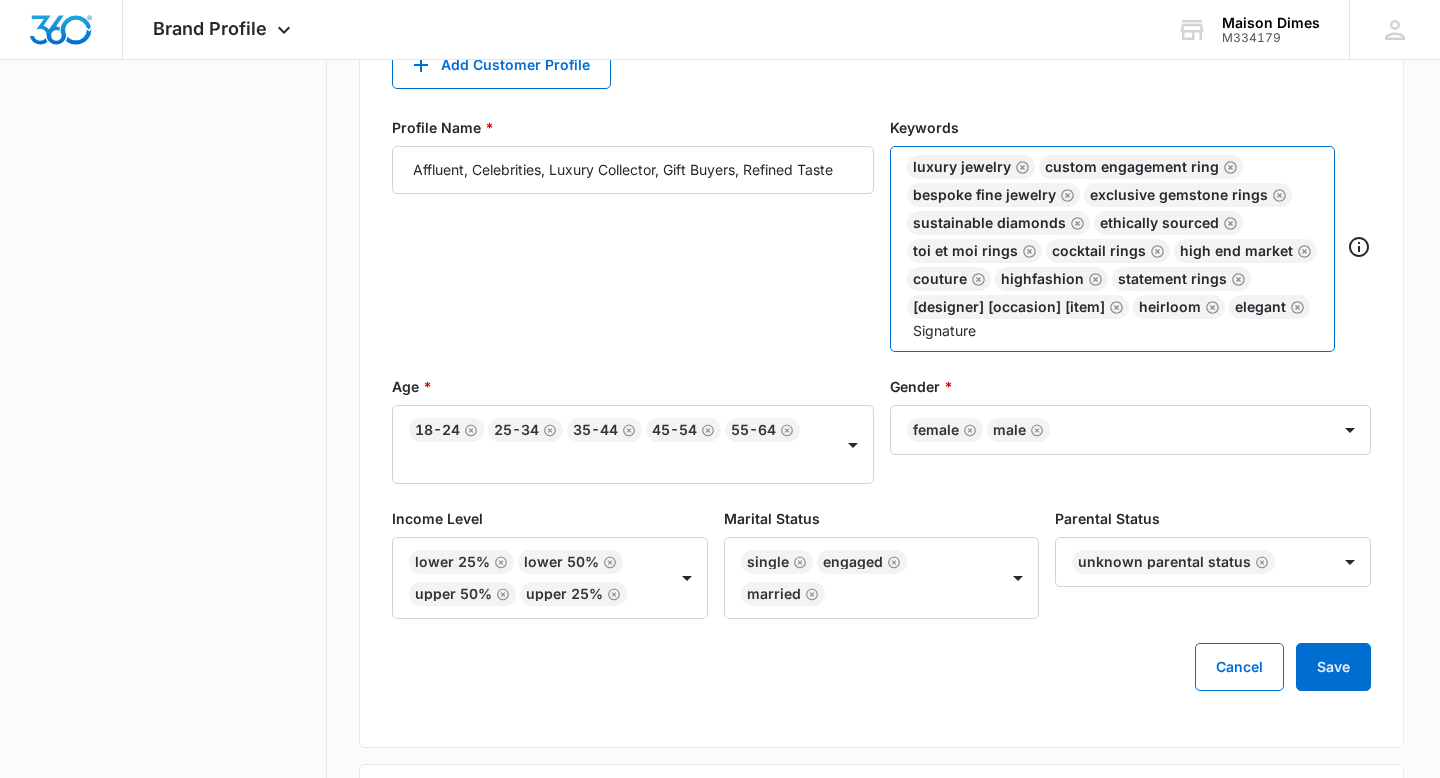 type on "Signature" 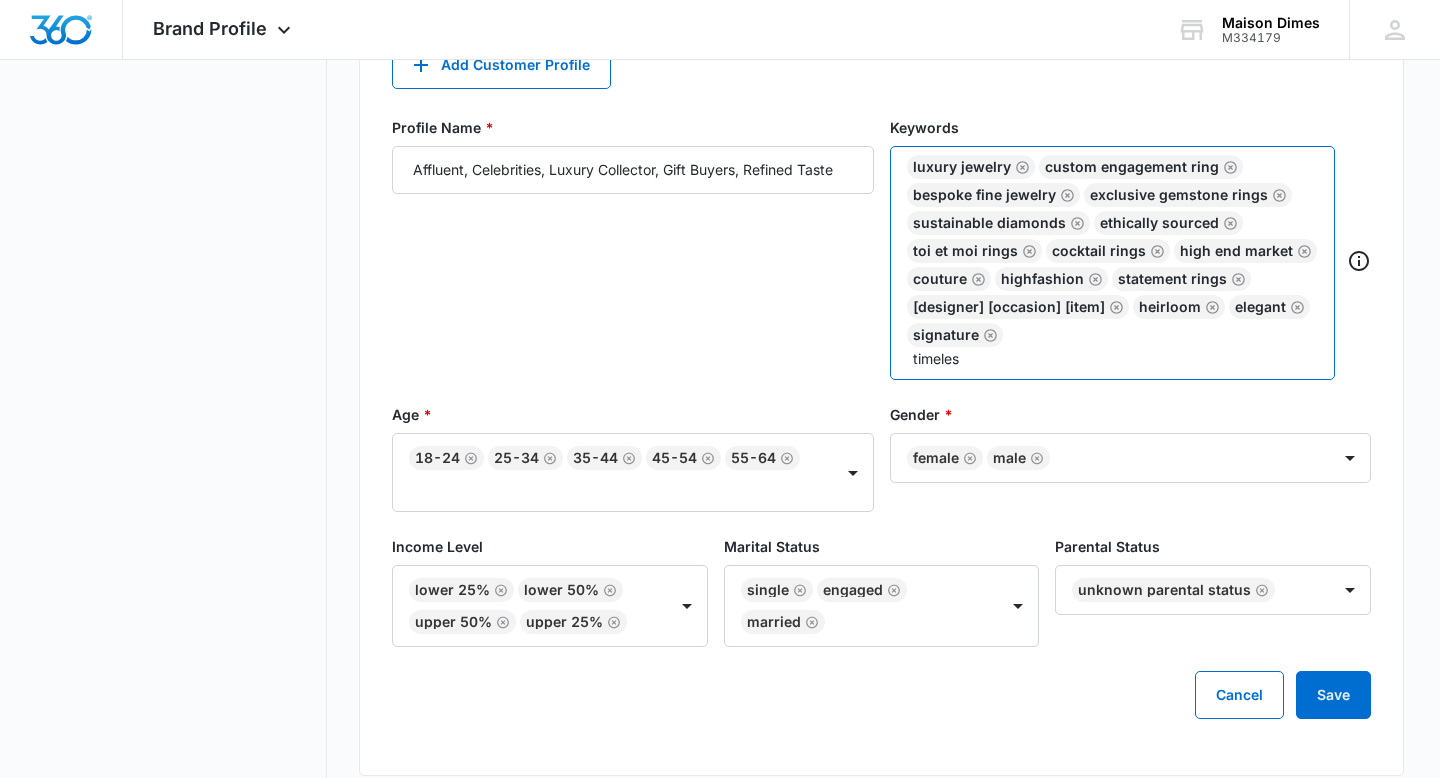 type on "timeless" 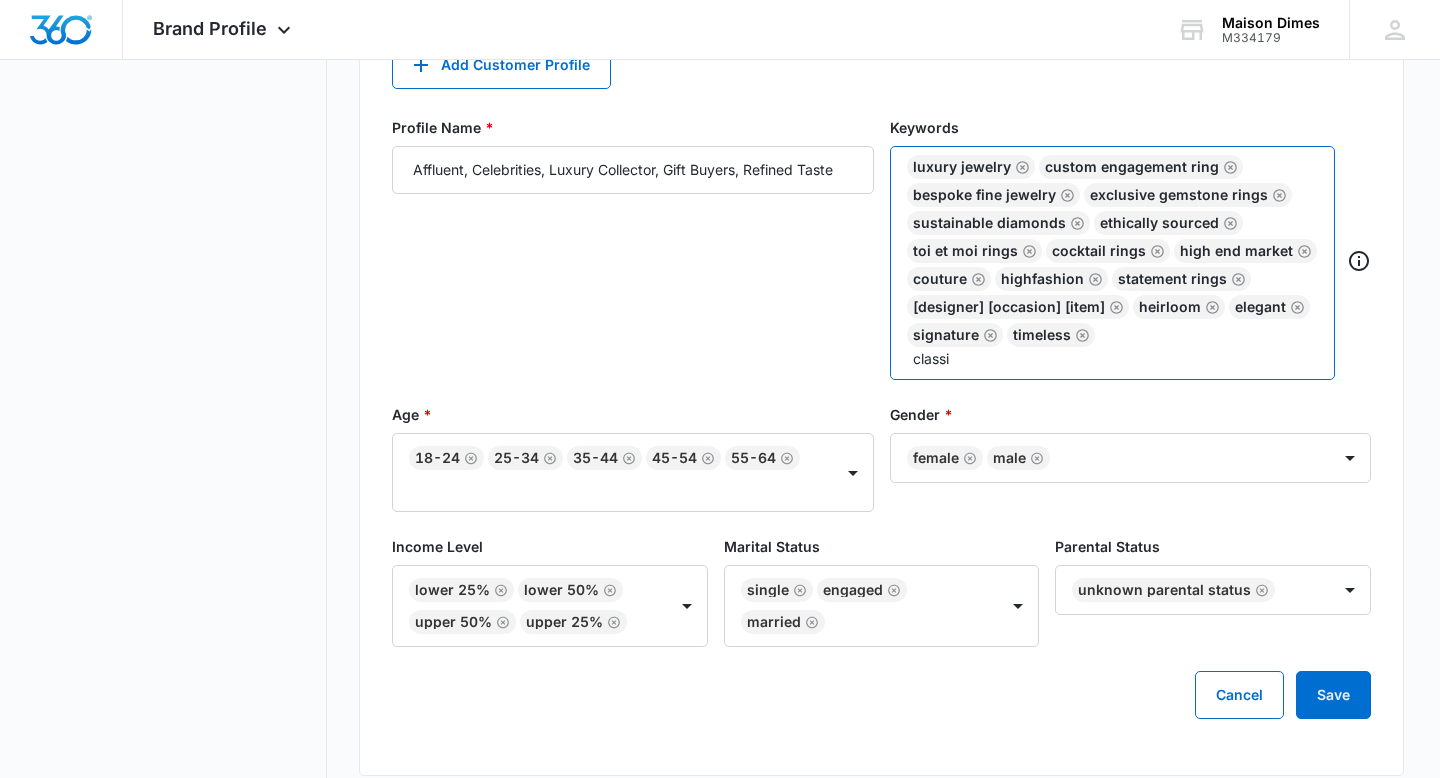 type on "classic" 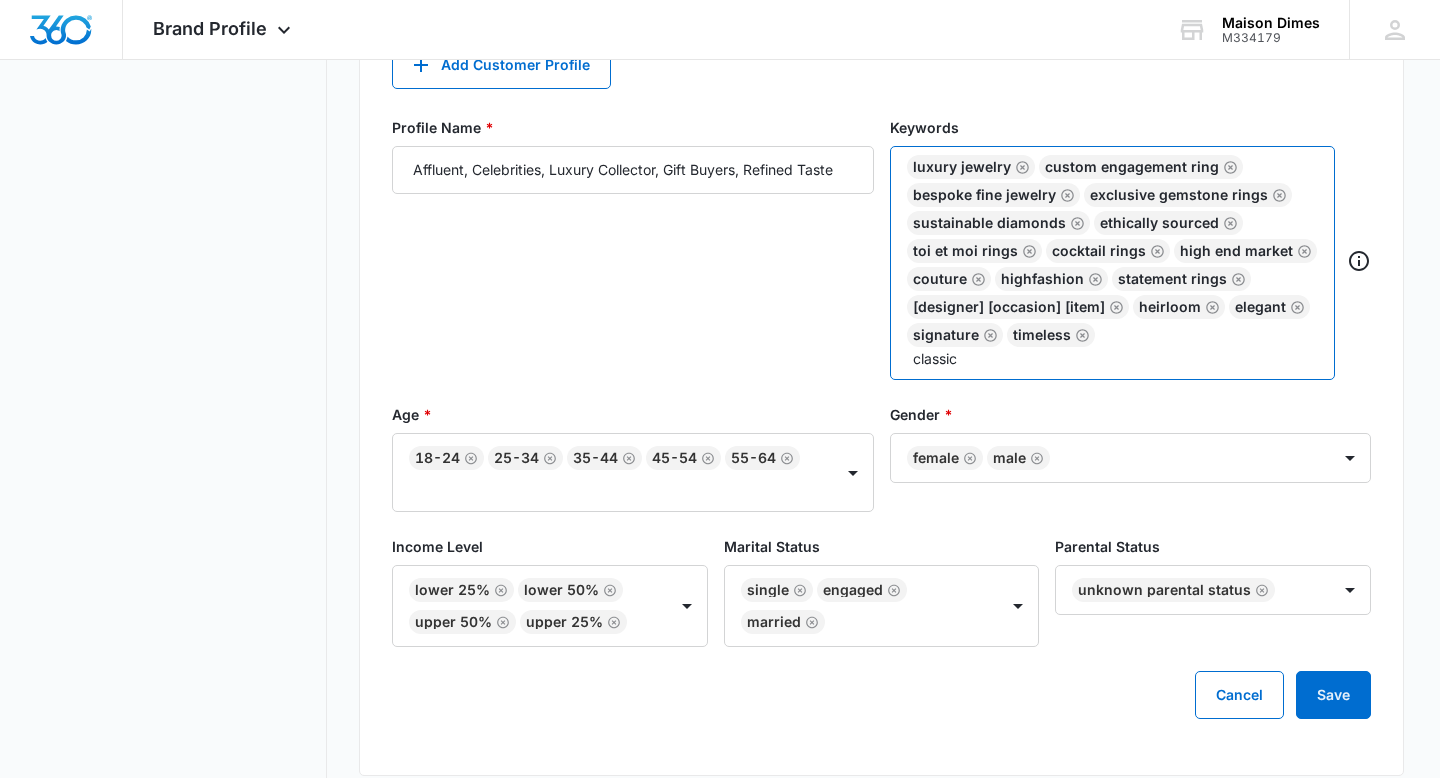type 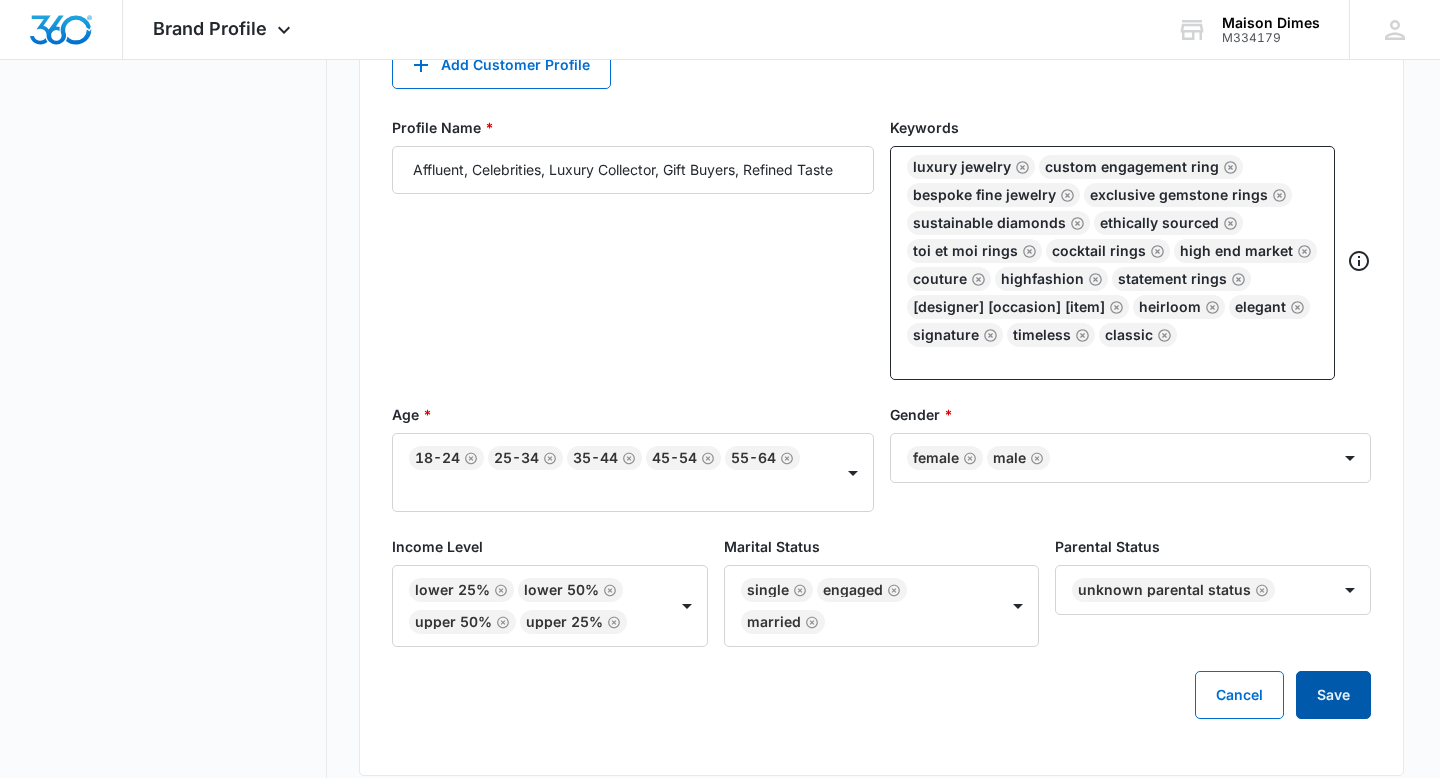 click on "Save" at bounding box center [1333, 695] 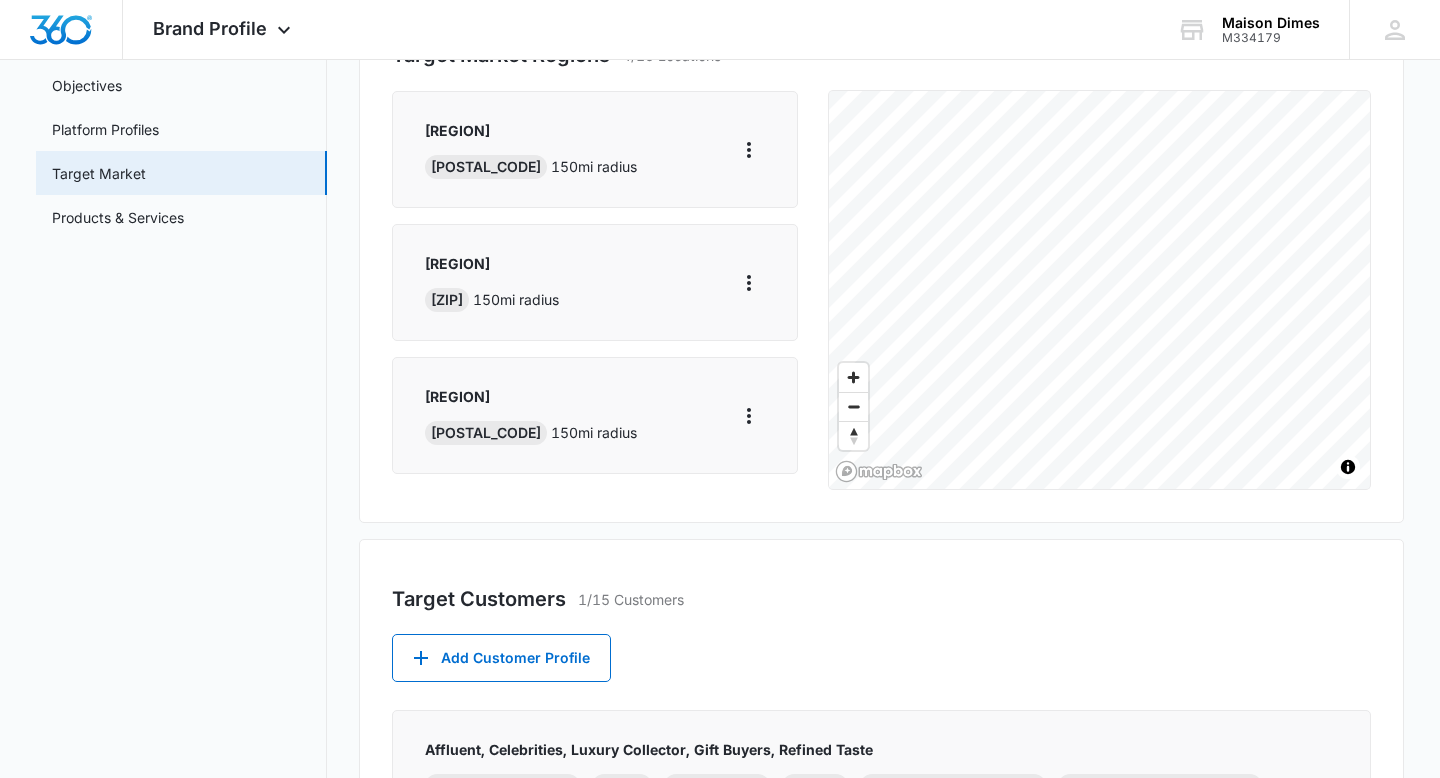 scroll, scrollTop: 0, scrollLeft: 0, axis: both 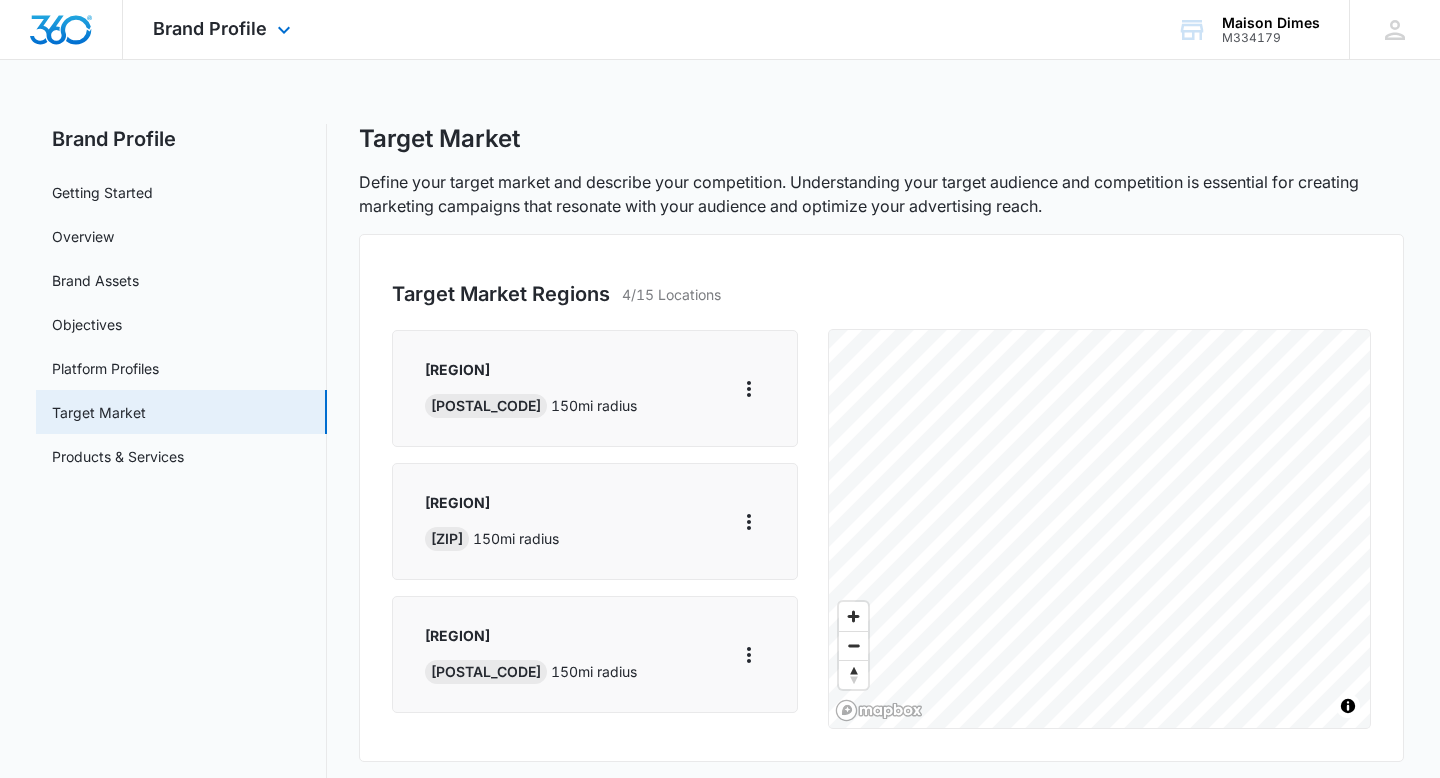 click at bounding box center [61, 30] 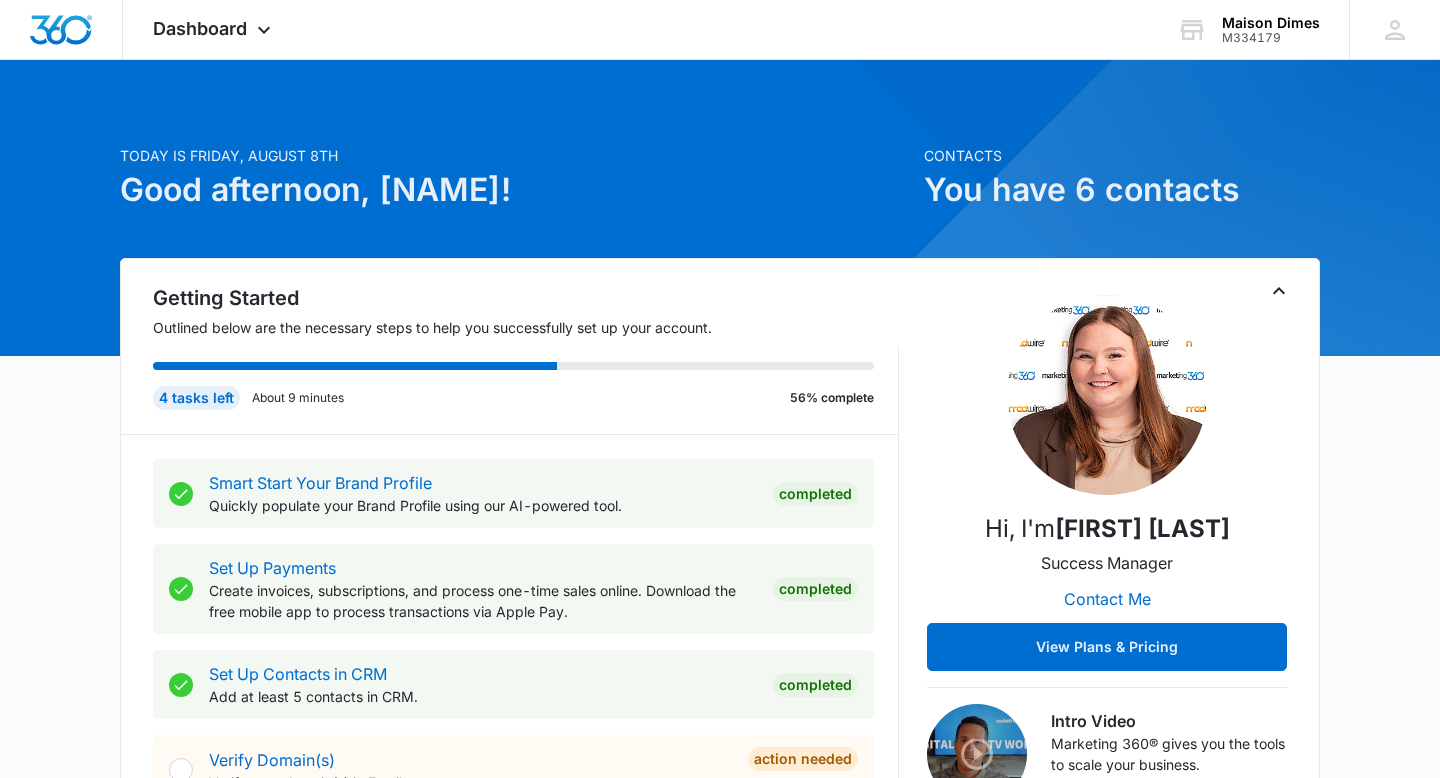 scroll, scrollTop: 0, scrollLeft: 0, axis: both 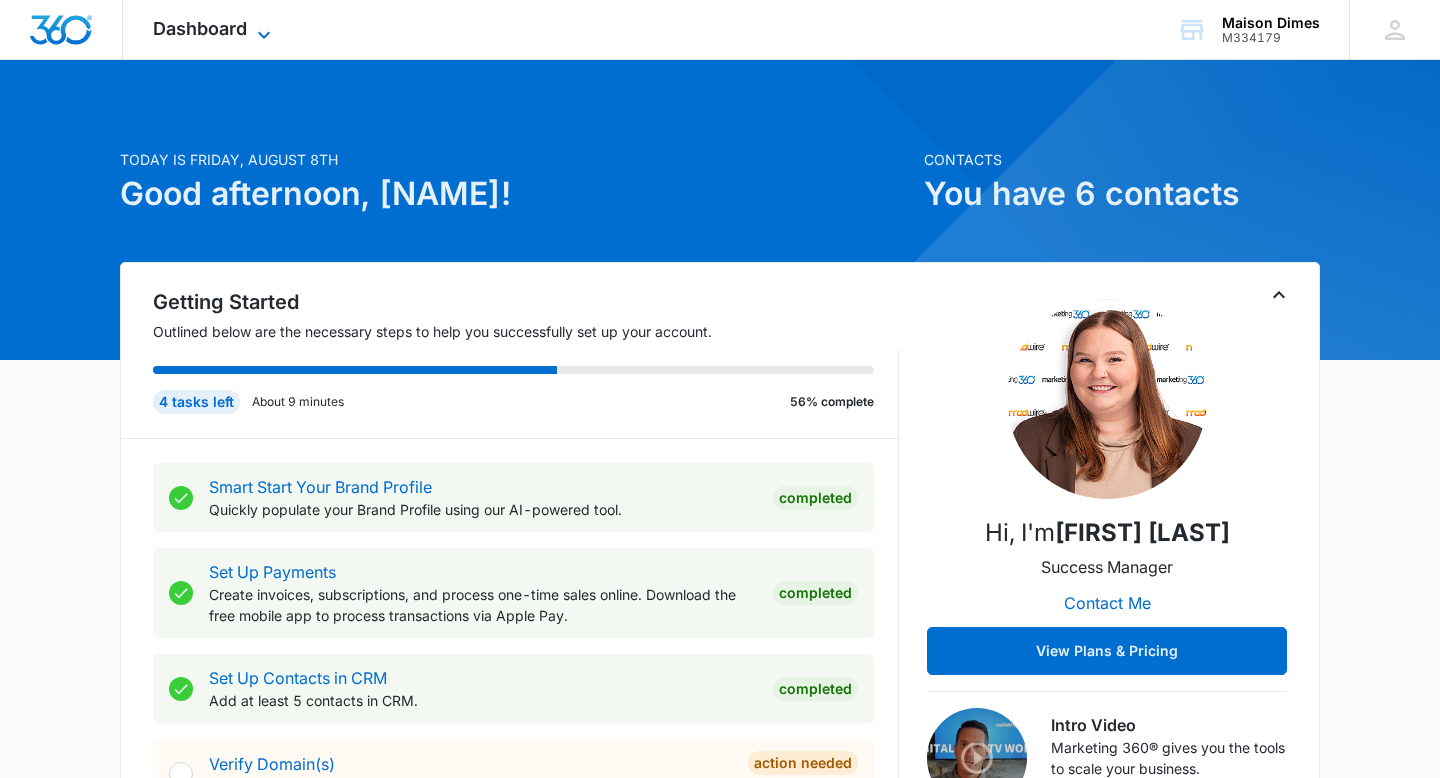 click on "Dashboard" at bounding box center [200, 28] 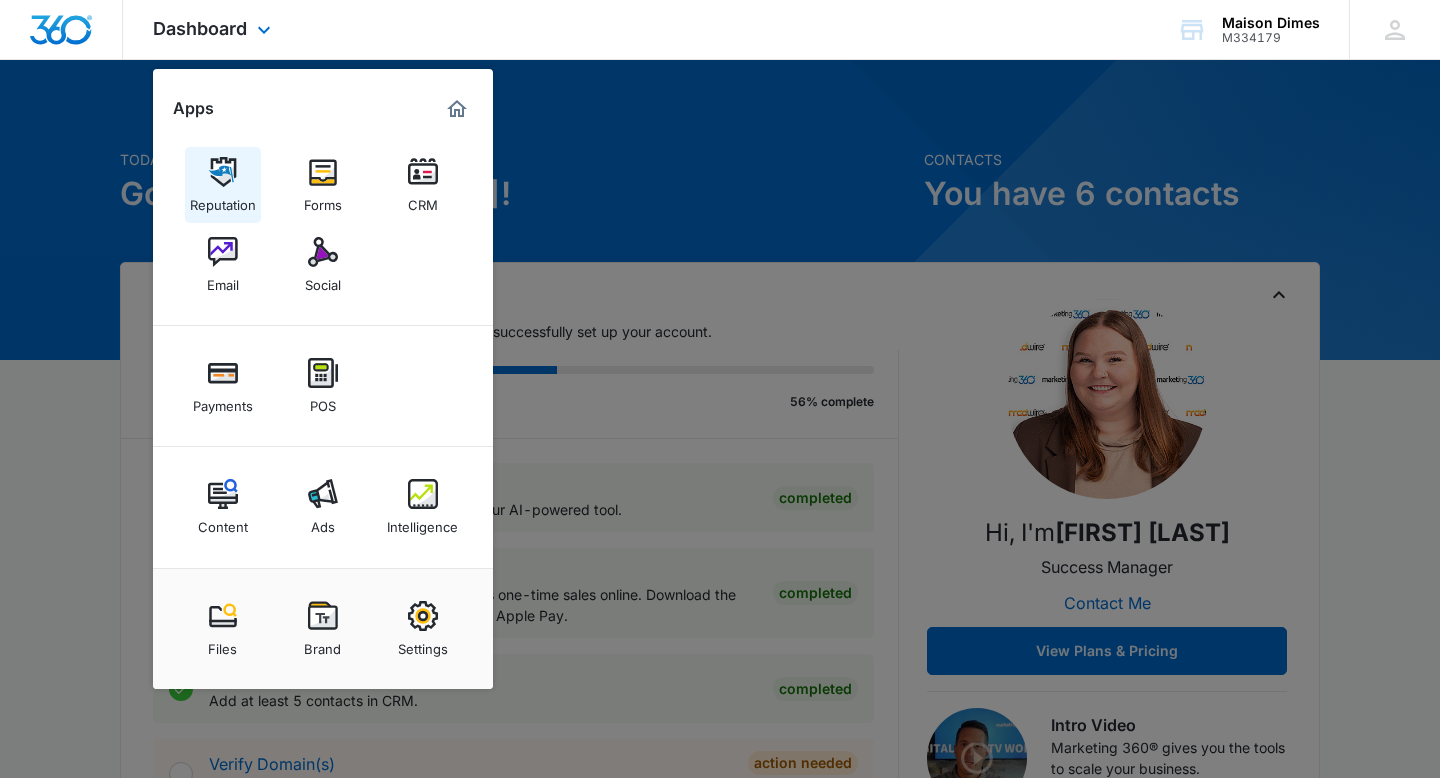 click at bounding box center (223, 172) 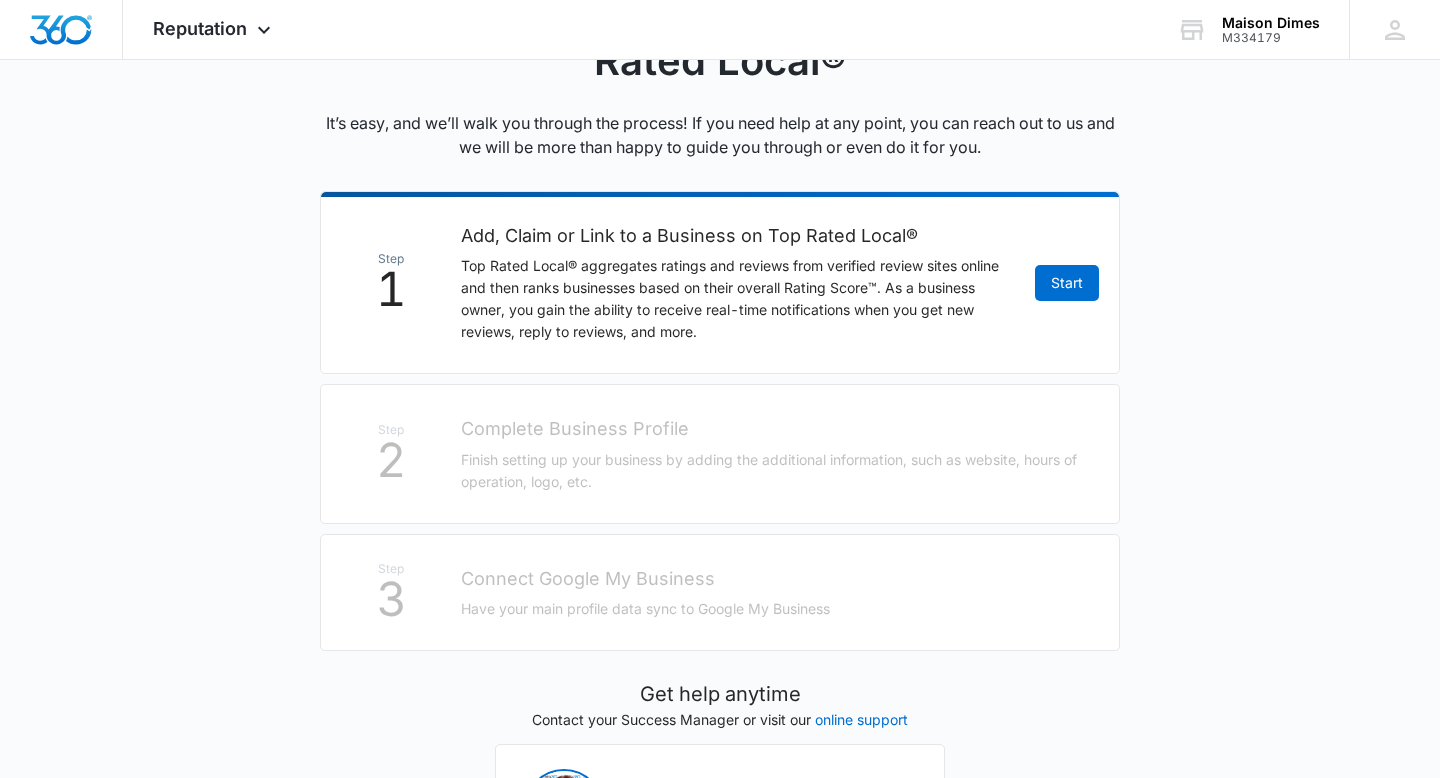 scroll, scrollTop: 280, scrollLeft: 0, axis: vertical 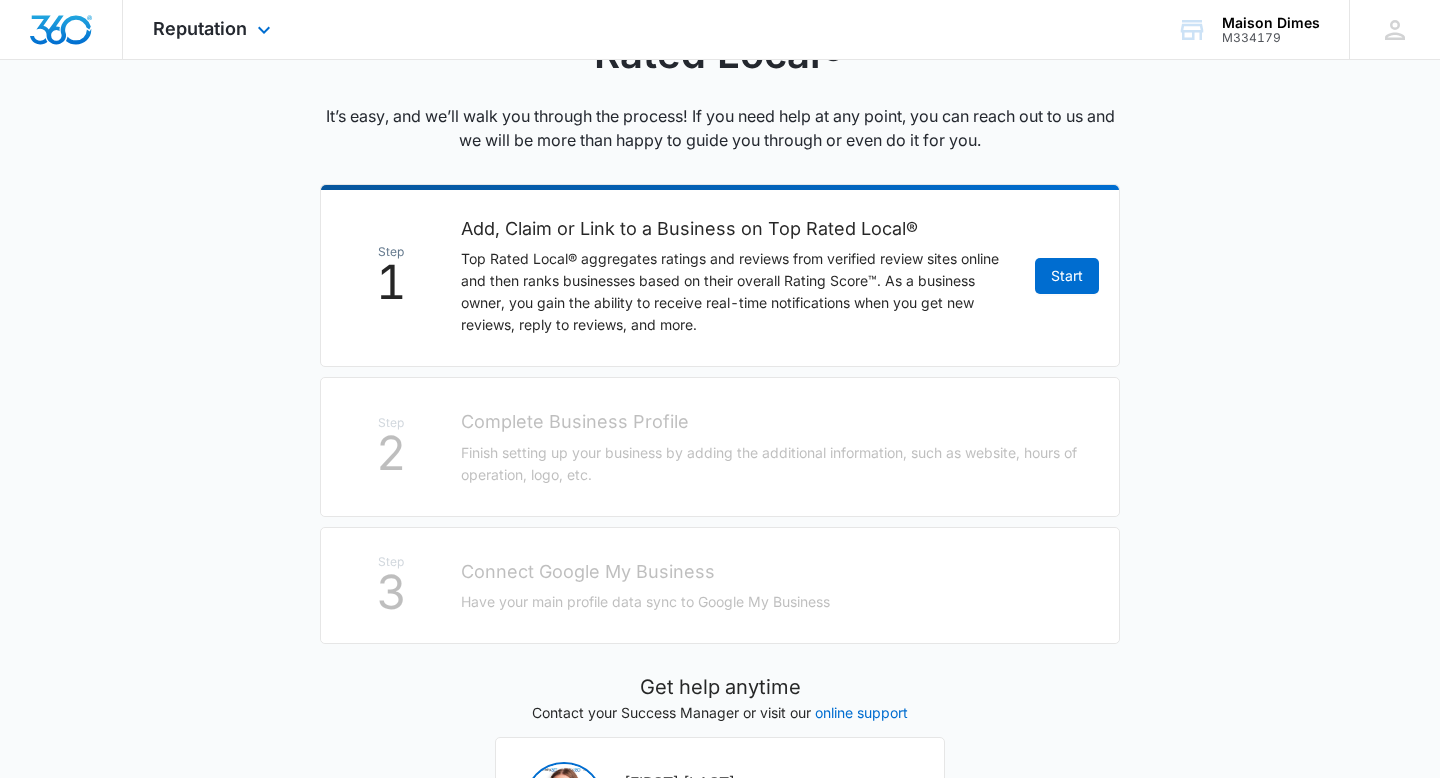 click at bounding box center (61, 30) 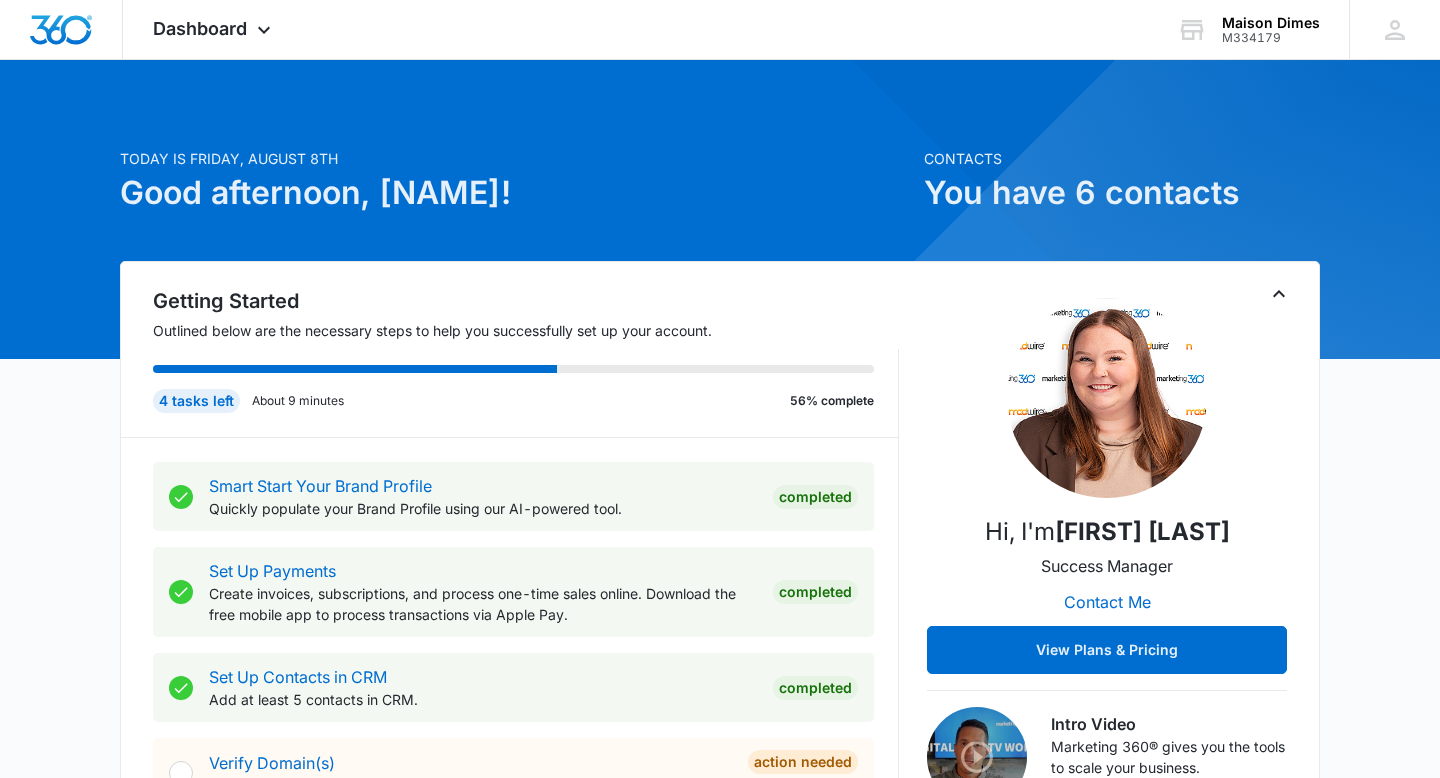 scroll, scrollTop: 3, scrollLeft: 0, axis: vertical 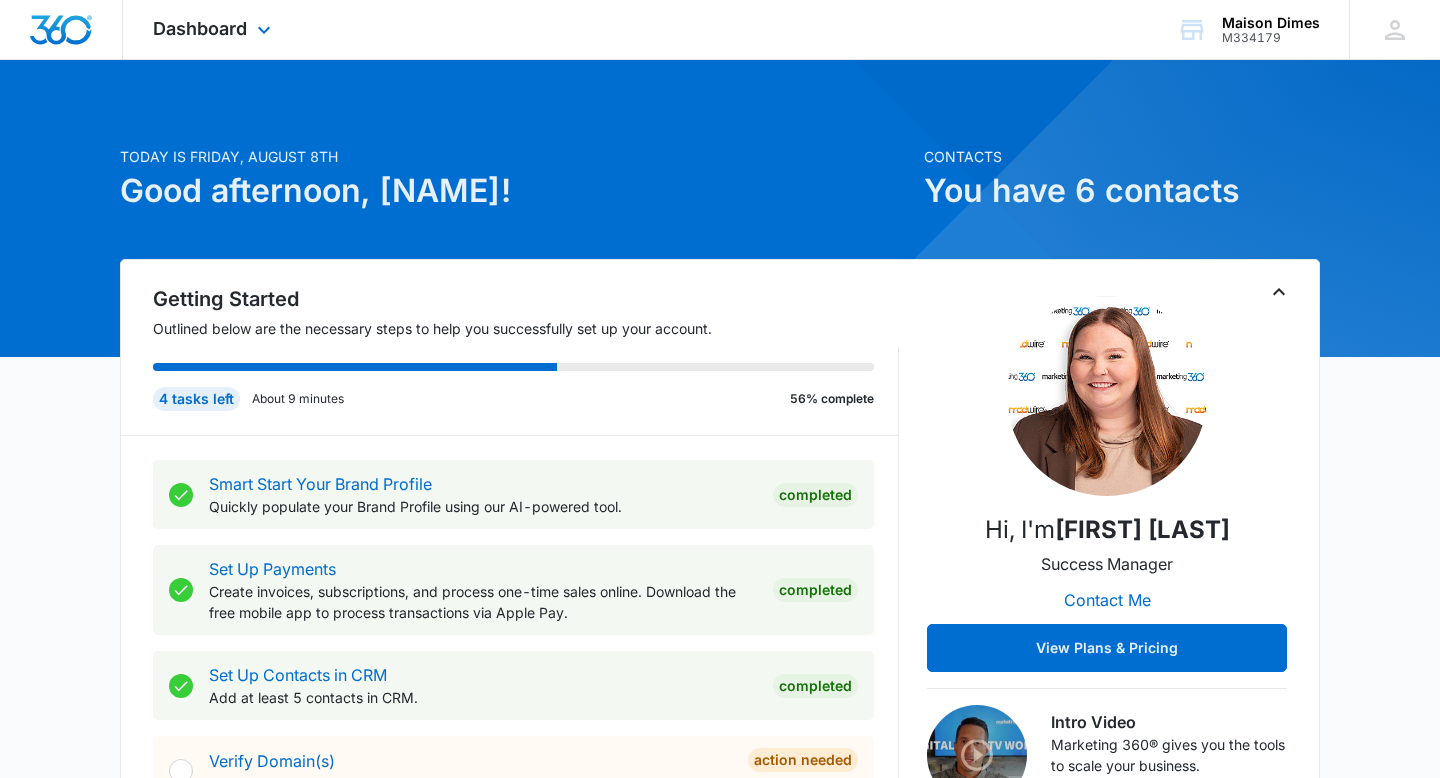 click at bounding box center (61, 30) 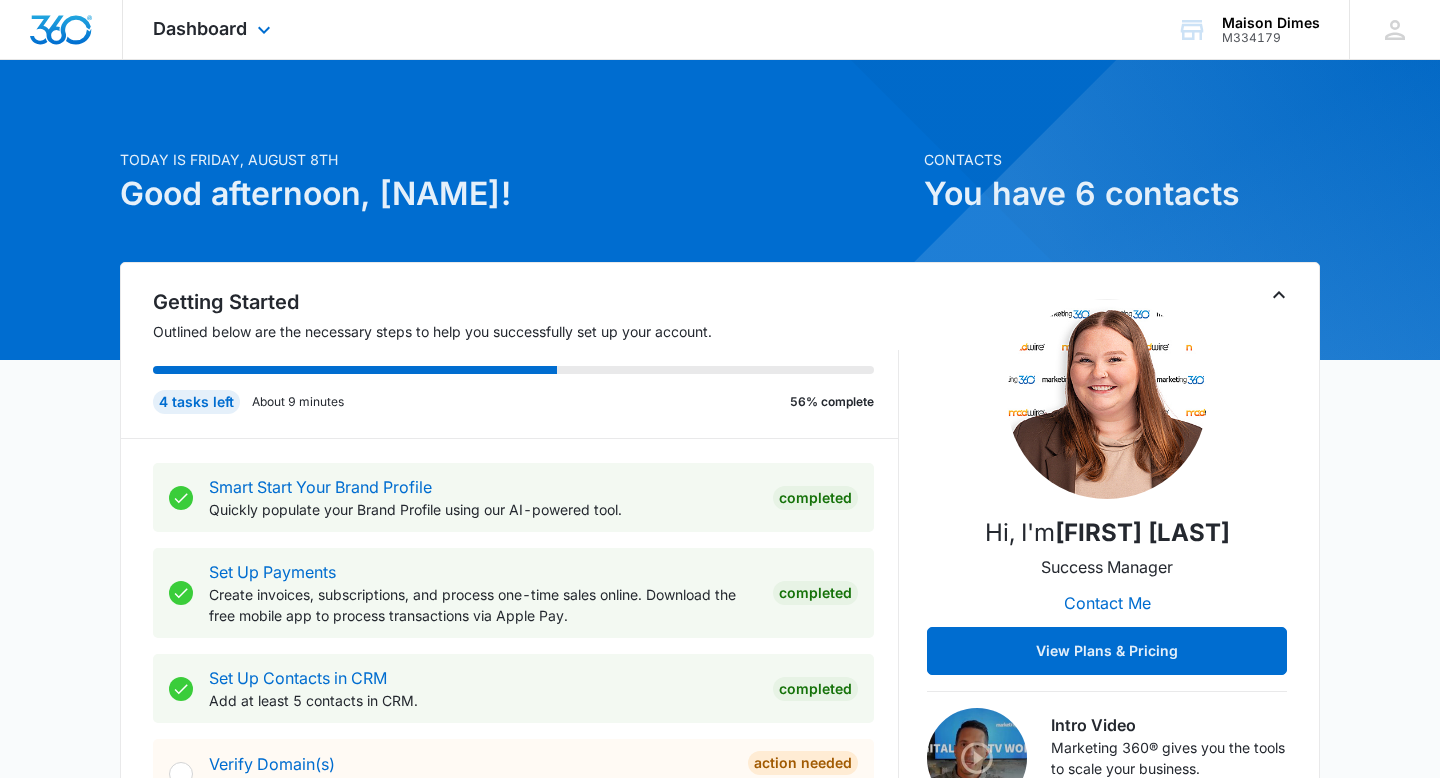 click at bounding box center [61, 30] 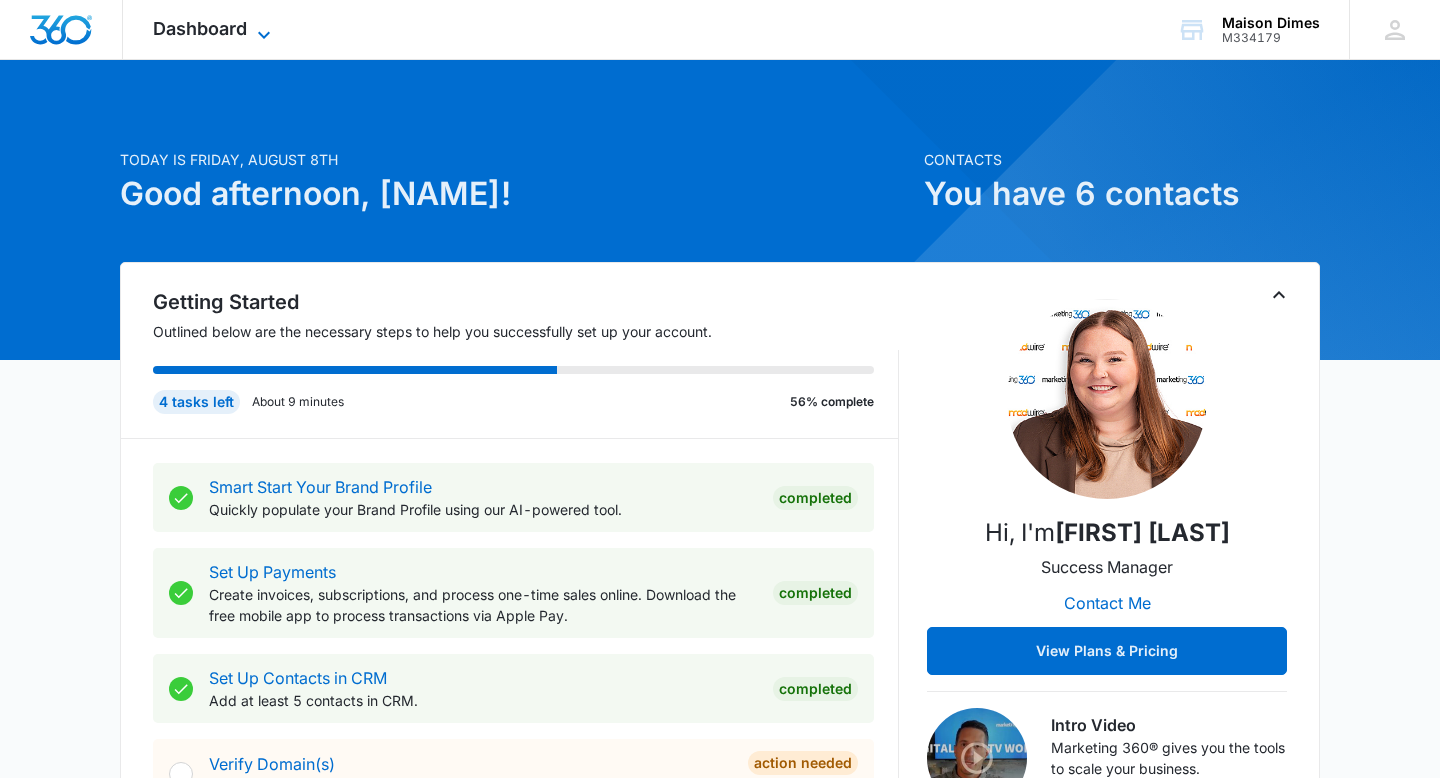 click on "Dashboard" at bounding box center (200, 28) 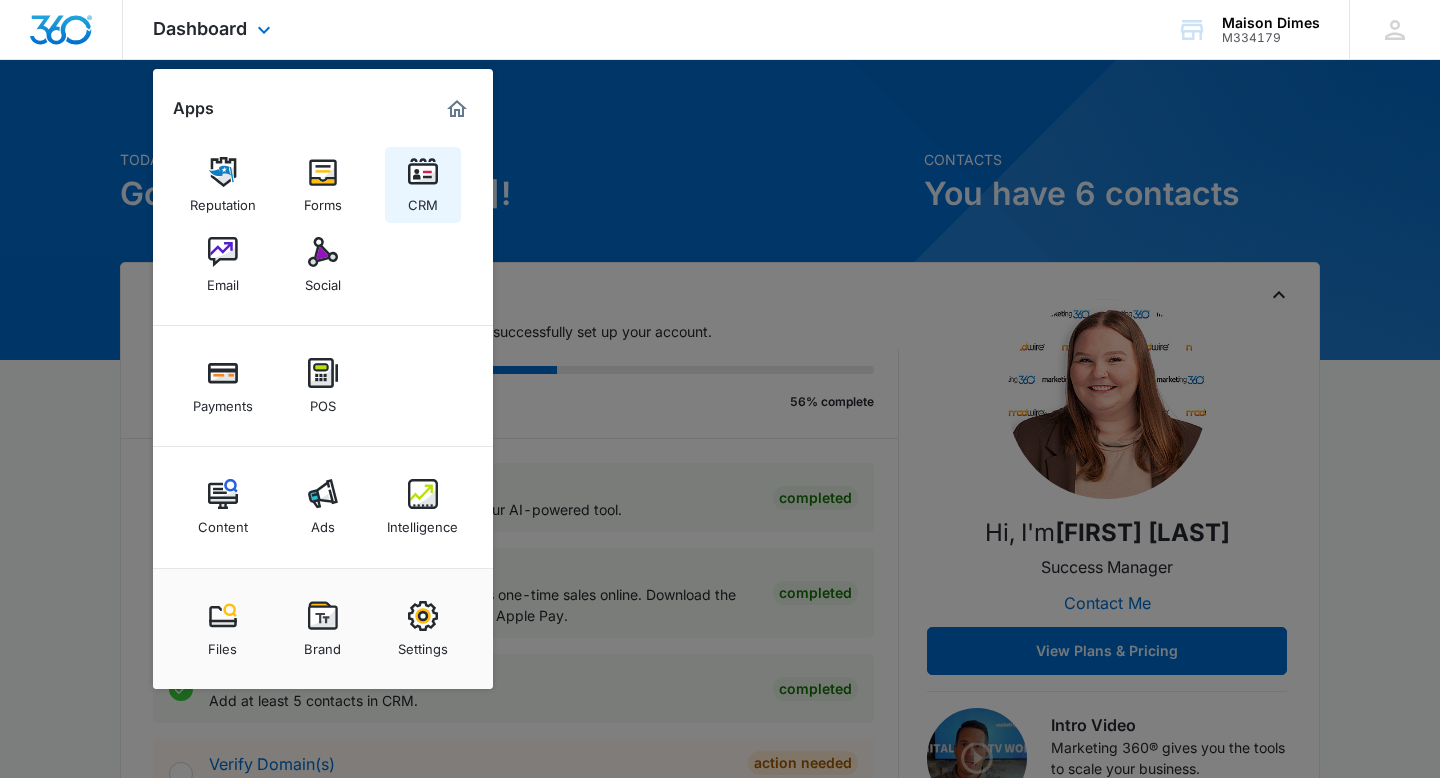 click at bounding box center [423, 172] 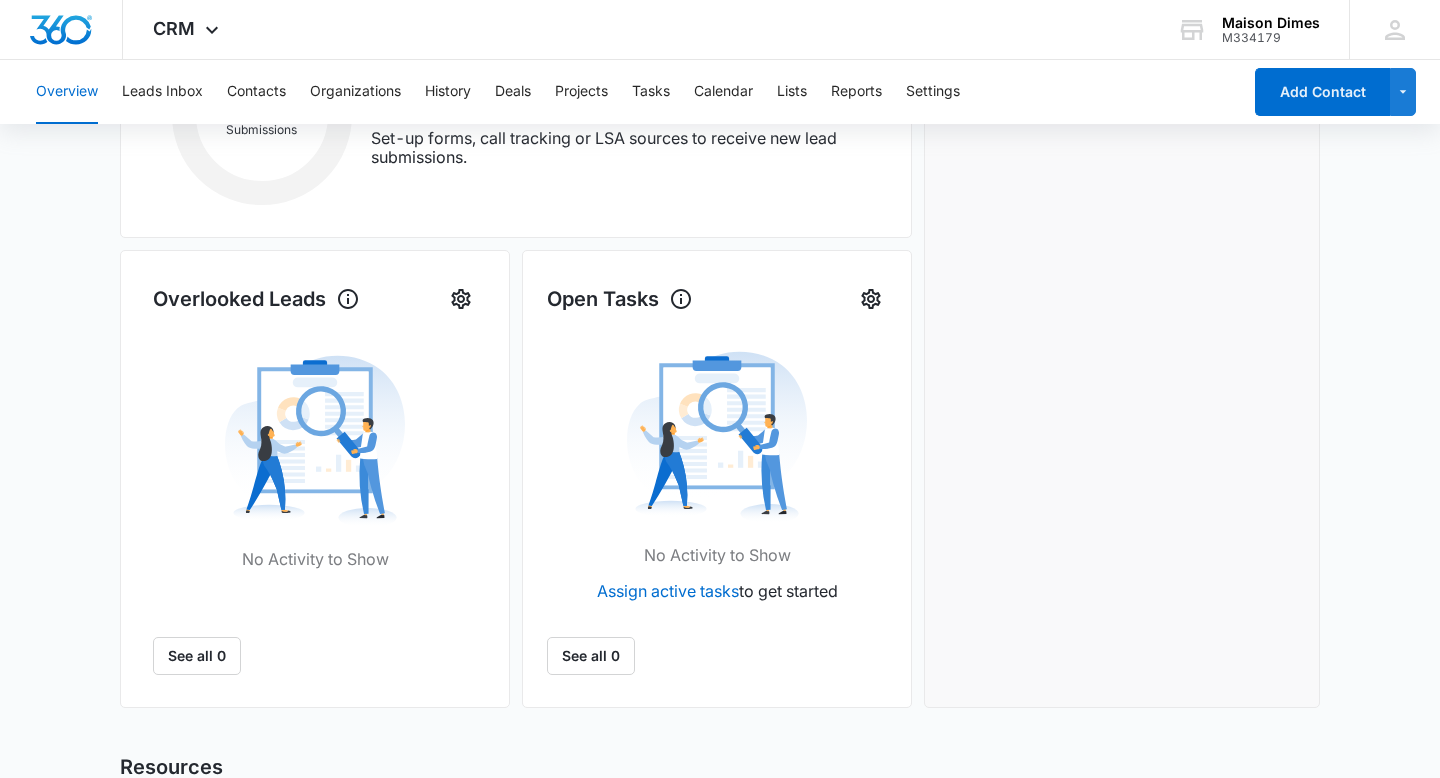 scroll, scrollTop: 489, scrollLeft: 0, axis: vertical 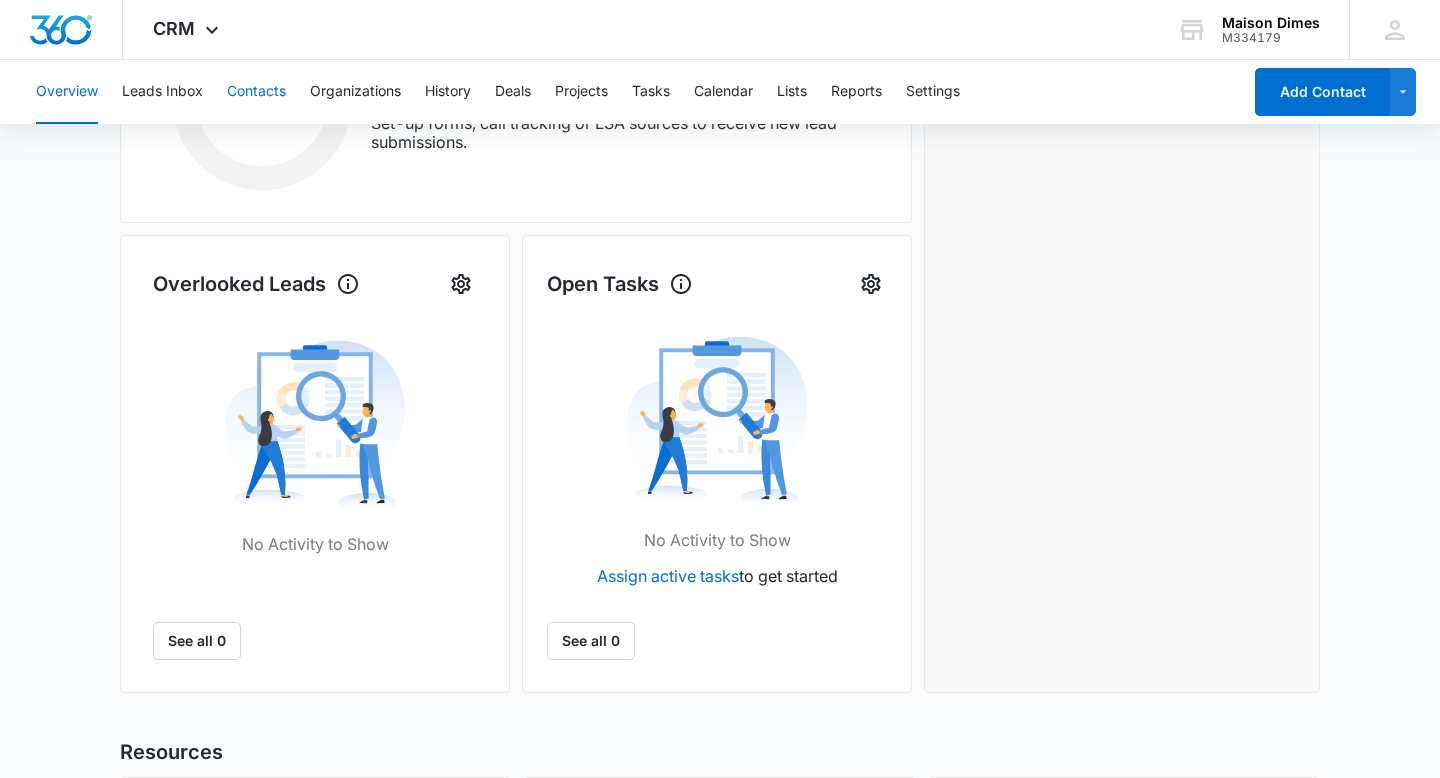 click on "Contacts" at bounding box center (256, 92) 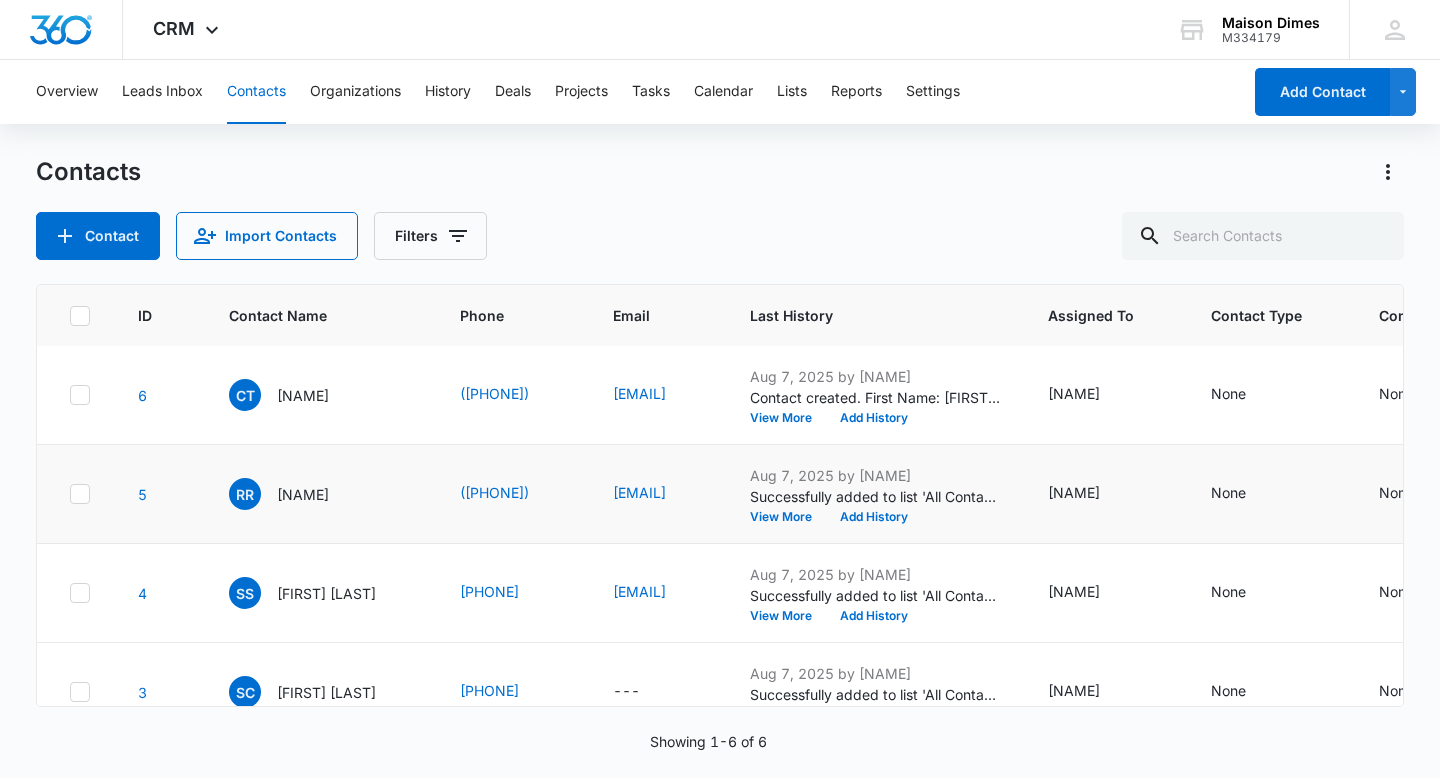 scroll, scrollTop: 13, scrollLeft: 0, axis: vertical 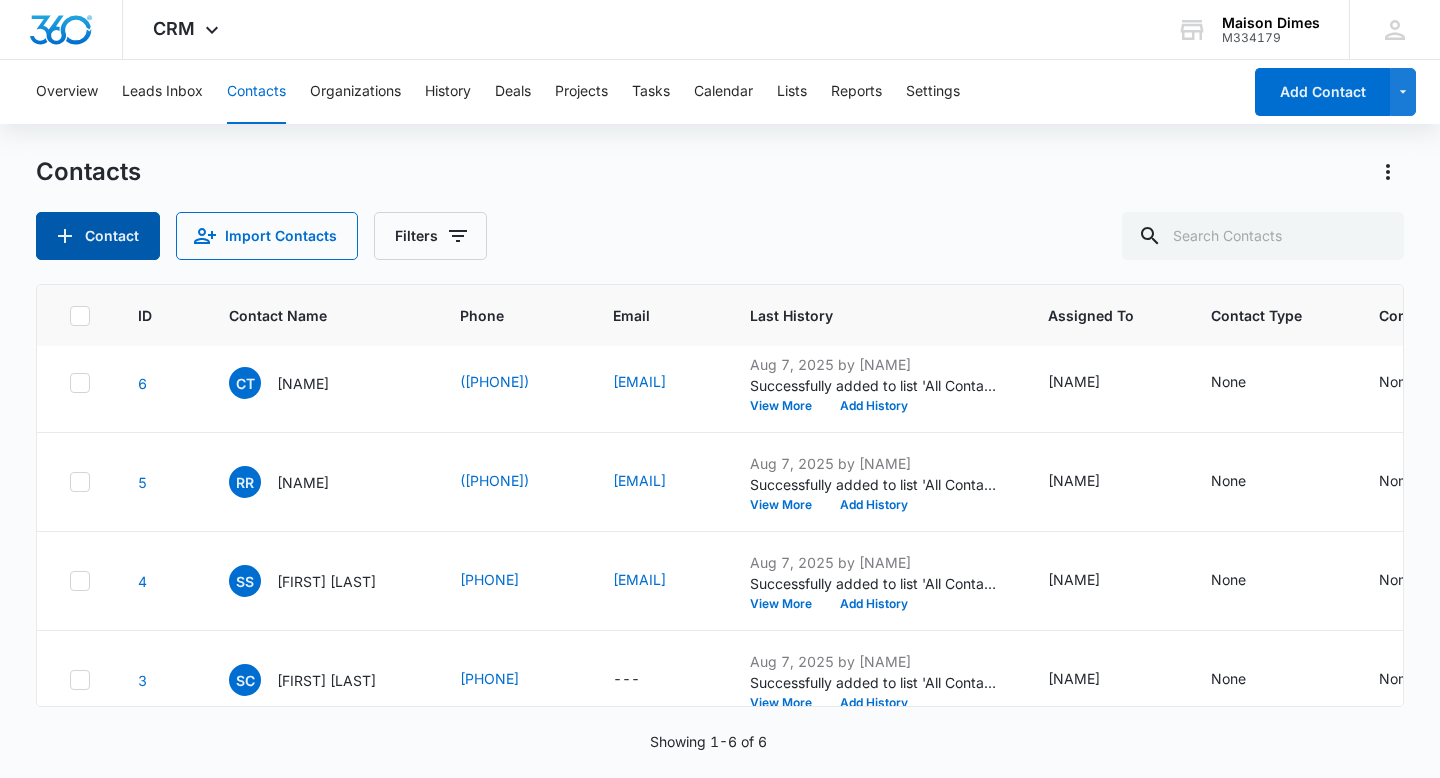 click on "Contact" at bounding box center (98, 236) 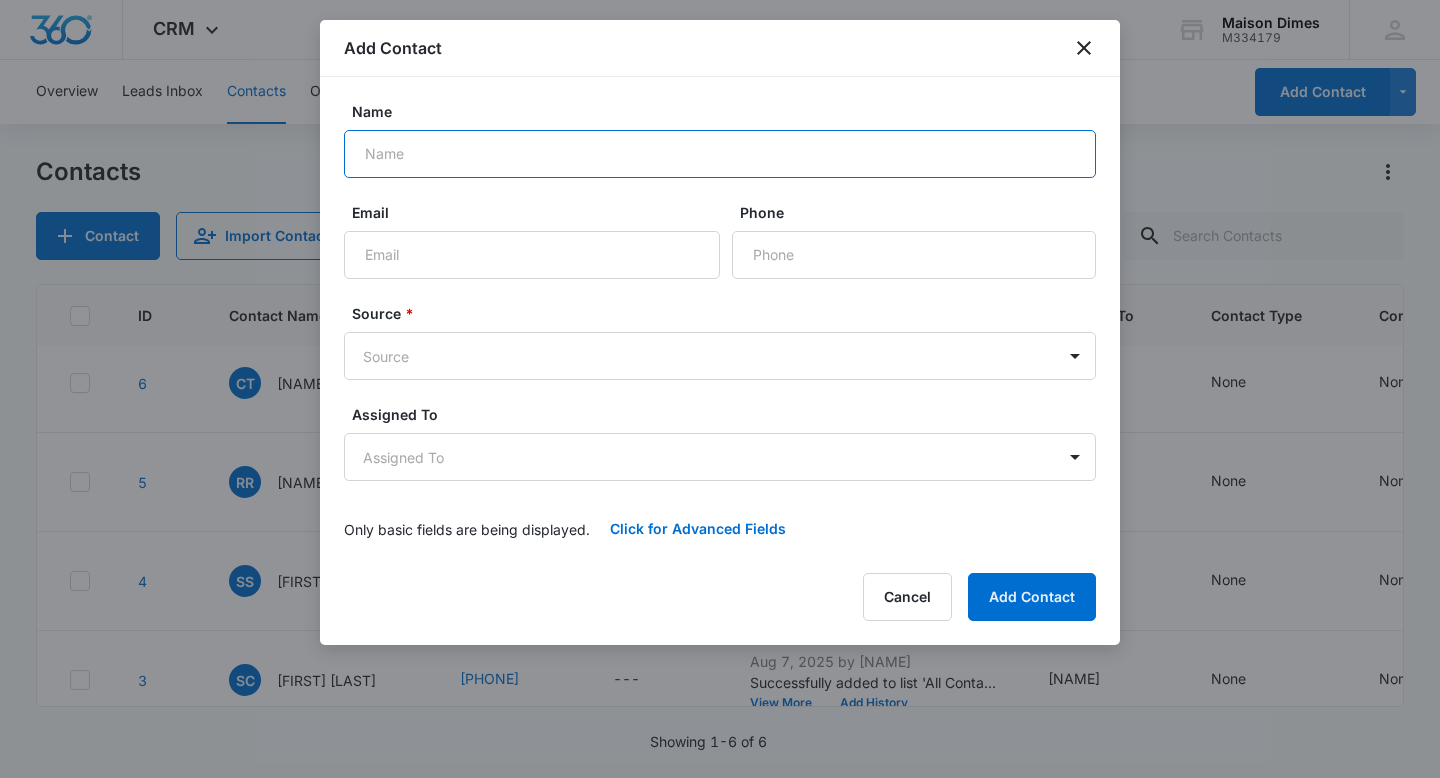 click on "Name" at bounding box center (720, 154) 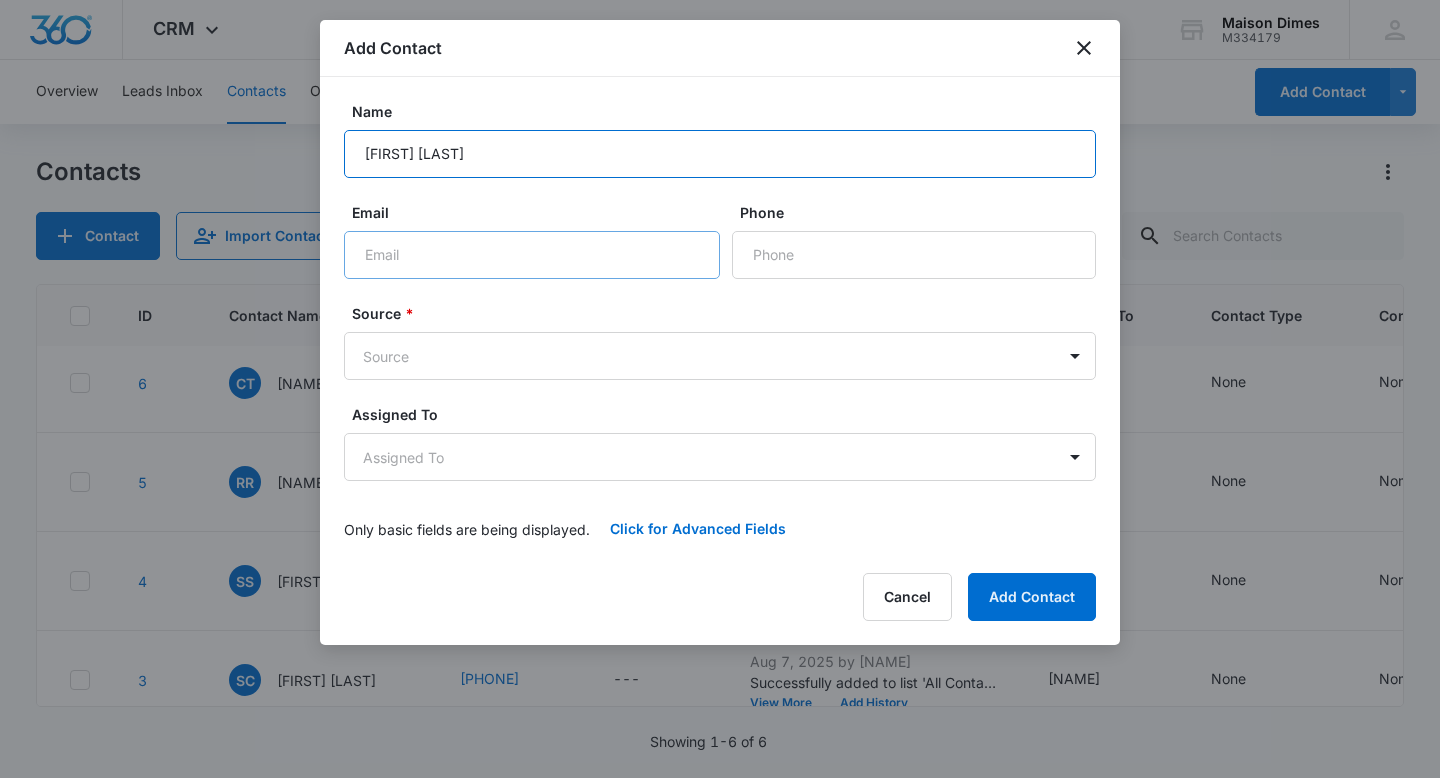 type on "[FIRST] [LAST]" 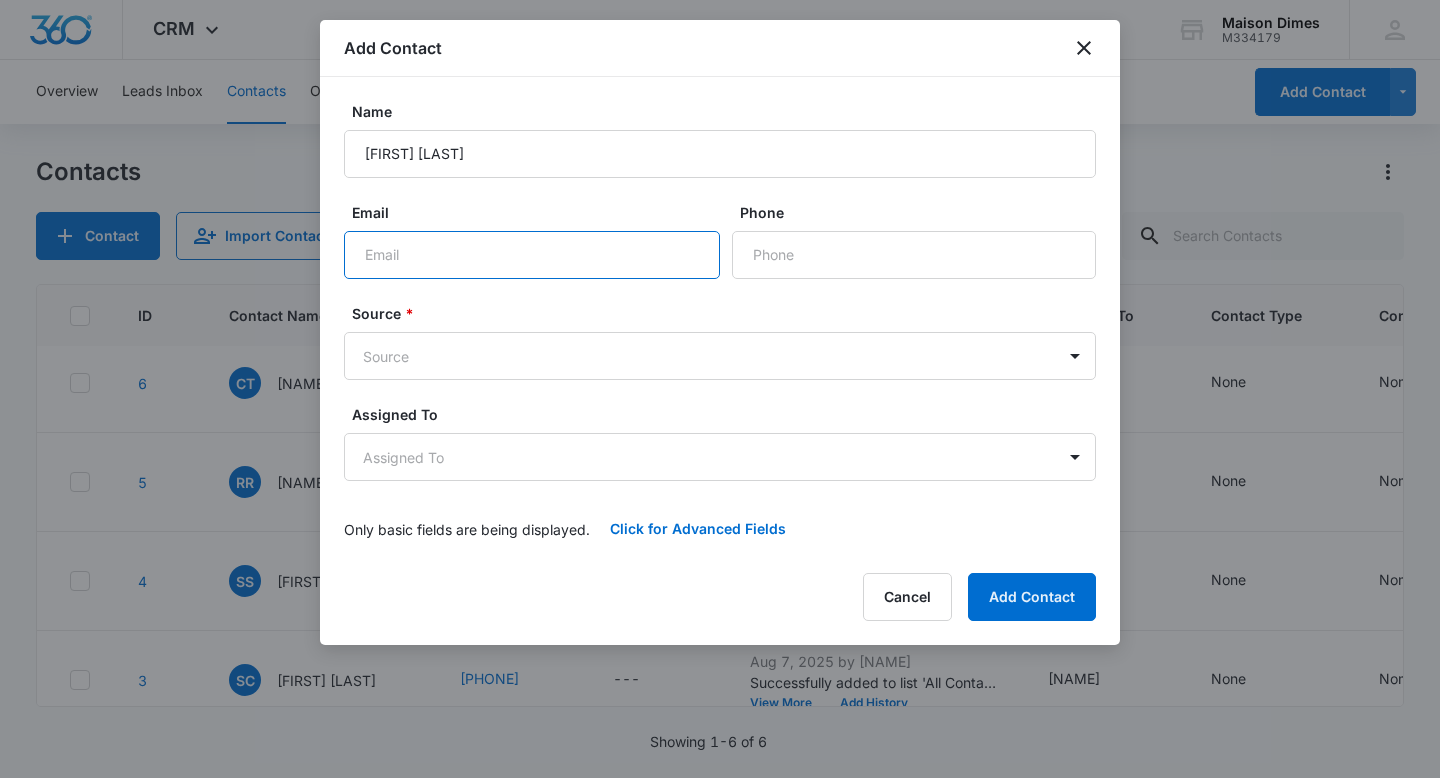 click on "Email" at bounding box center [532, 255] 